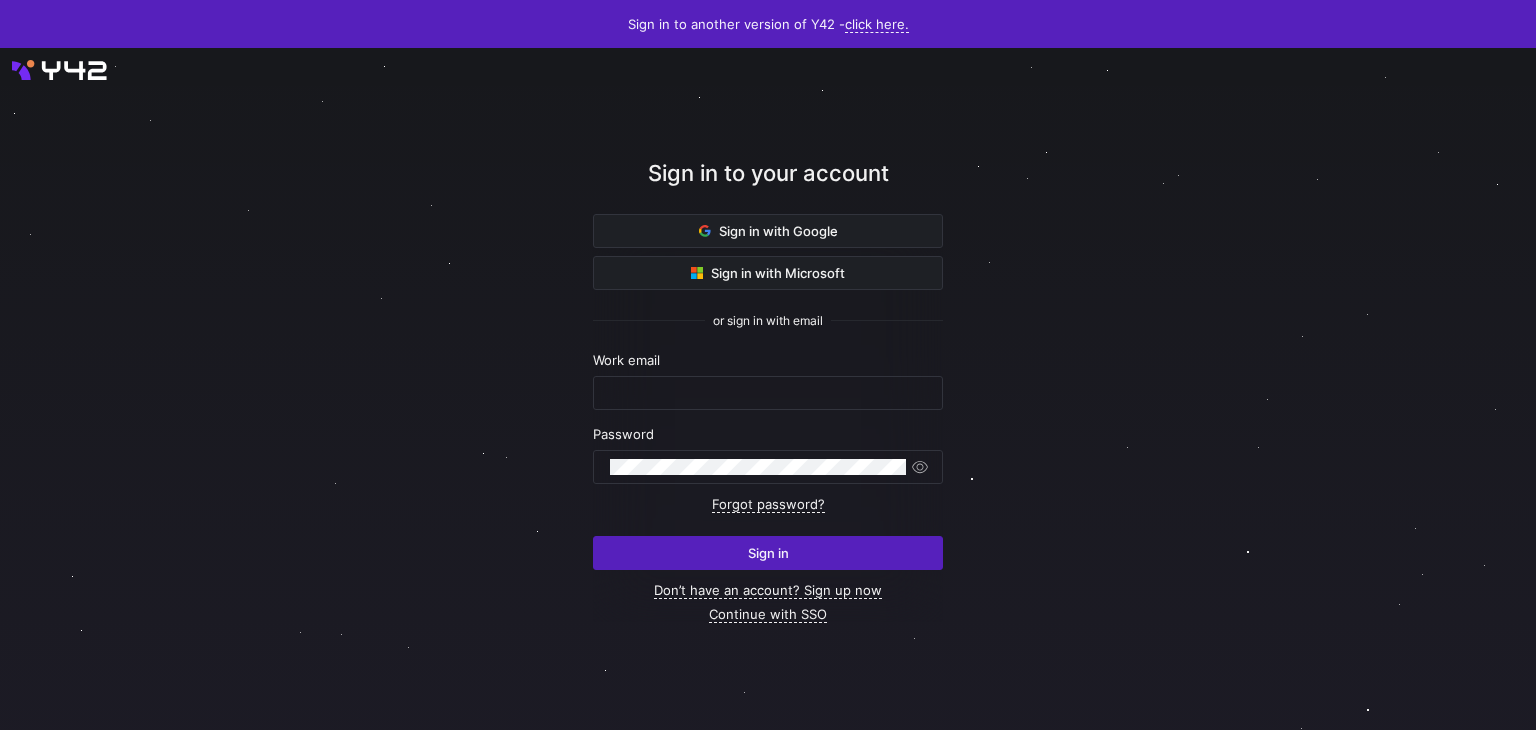 scroll, scrollTop: 0, scrollLeft: 0, axis: both 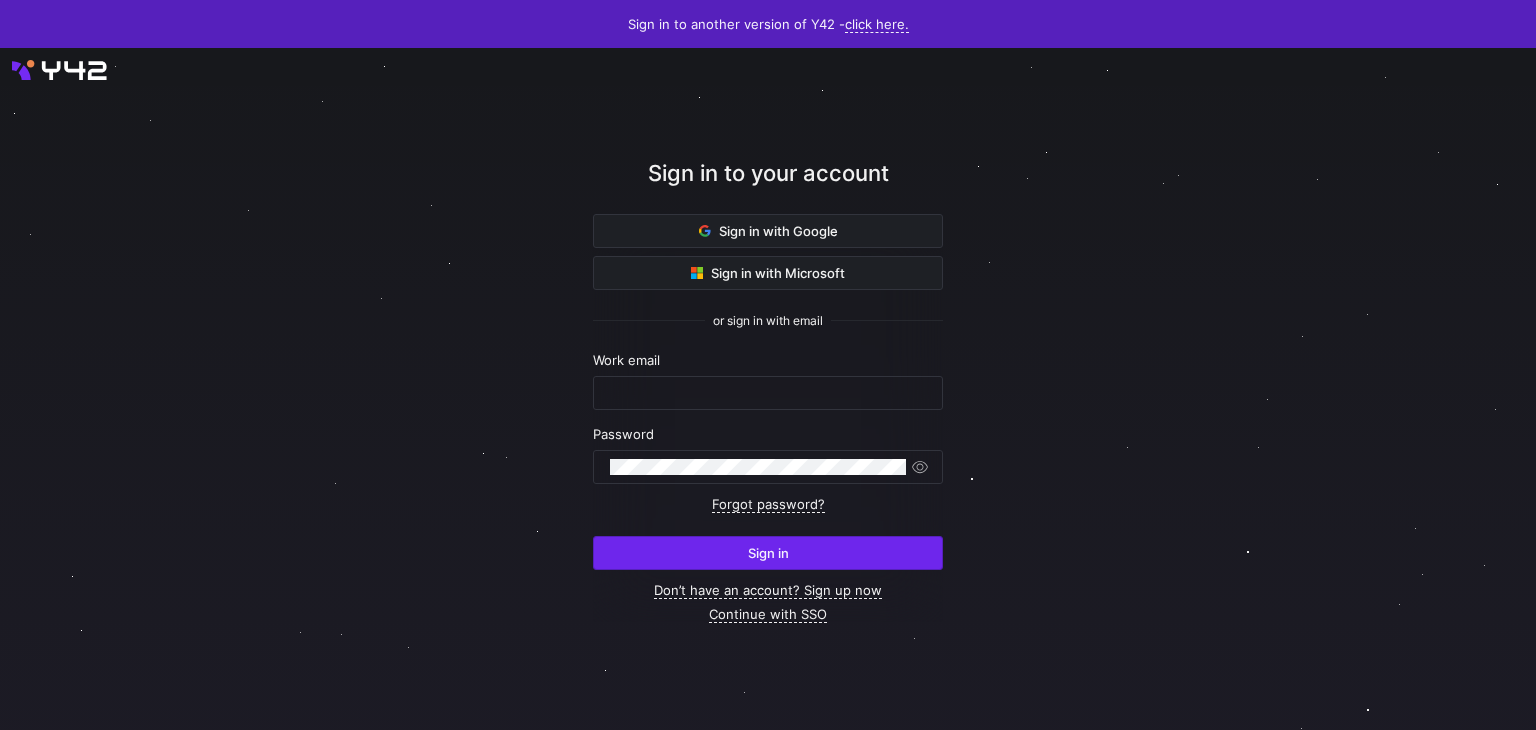type on "[PERSON_NAME][EMAIL_ADDRESS][DOMAIN_NAME]" 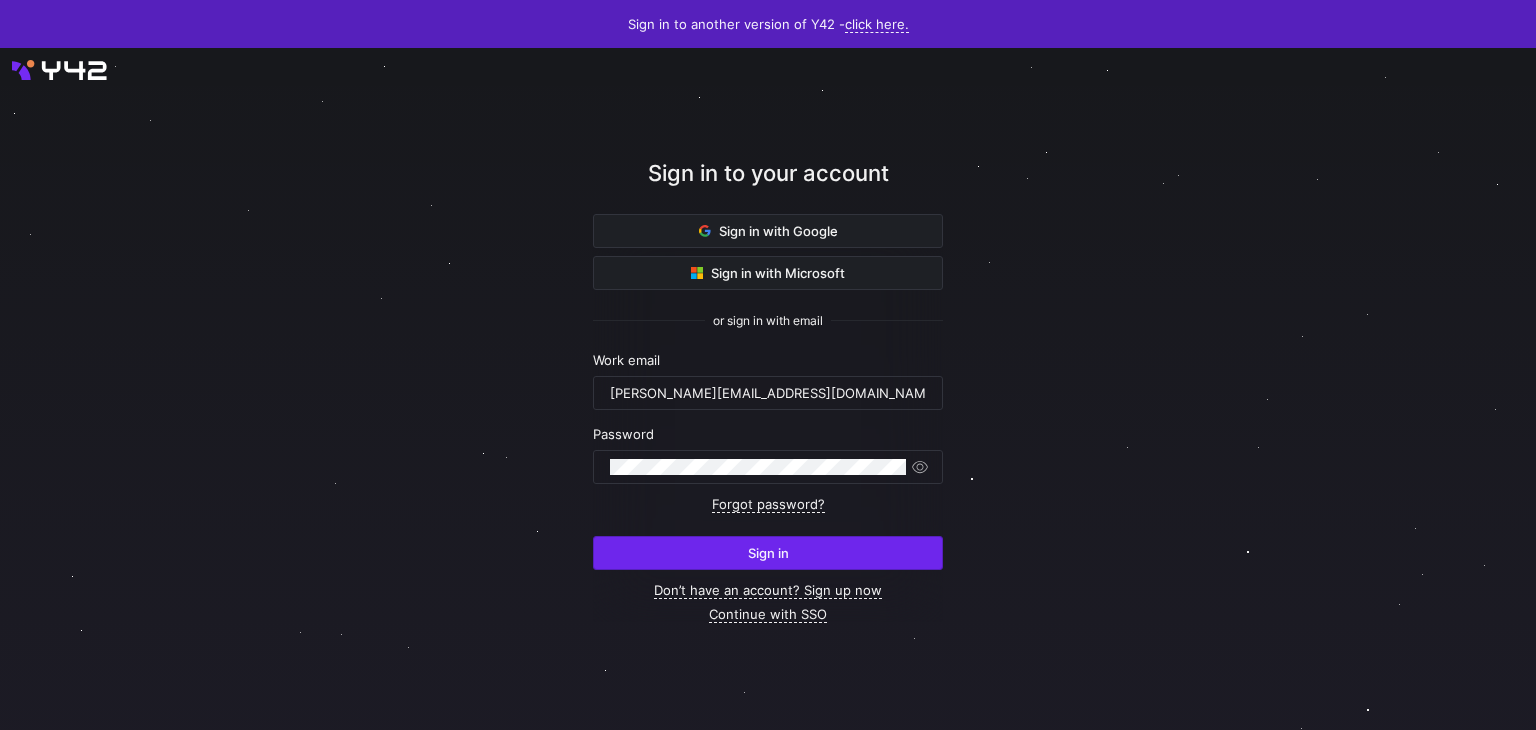 click at bounding box center [768, 553] 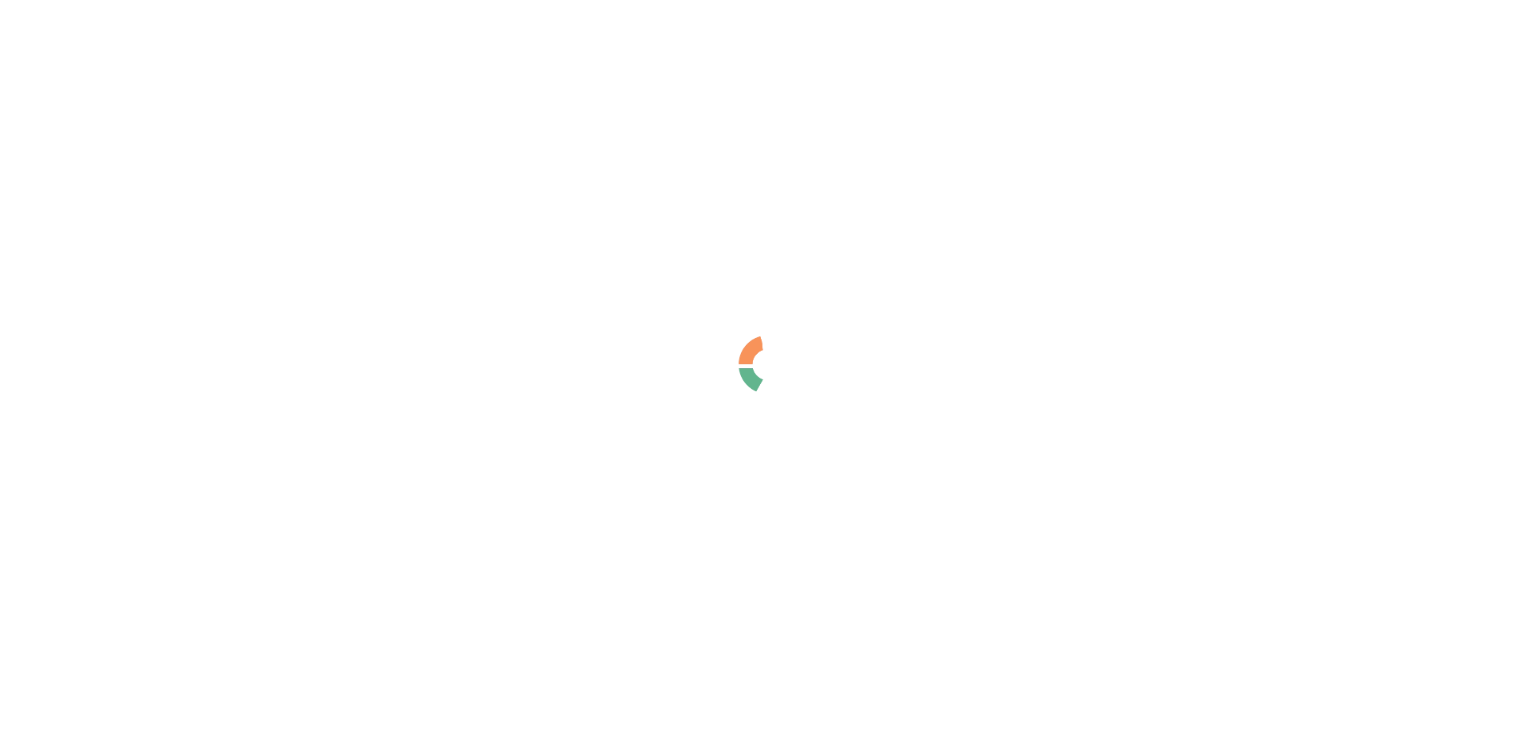 scroll, scrollTop: 0, scrollLeft: 0, axis: both 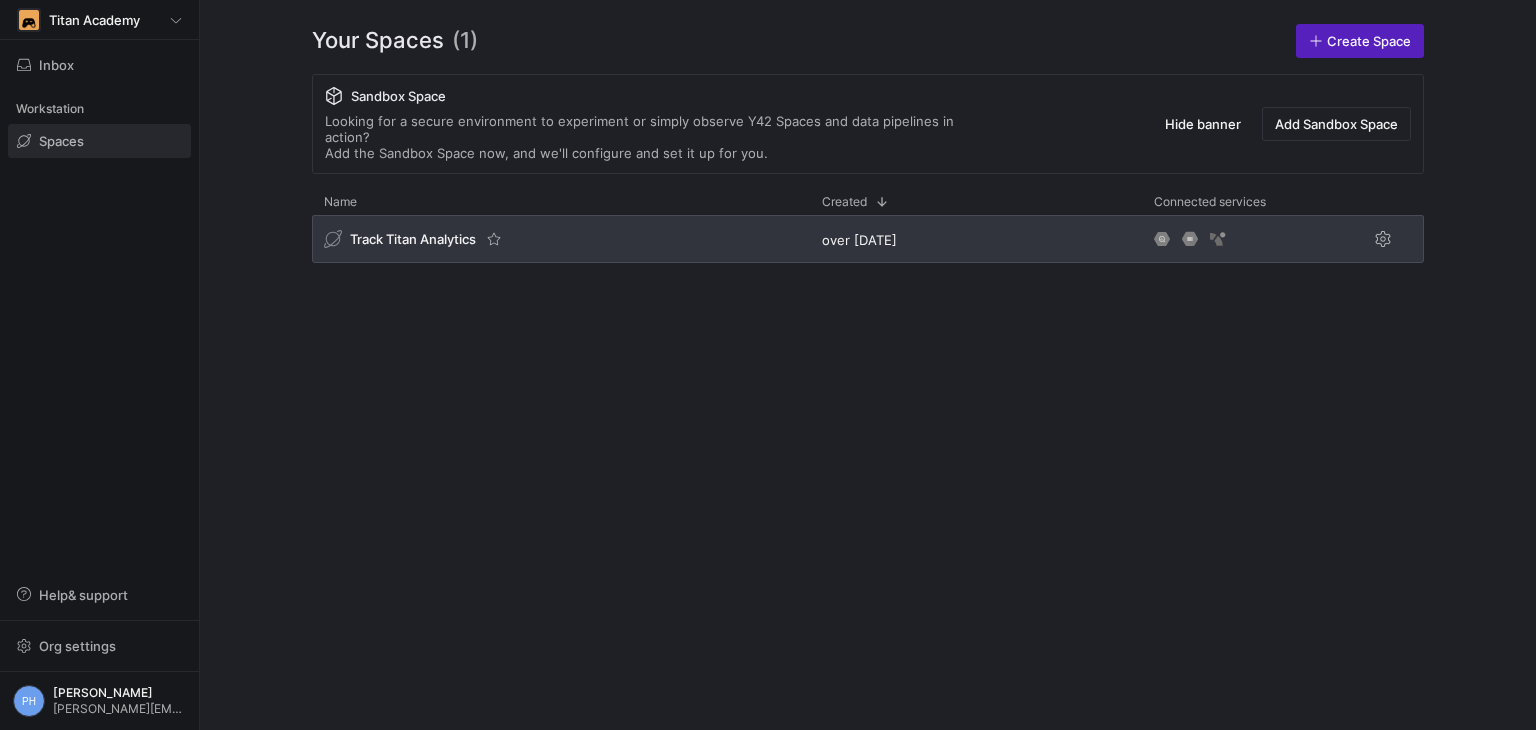 click on "Track Titan Analytics" 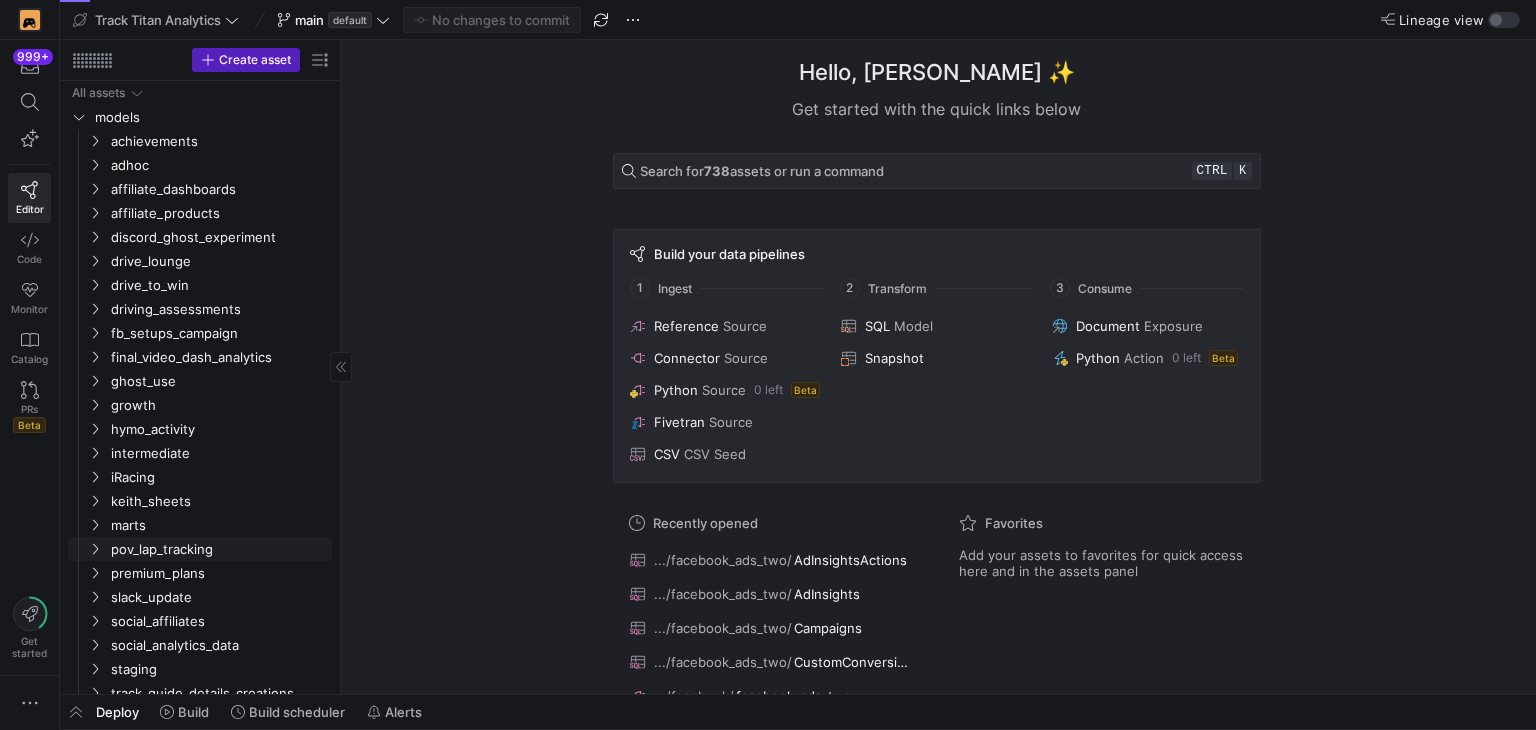 scroll, scrollTop: 116, scrollLeft: 0, axis: vertical 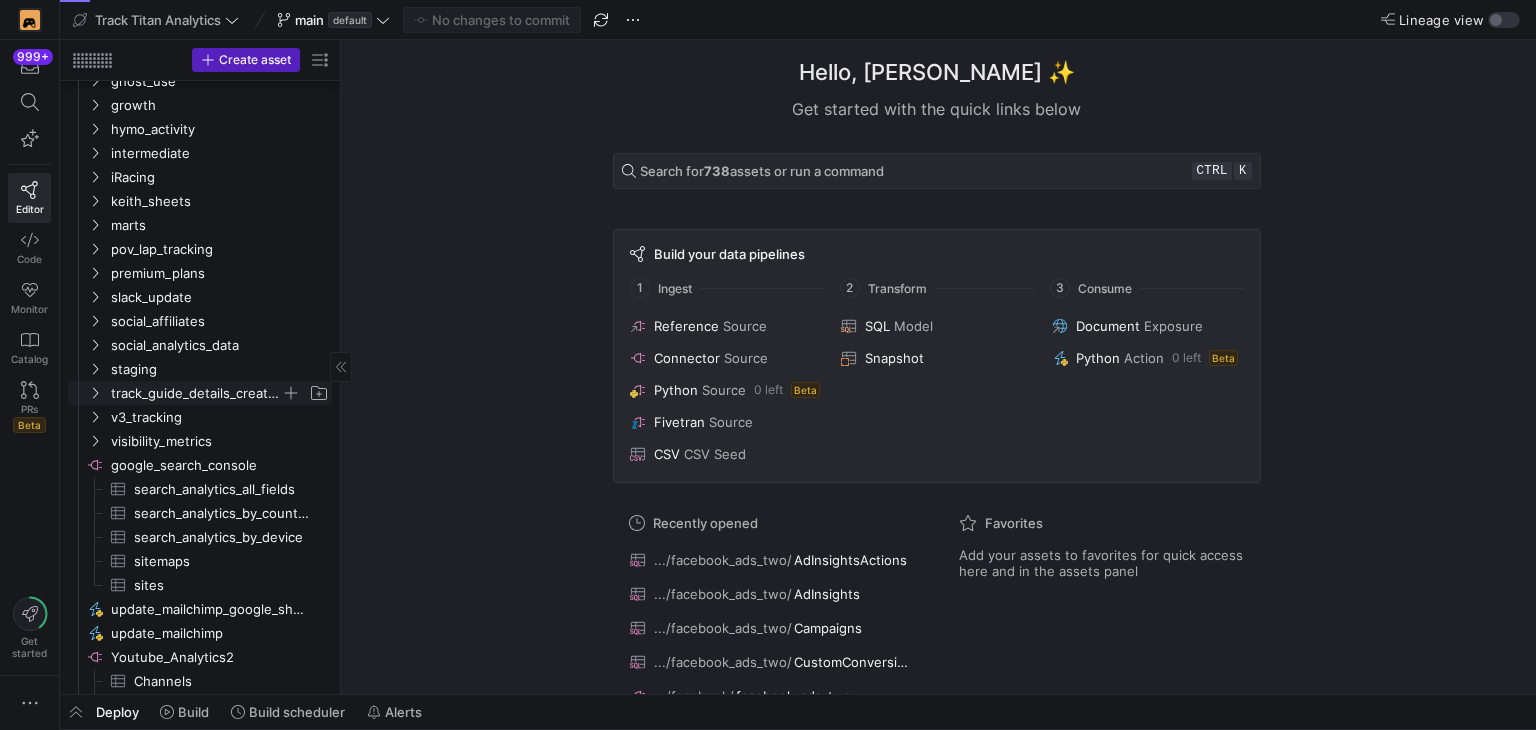 click on "track_guide_details_creations" 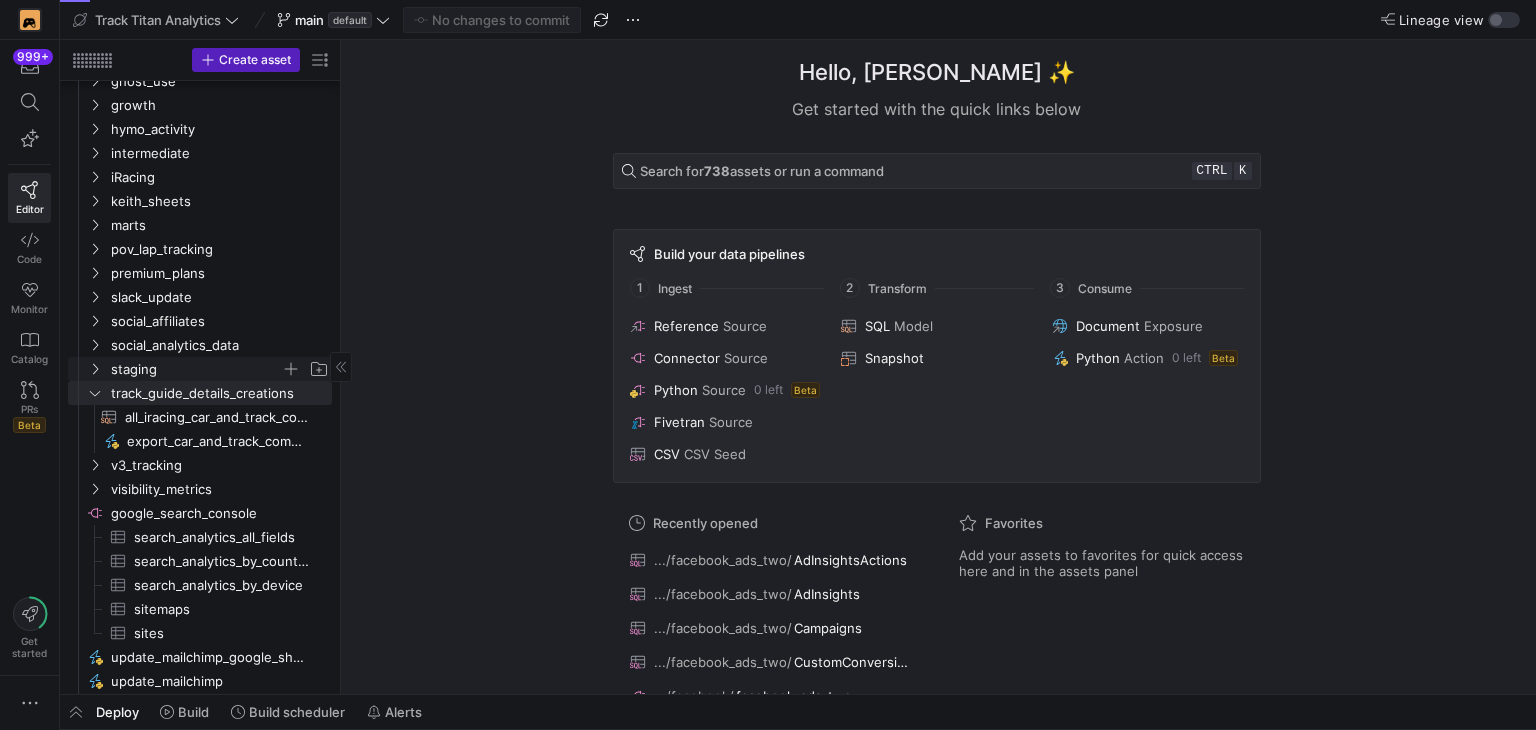 click on "staging" 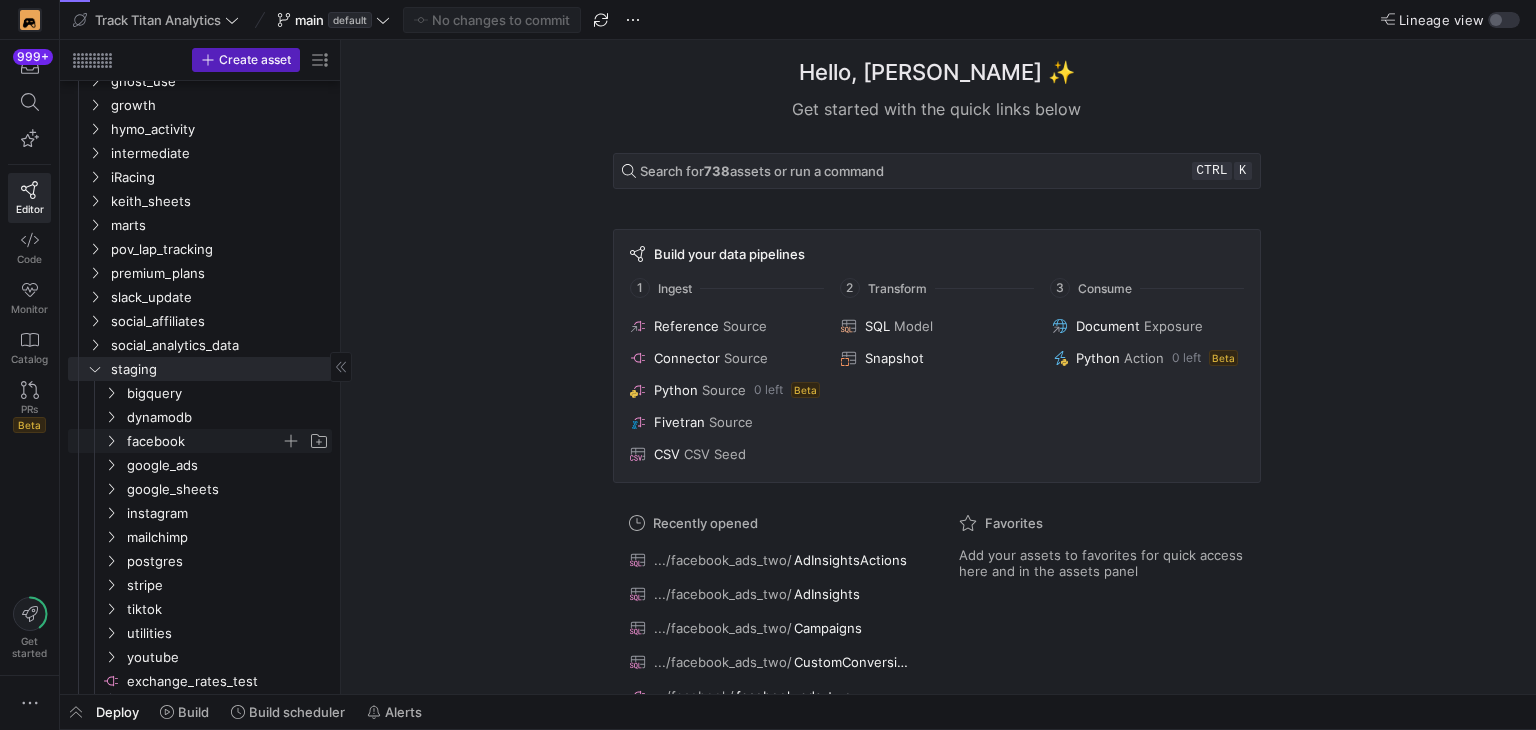 click on "facebook" 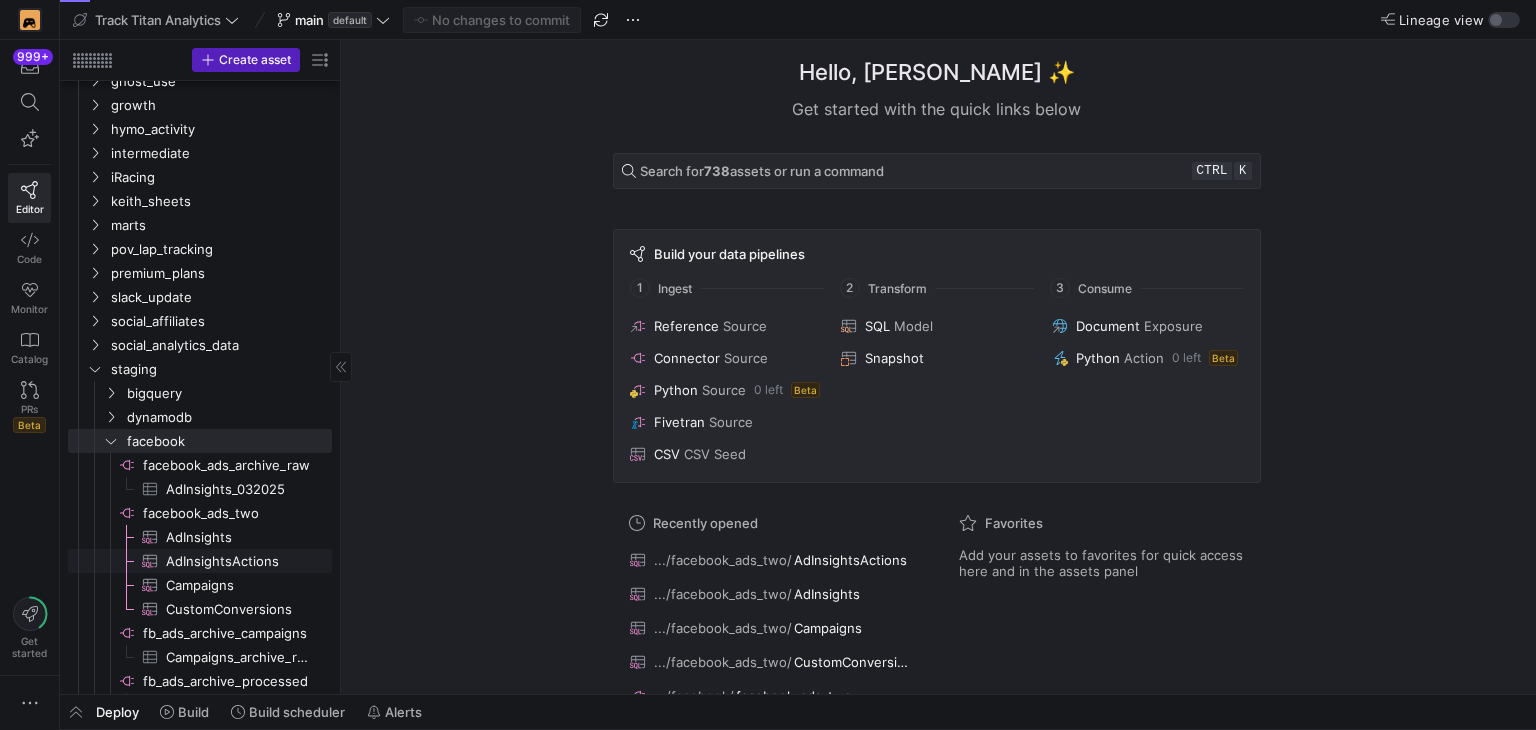 click on "AdInsightsActions​​​​​​​​​" 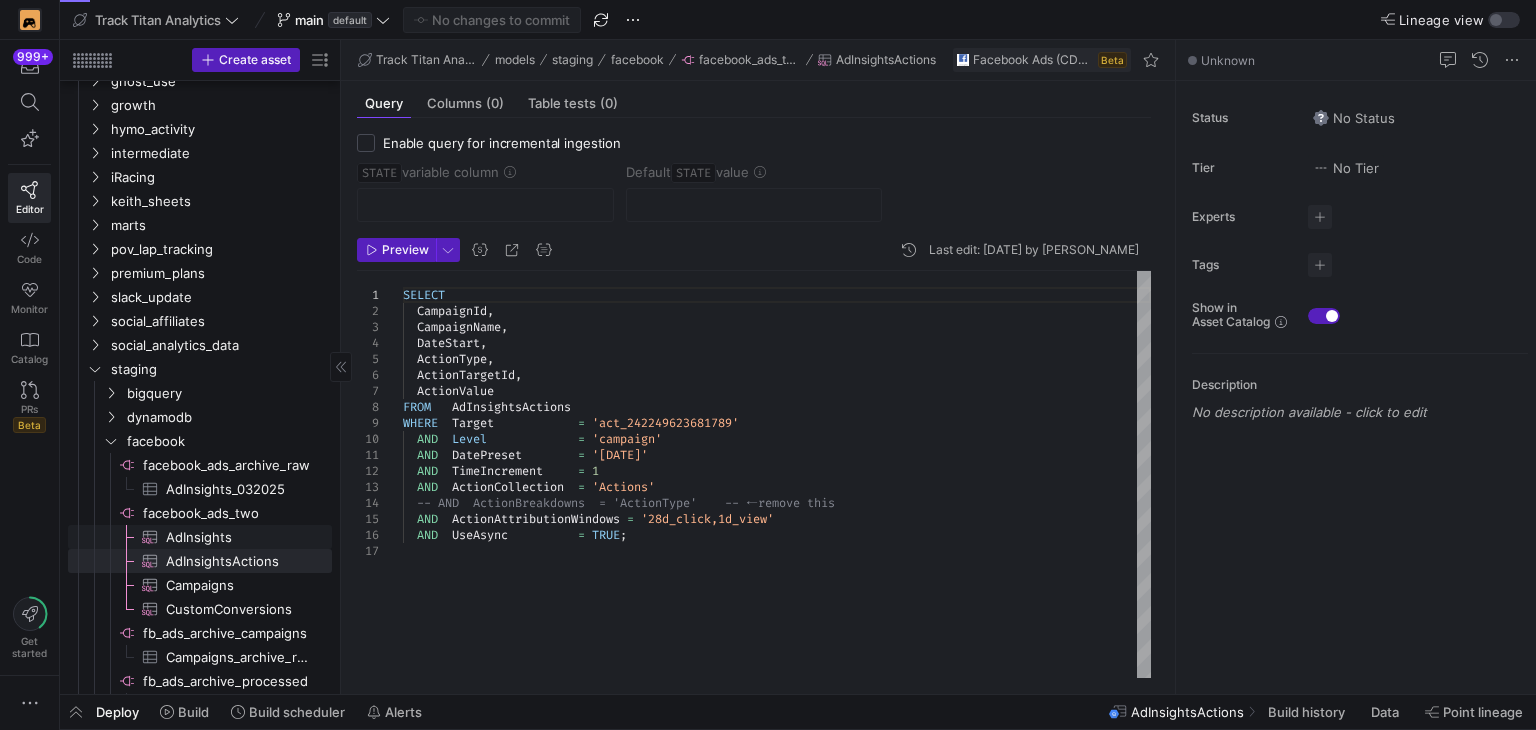 click on "AdInsights​​​​​​​​​" 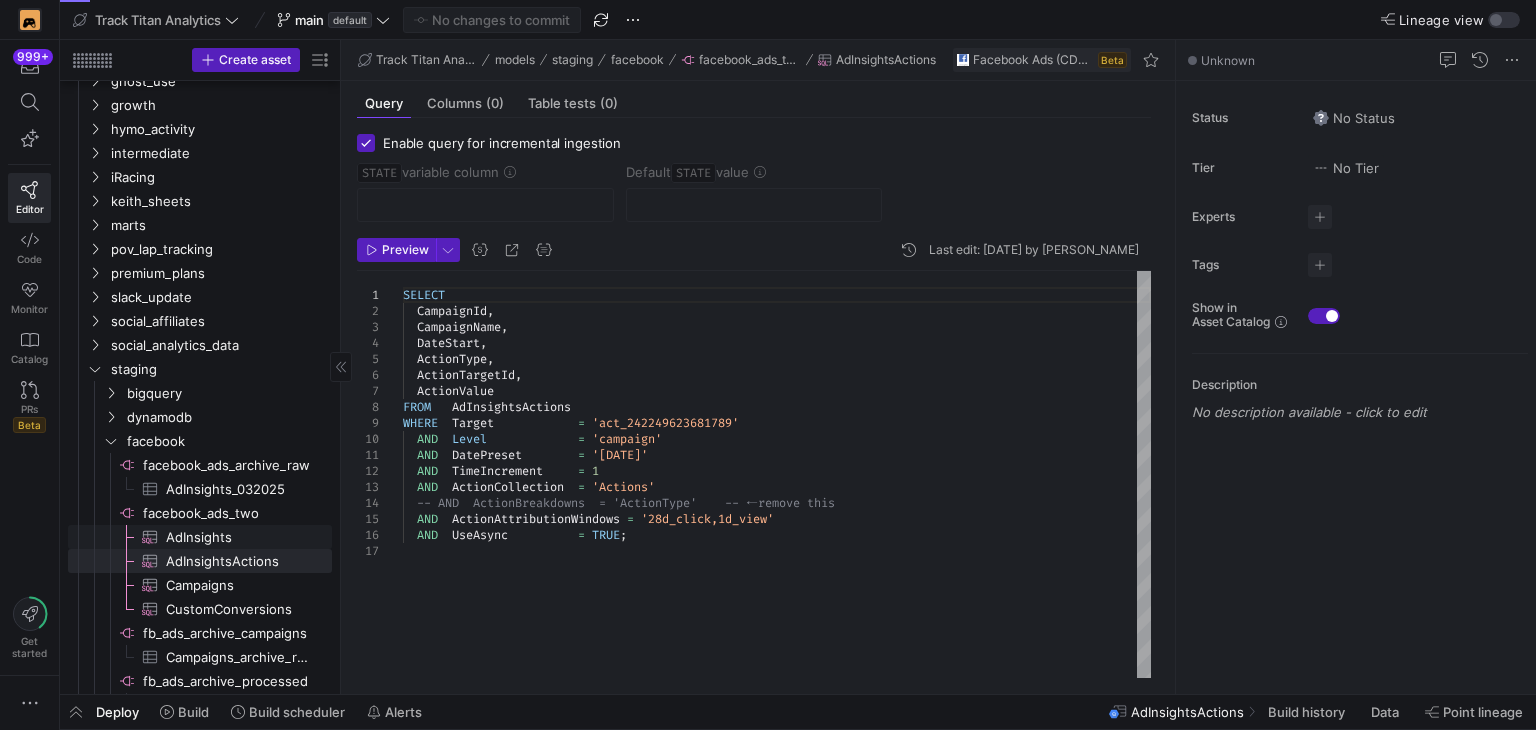 checkbox on "true" 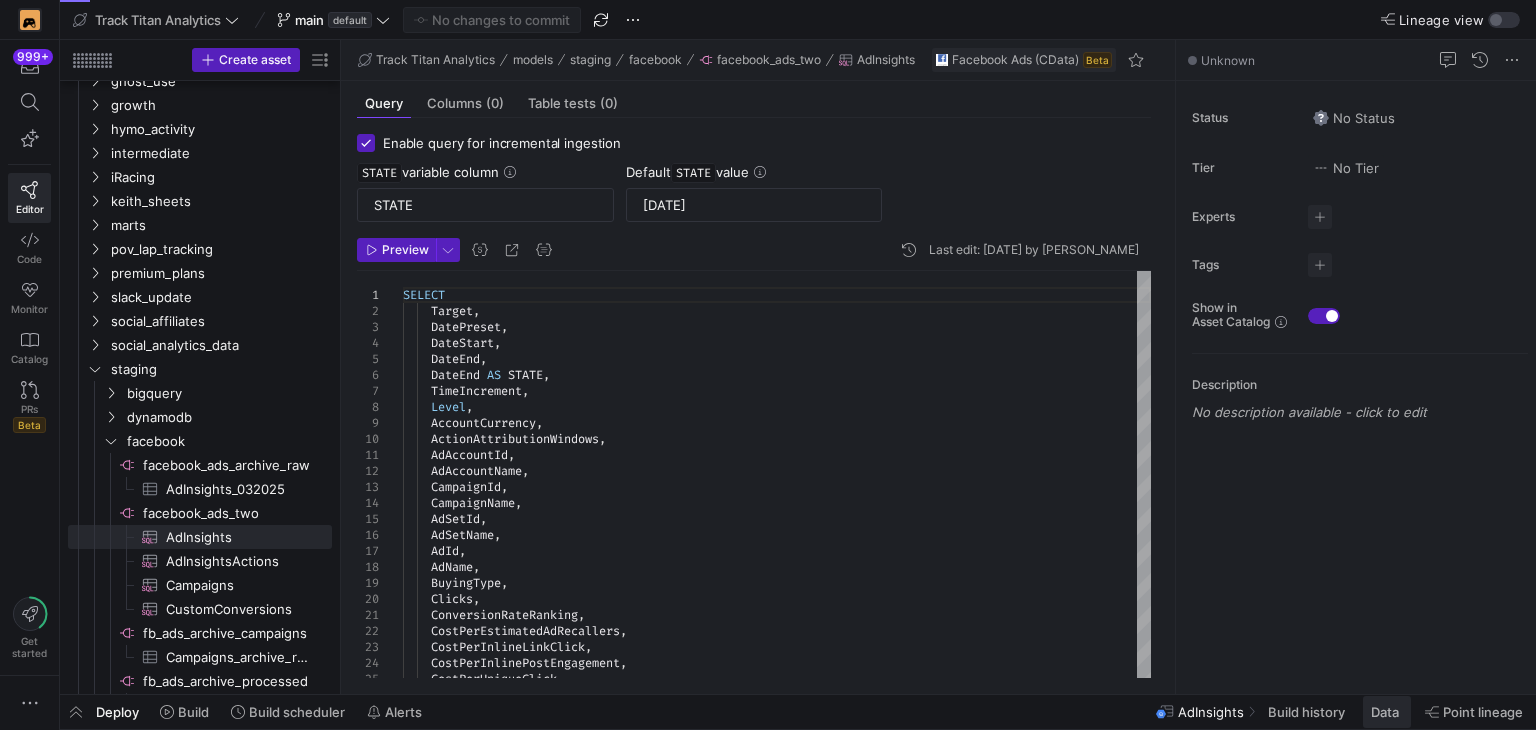 click 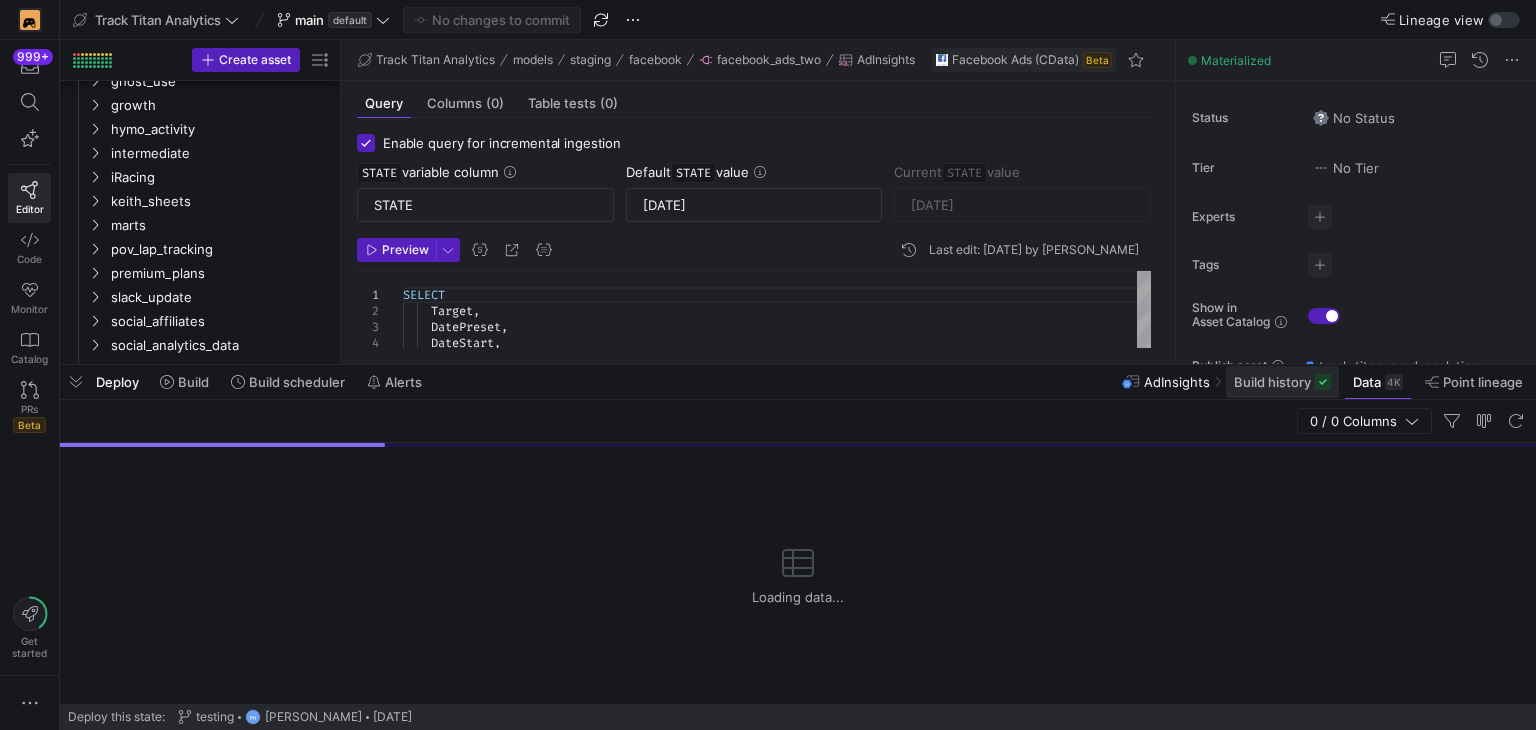 click on "Build history" 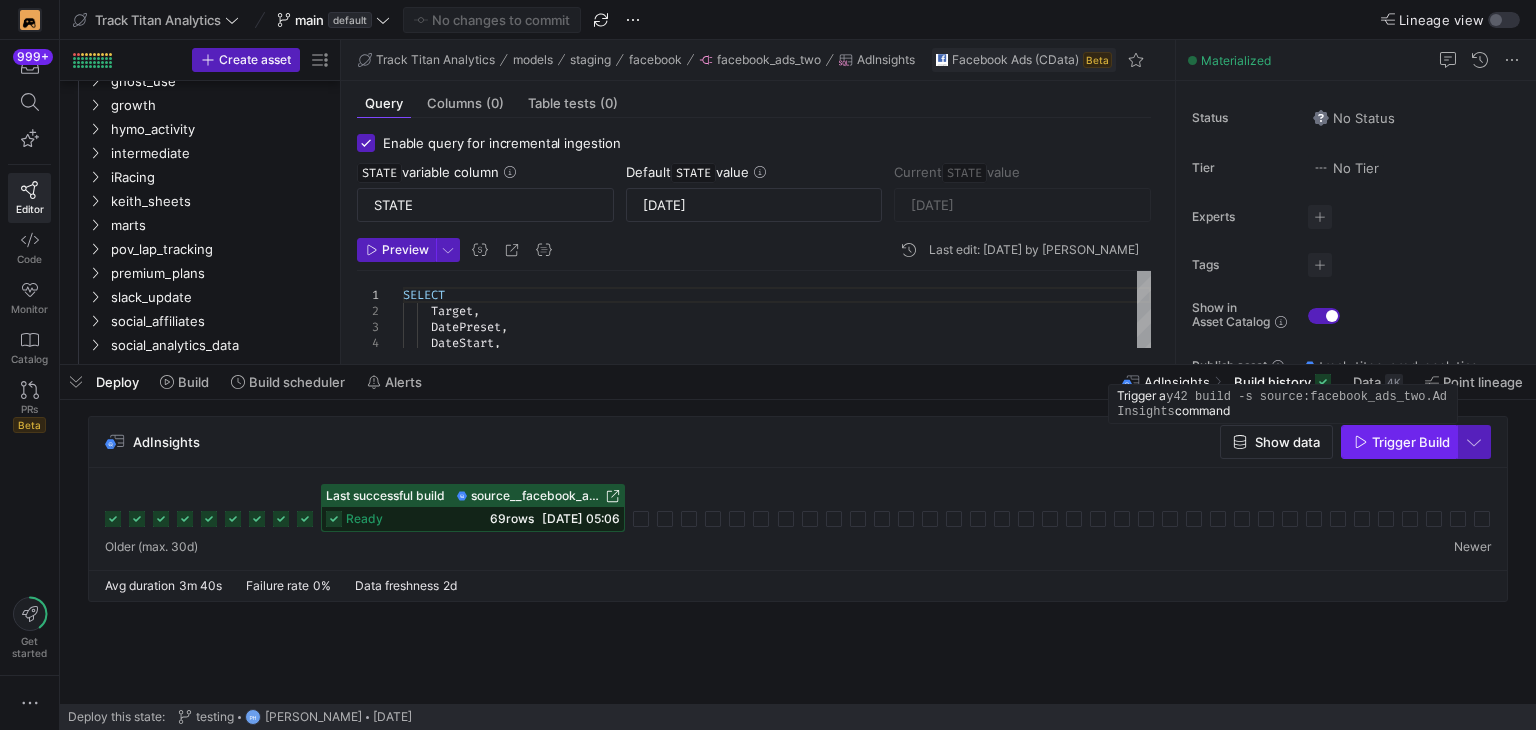 click at bounding box center [1399, 442] 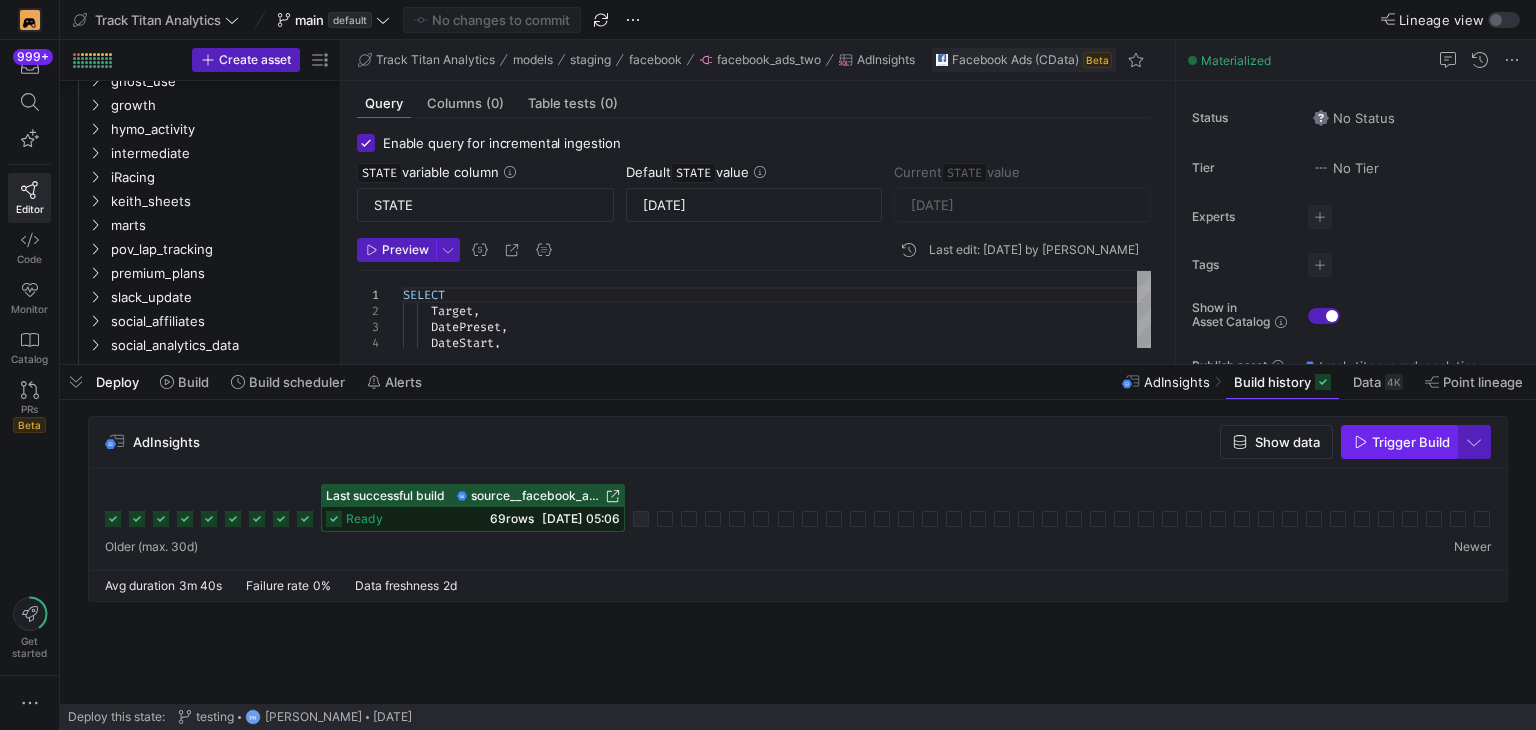 click on "Trigger Build" at bounding box center (1411, 442) 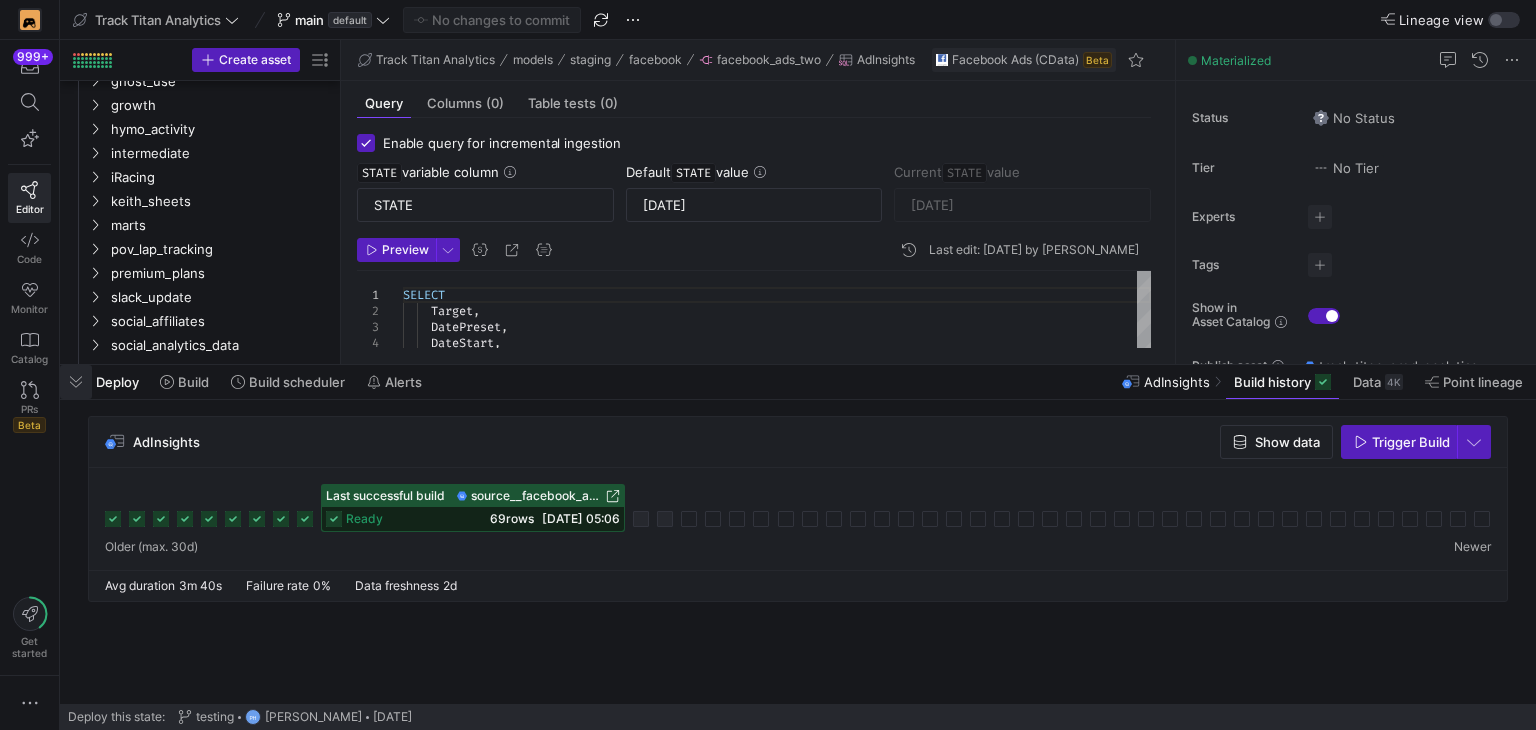 click 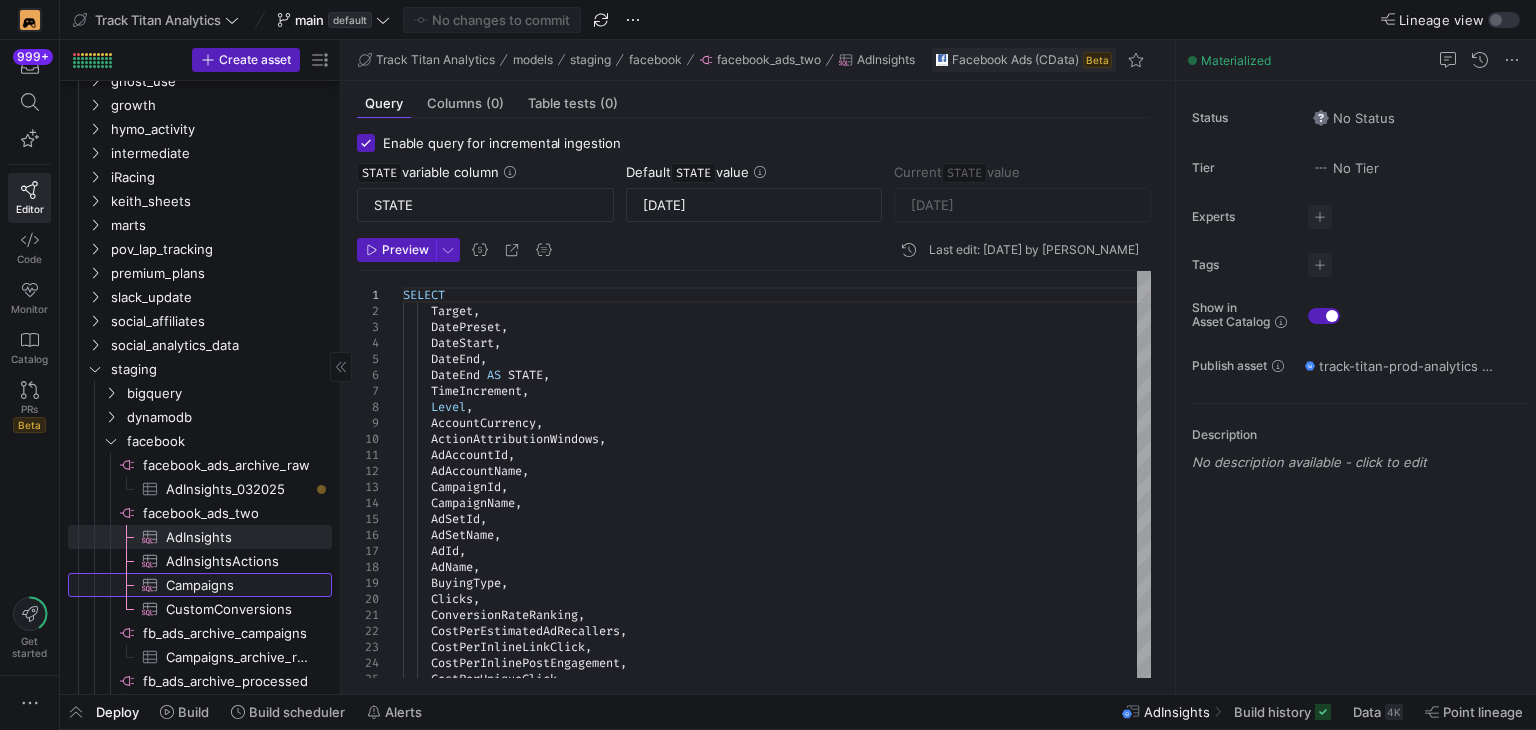 click on "Campaigns​​​​​​​​​" 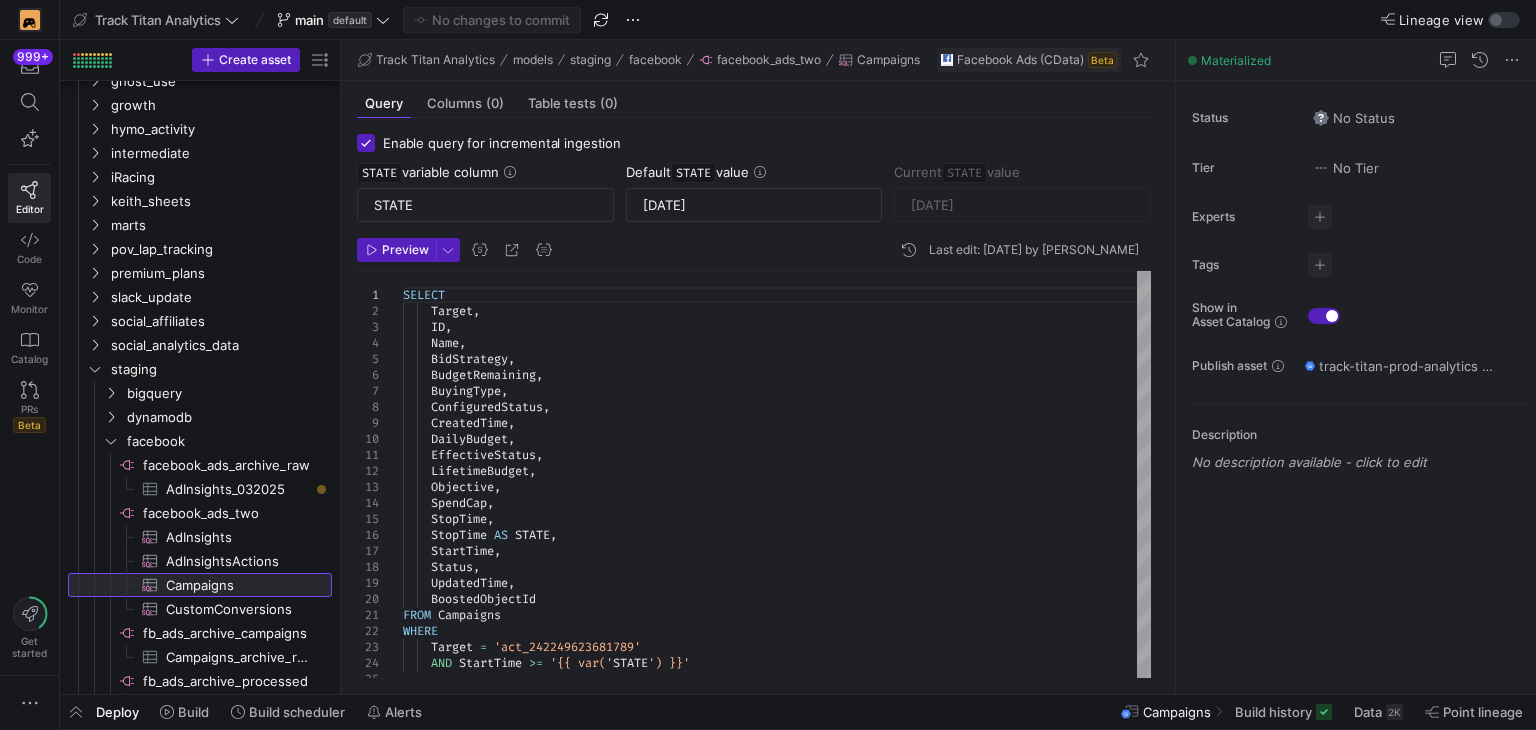 scroll, scrollTop: 8, scrollLeft: 0, axis: vertical 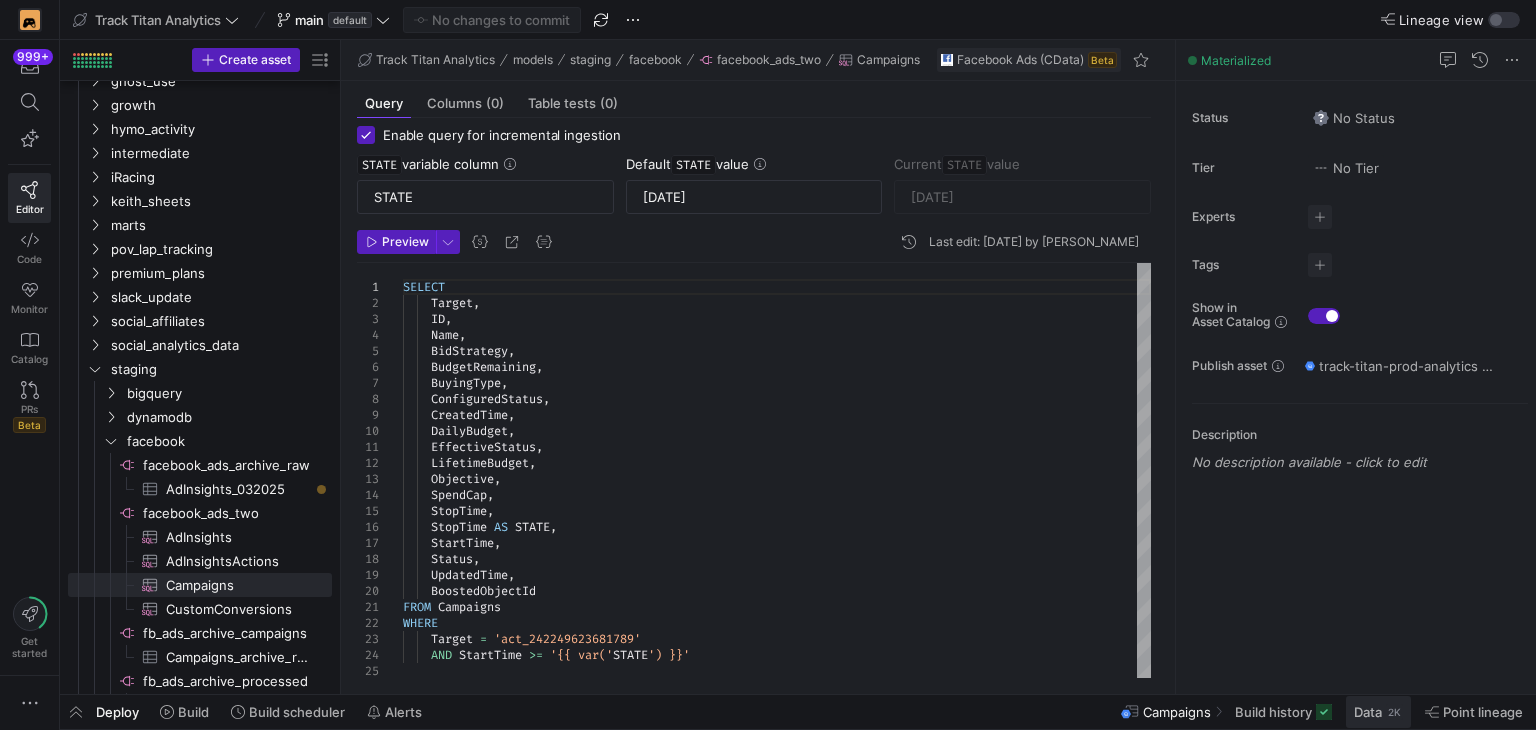 click on "Data" 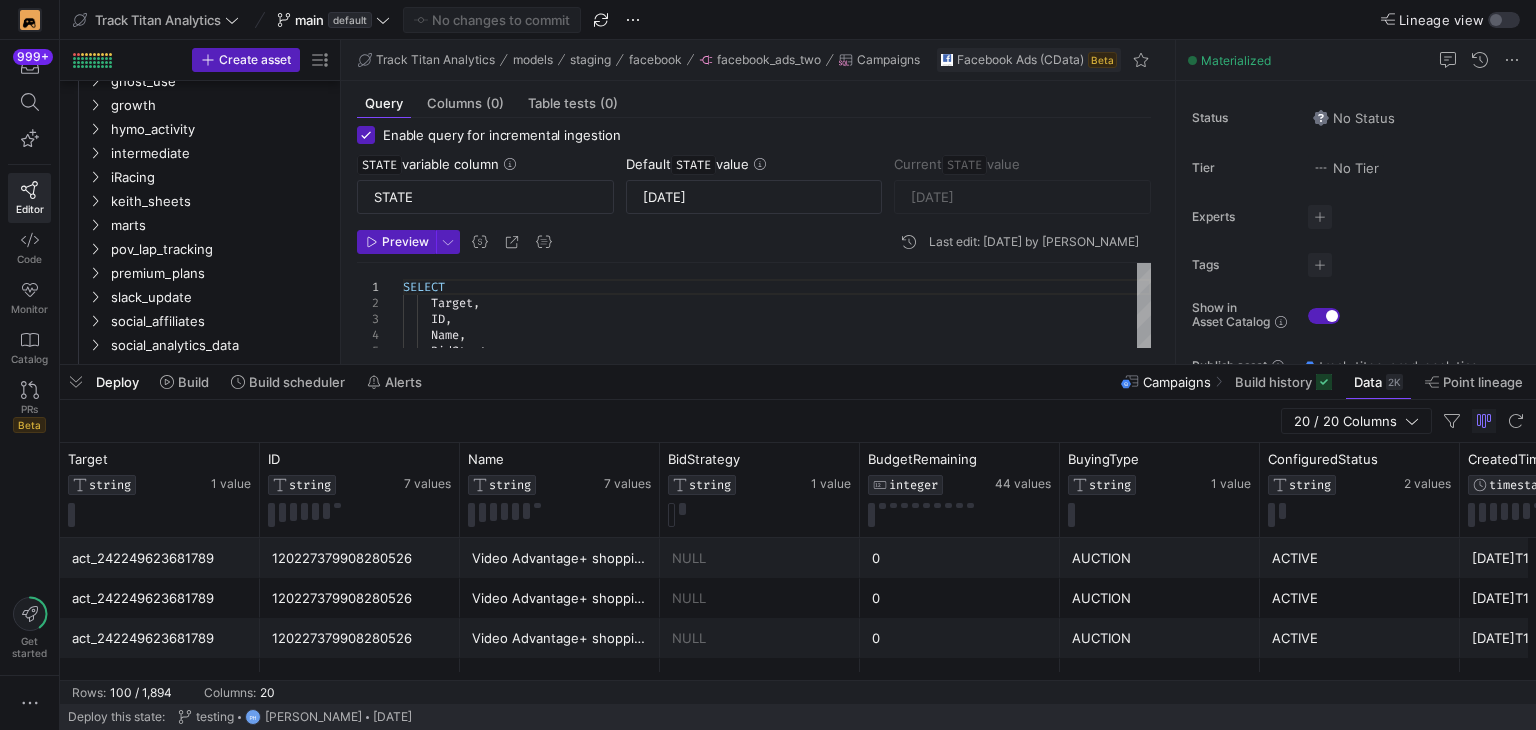 scroll, scrollTop: 0, scrollLeft: 406, axis: horizontal 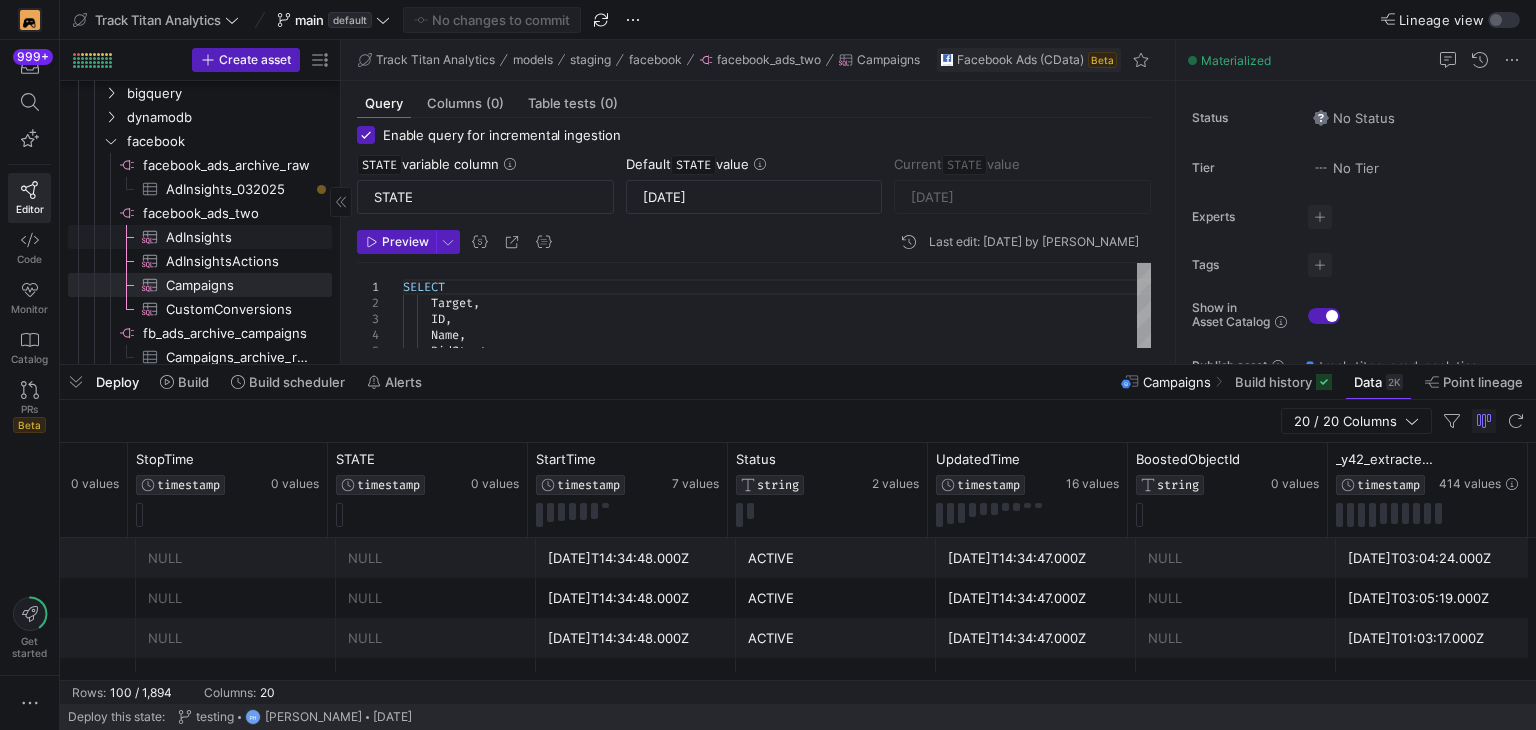click on "AdInsights​​​​​​​​​" 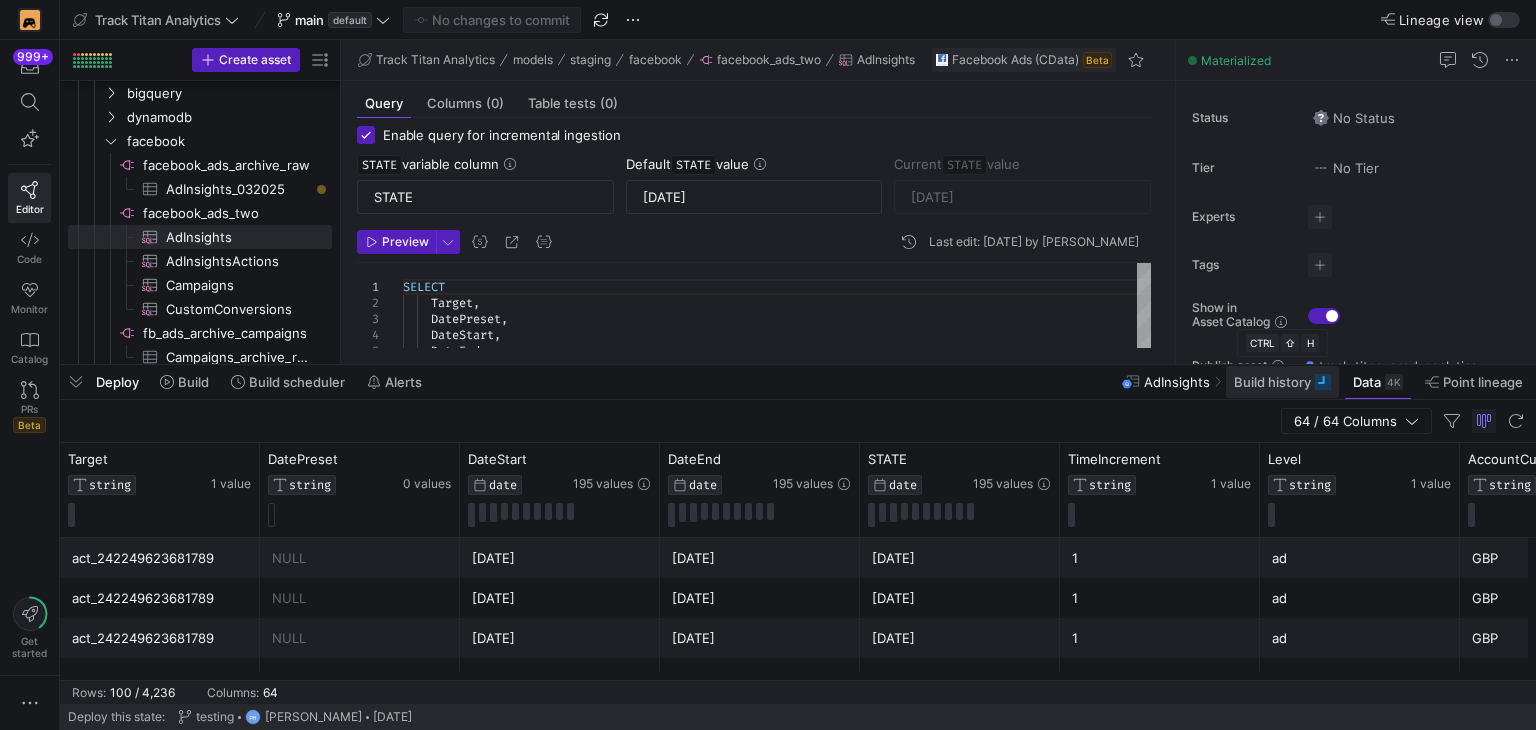 click on "Build history" 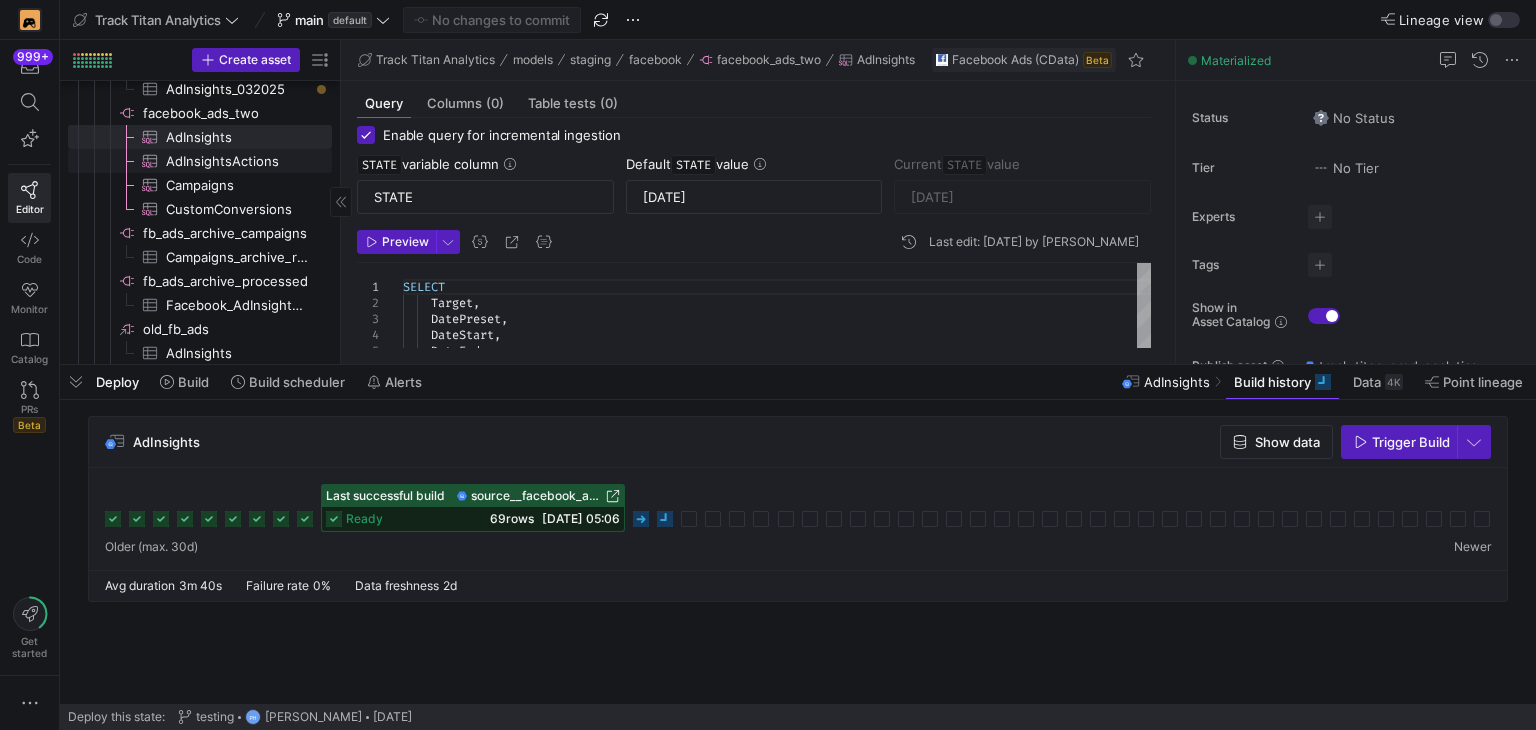 click on "AdInsightsActions​​​​​​​​​" 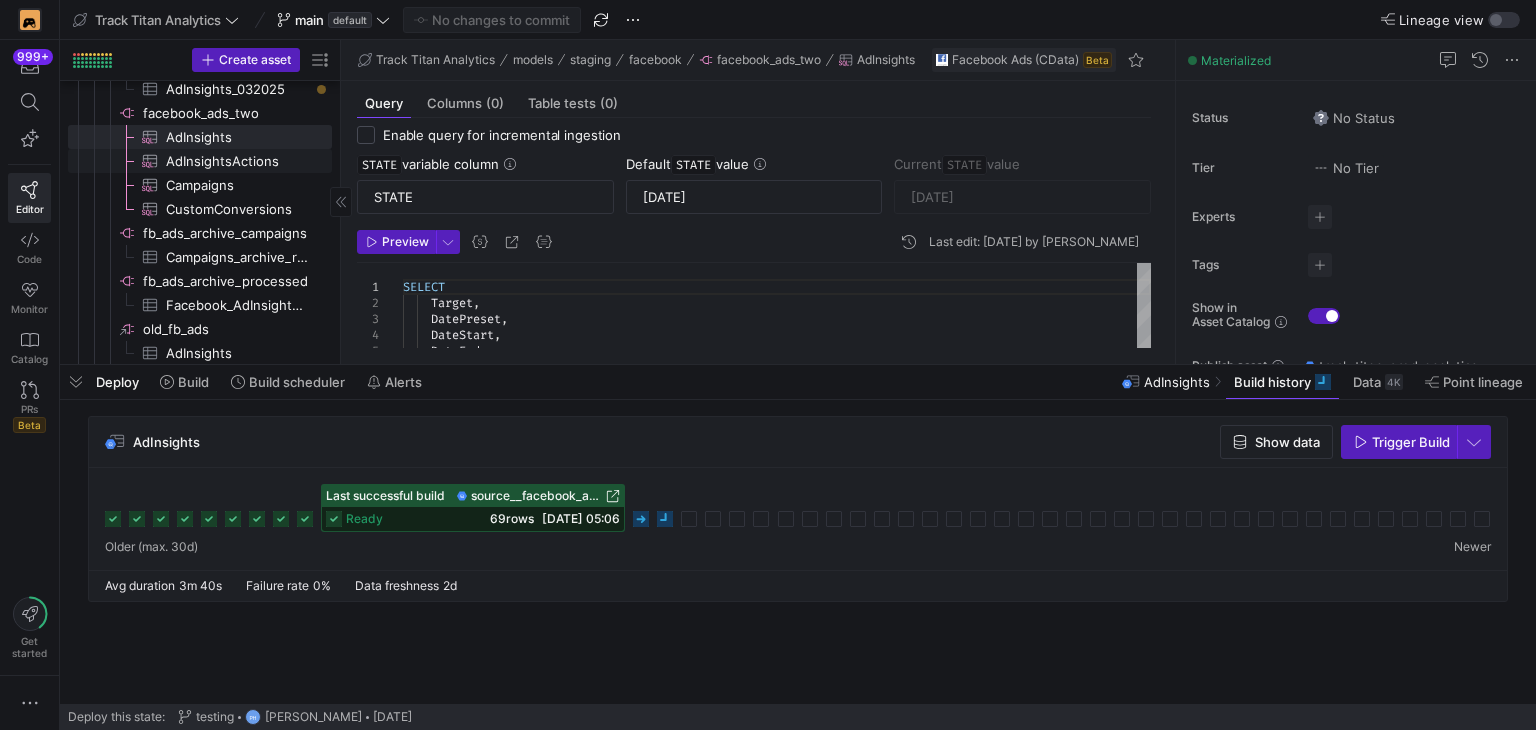 checkbox on "false" 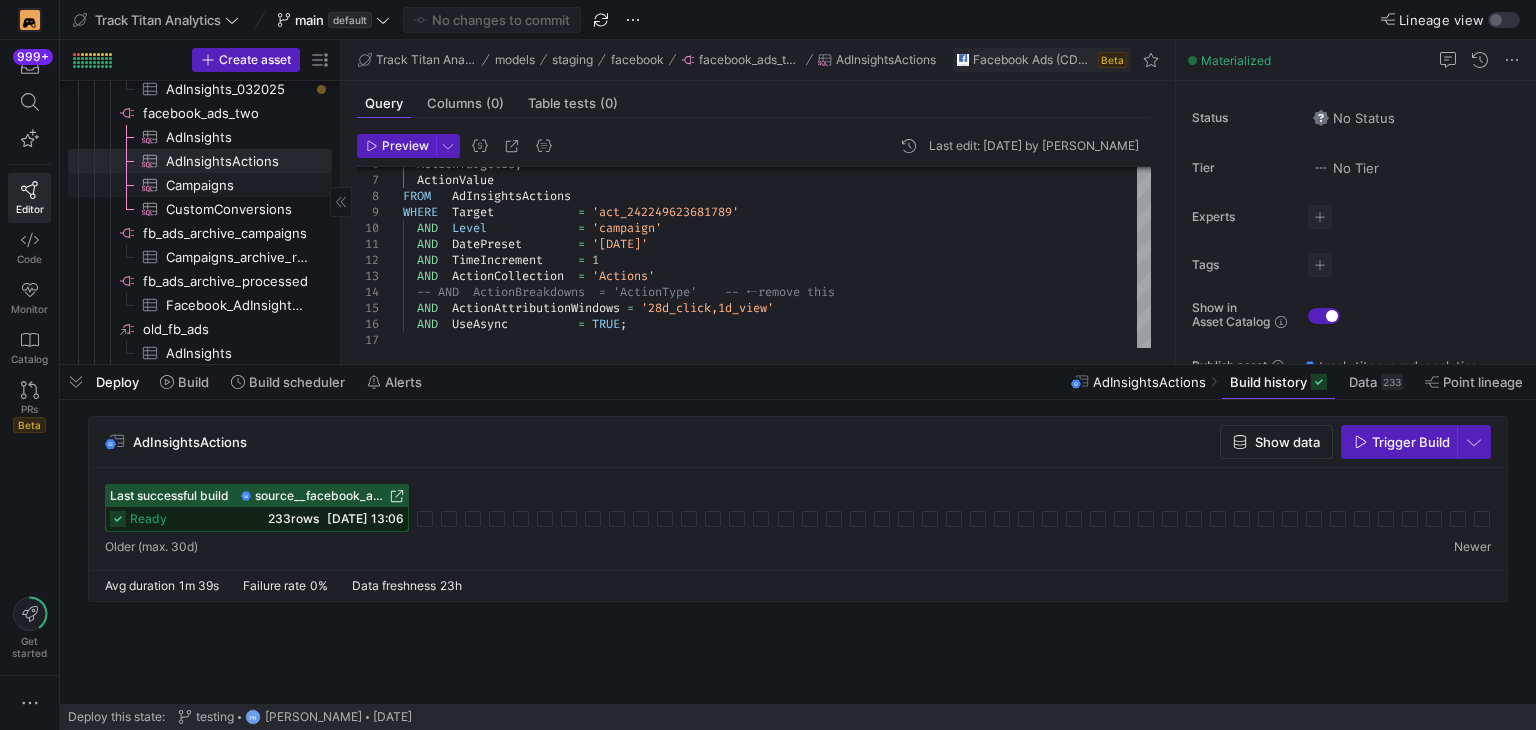 click on "Campaigns​​​​​​​​​" 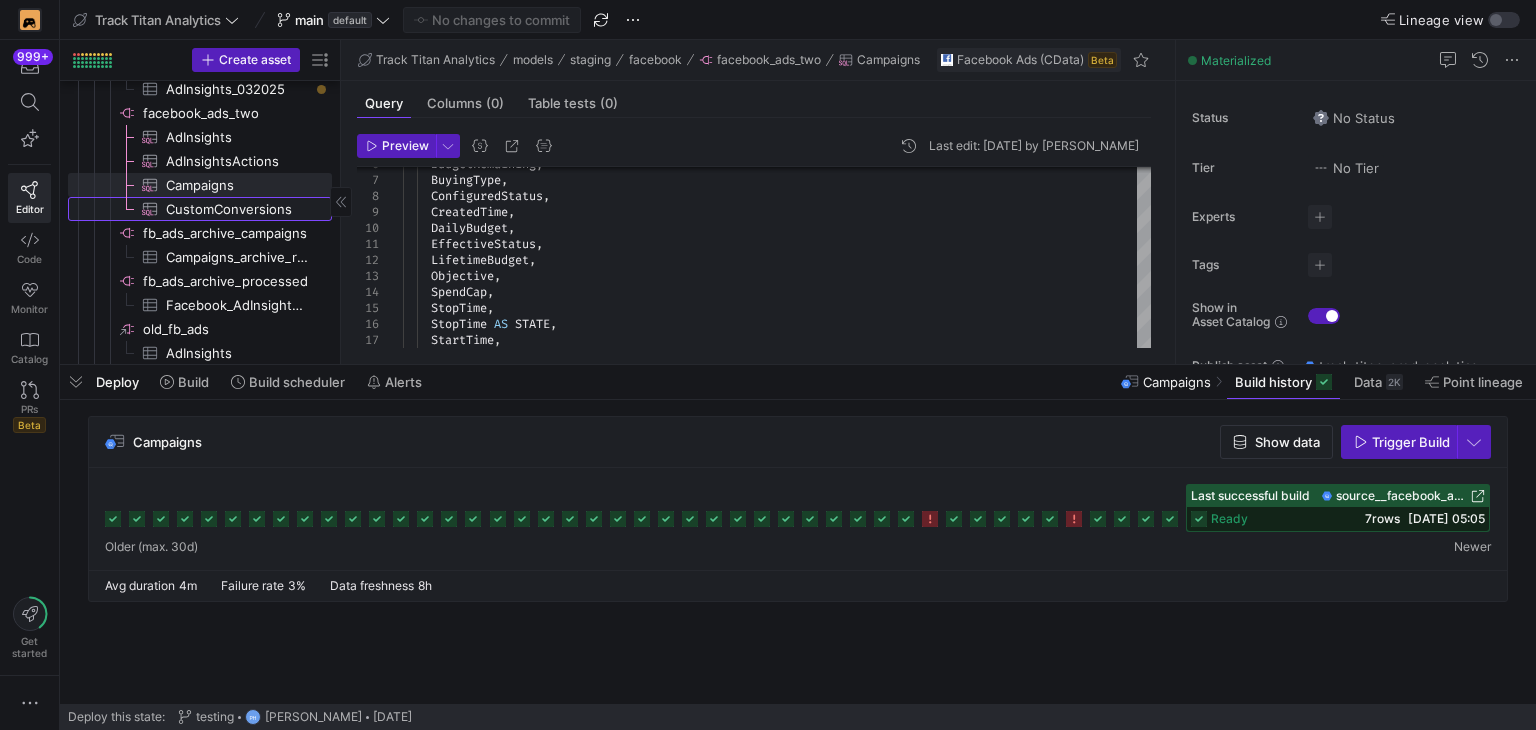 click on "CustomConversions​​​​​​​​​" 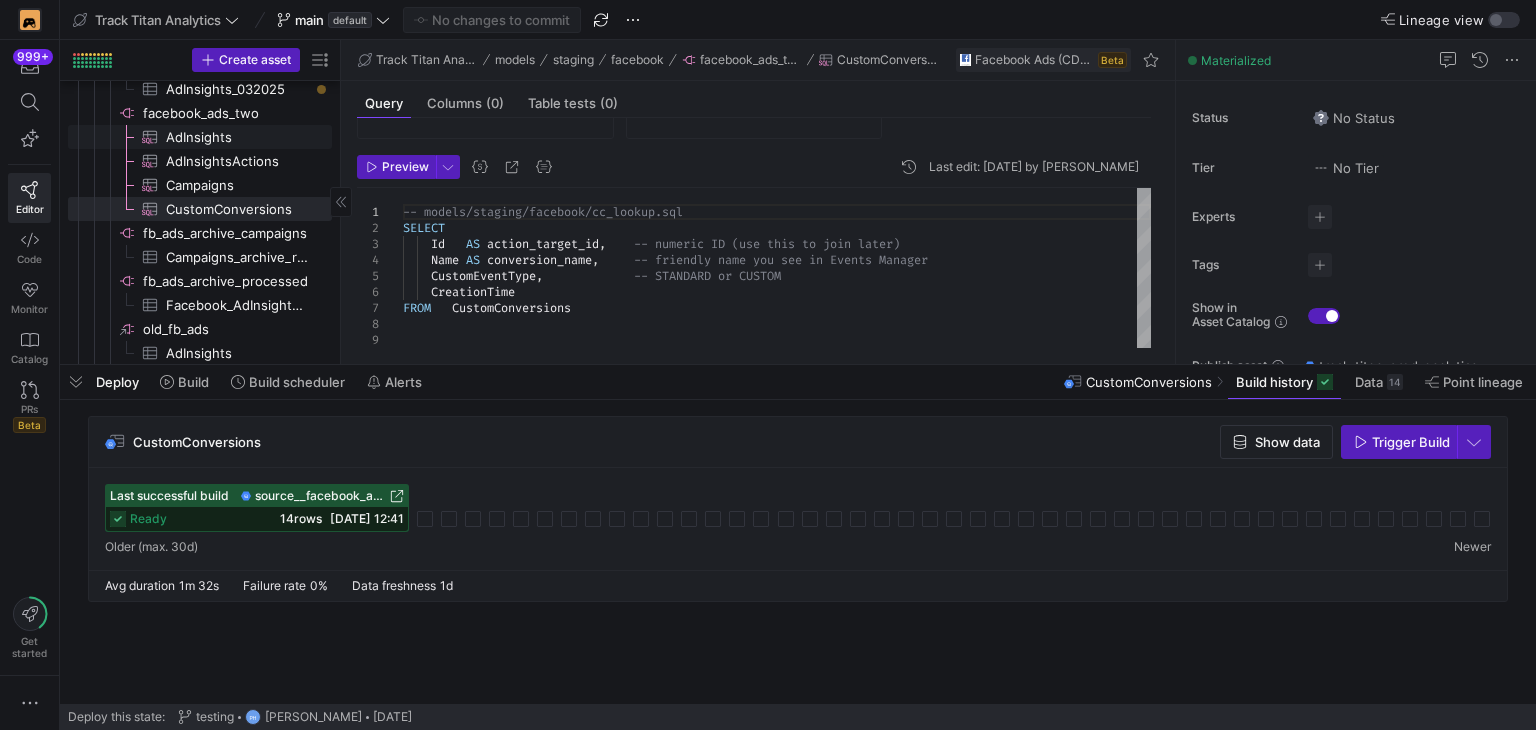 click on "AdInsights​​​​​​​​​" 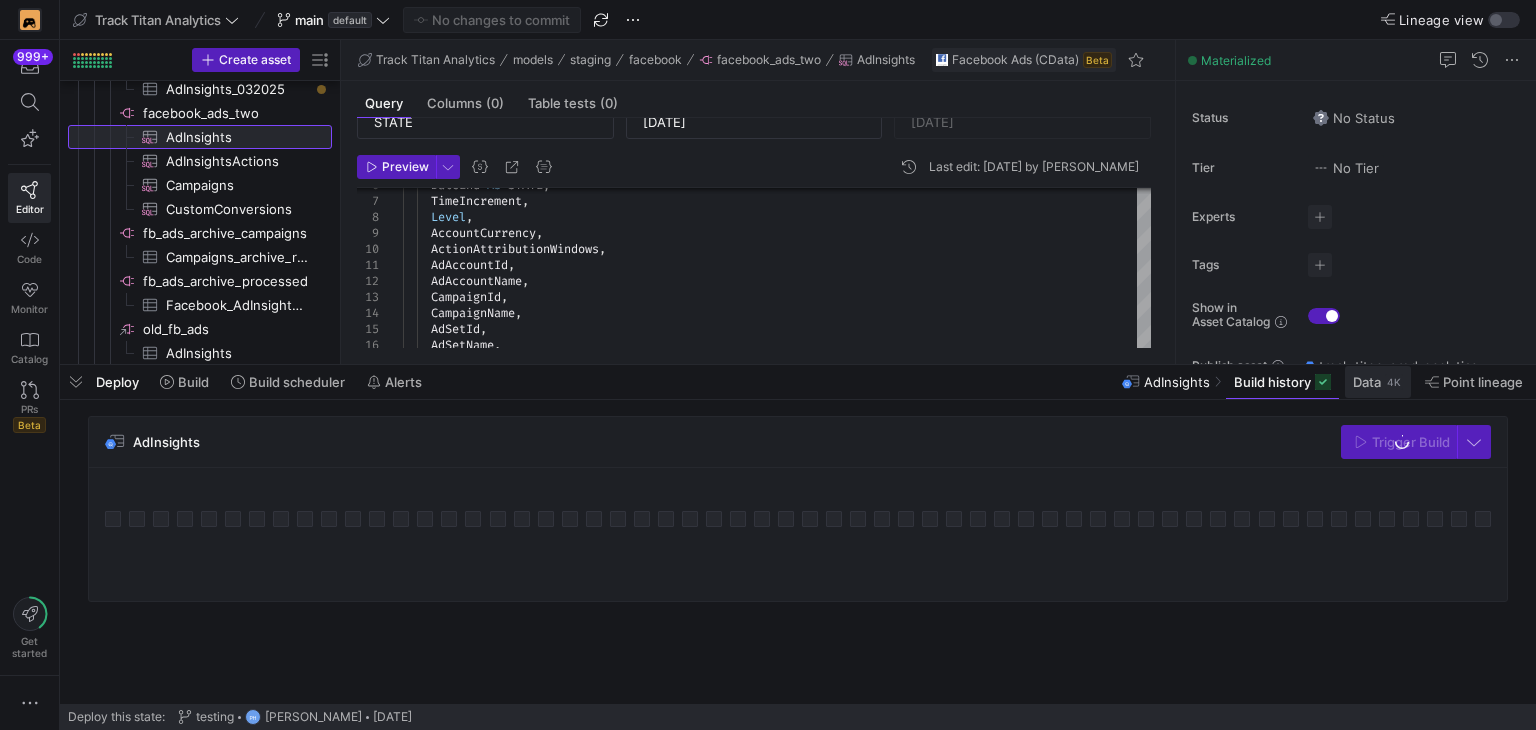 scroll, scrollTop: 104, scrollLeft: 0, axis: vertical 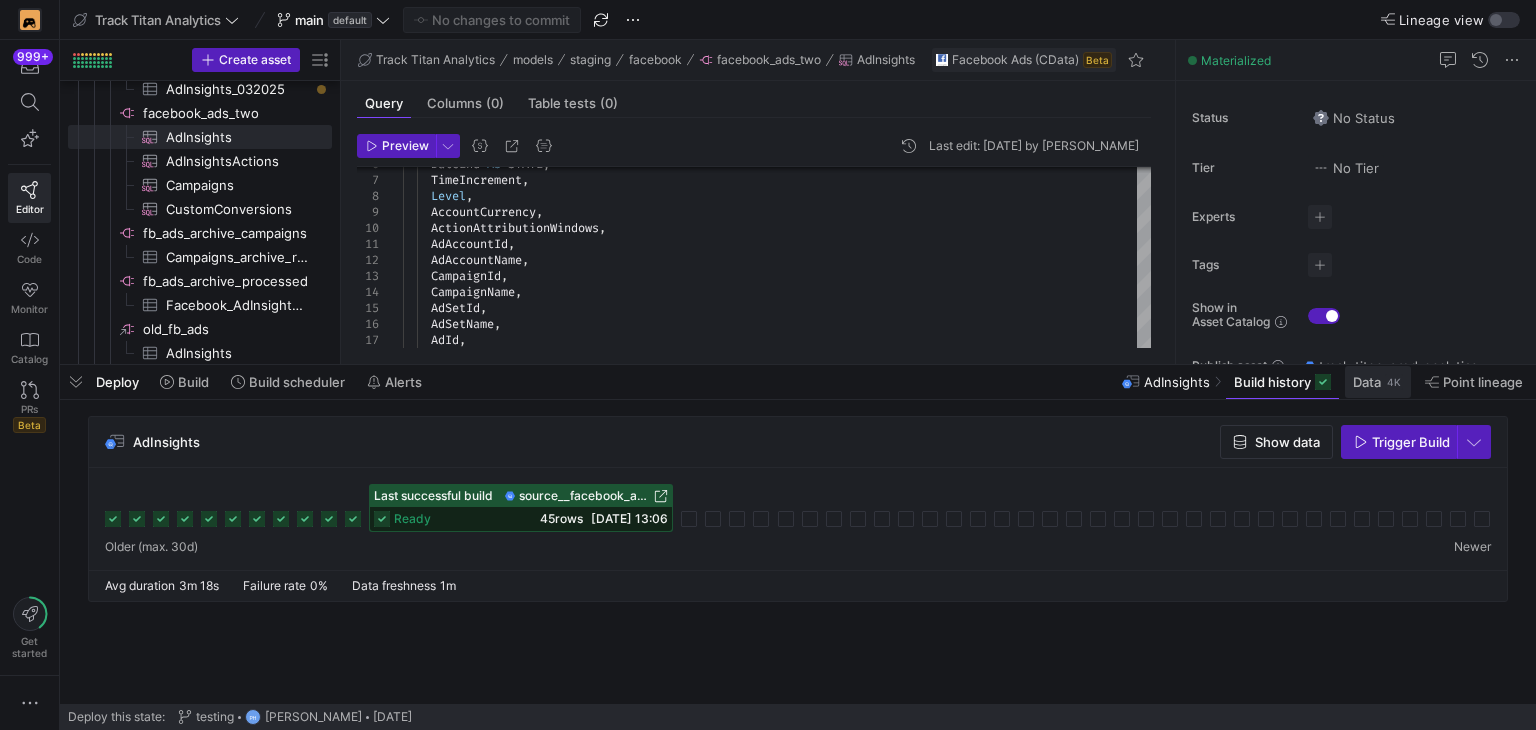 click on "Data" 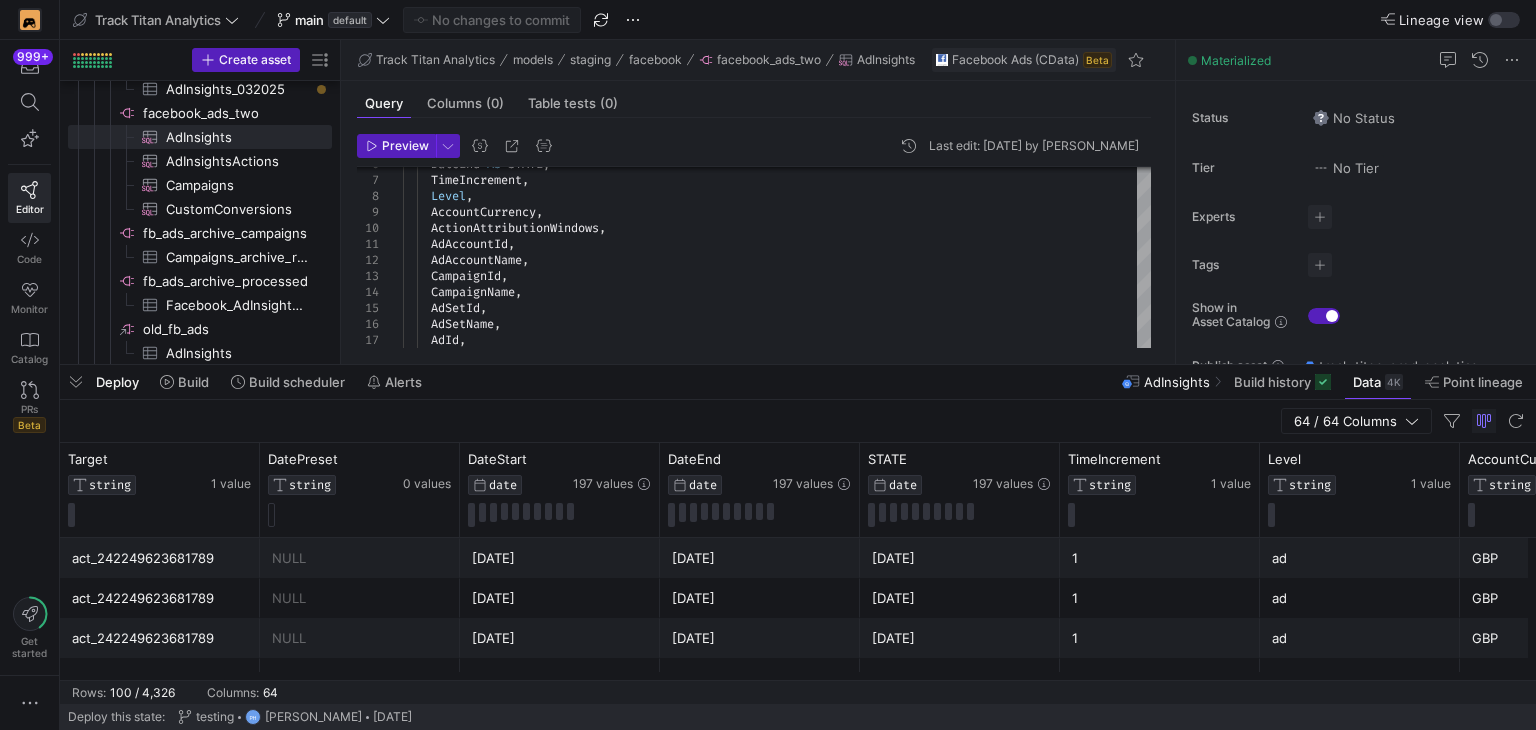 scroll, scrollTop: 0, scrollLeft: 476, axis: horizontal 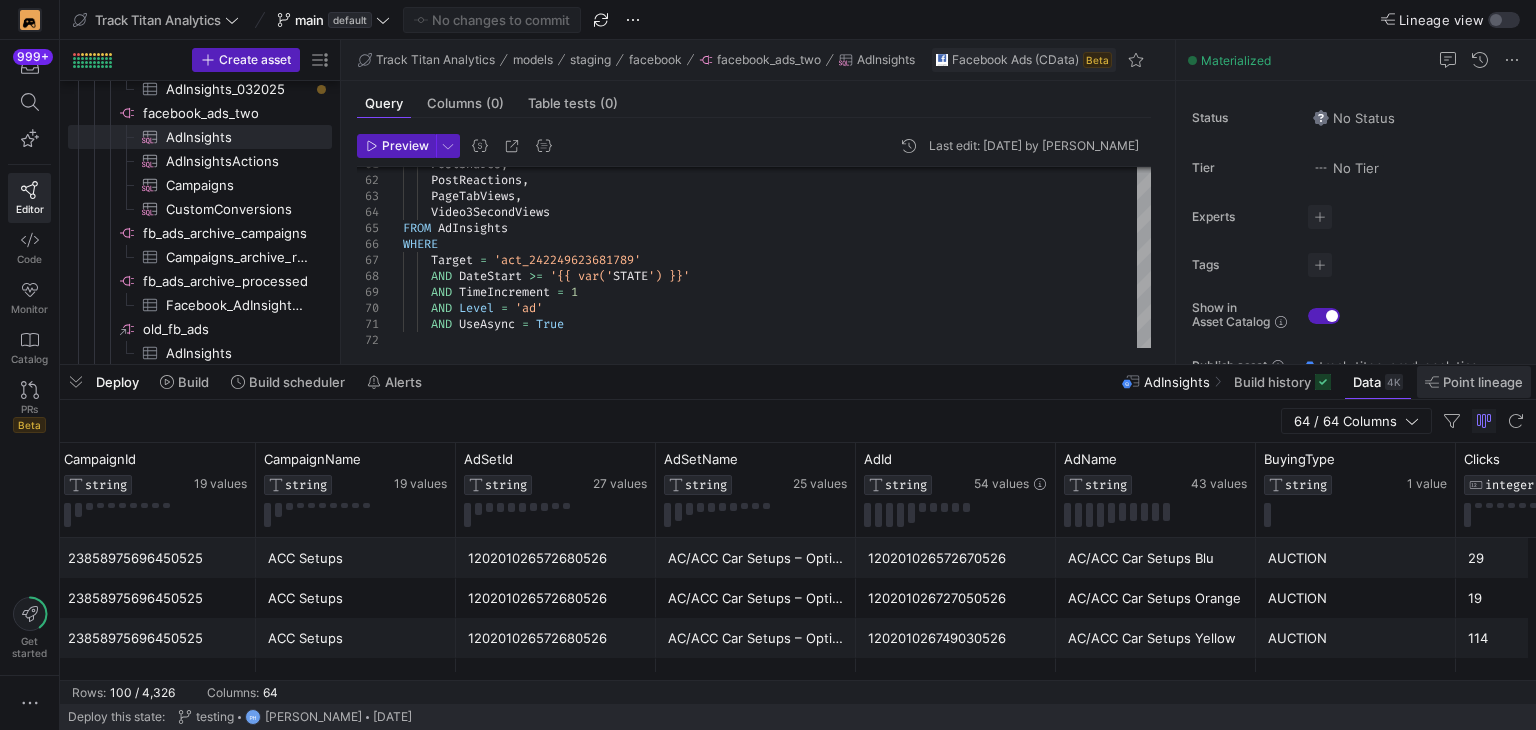 click on "Point lineage" 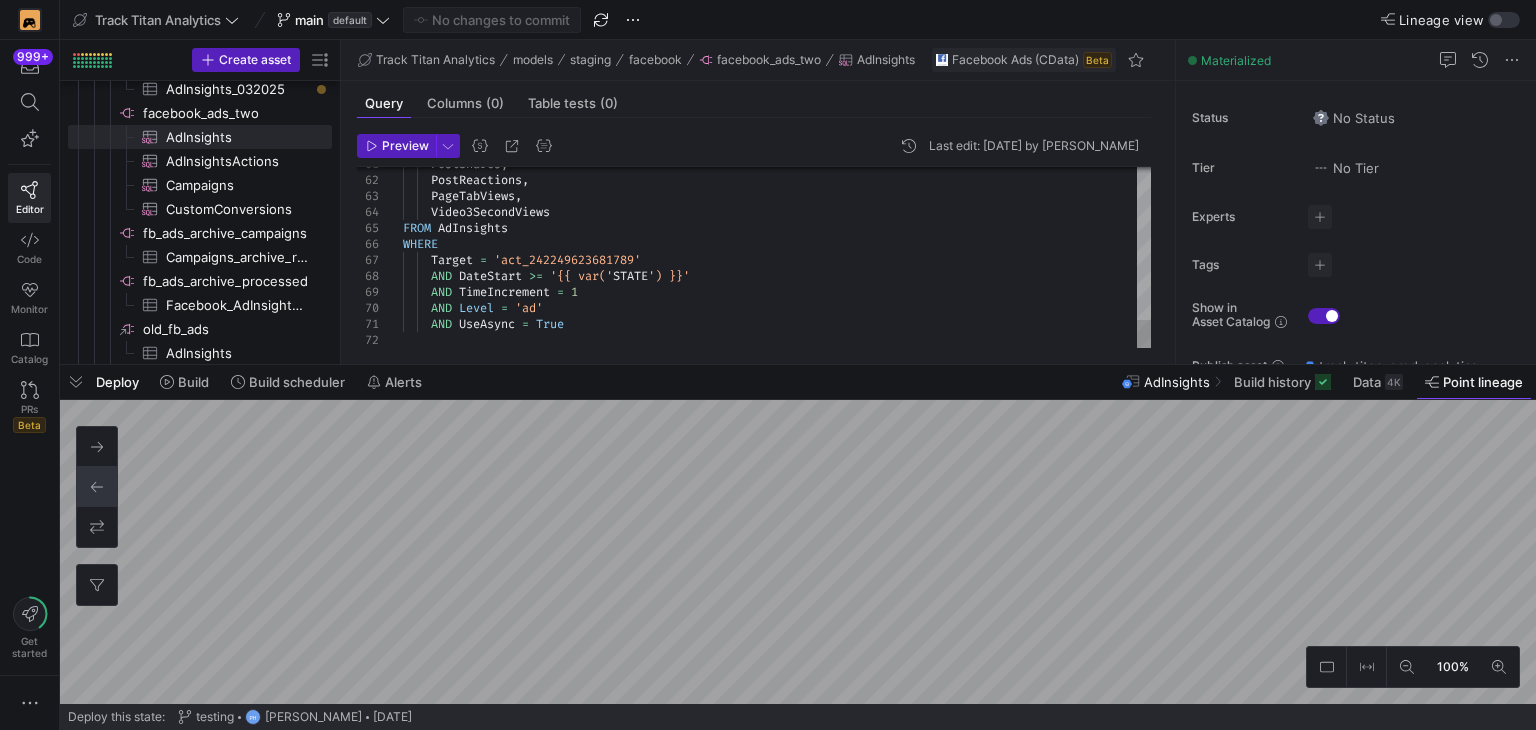 click on "Track Titan Analytics  main   default
No changes to commit Lineage view Create asset
Drag here to set row groups Drag here to set column labels
Group
1
All assets   models   achievements   adhoc   affiliate_dashboards   affiliate_products   discord_ghost_experiment   drive_lounge   drive_to_win   driving_assessments   fb_setups_campaign   final_video_dash_analytics   ghost_use" 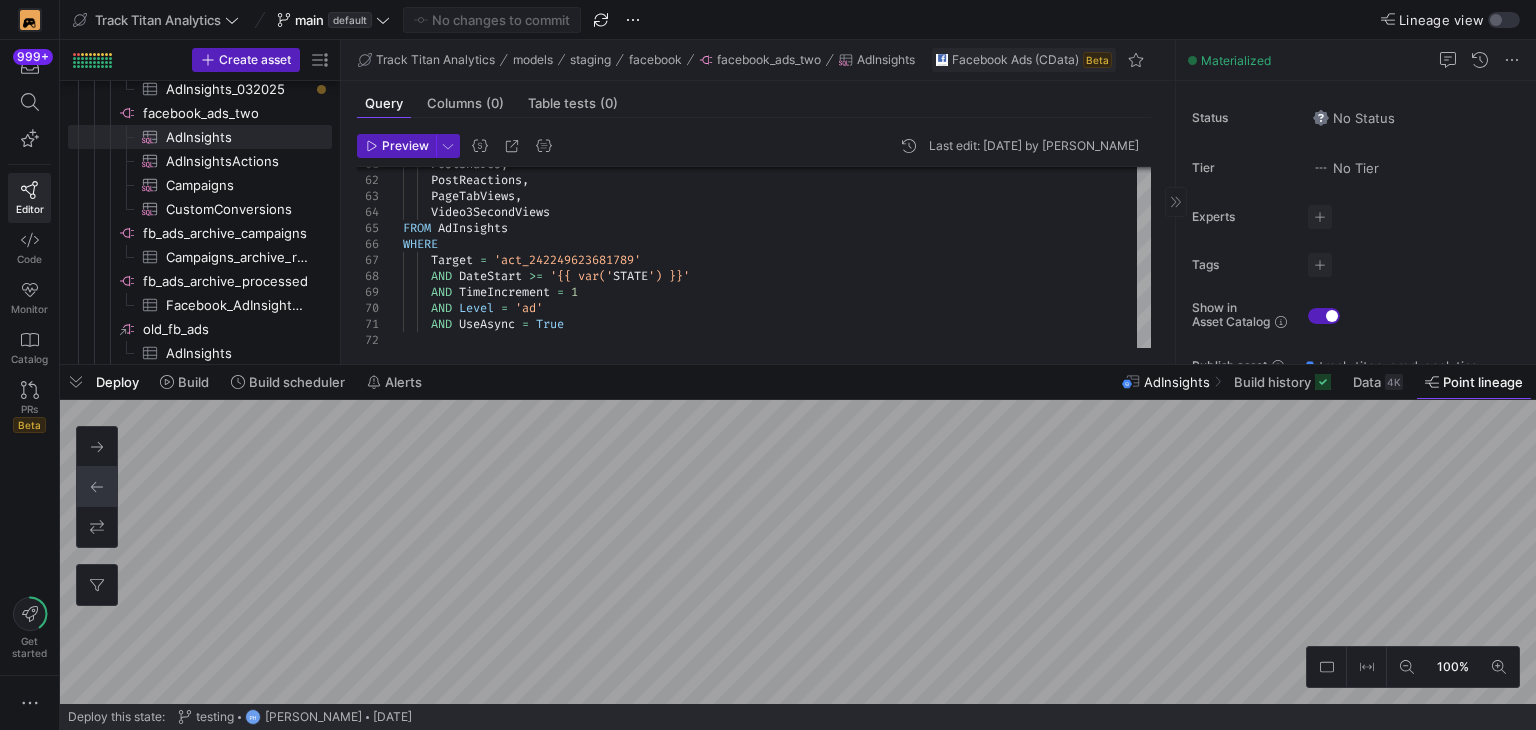 click on "Track Titan Analytics  main   default
No changes to commit Lineage view Create asset
Drag here to set row groups Drag here to set column labels
Group
1
All assets   models   achievements   adhoc   affiliate_dashboards   affiliate_products   discord_ghost_experiment   drive_lounge   drive_to_win   driving_assessments   fb_setups_campaign   final_video_dash_analytics   ghost_use" 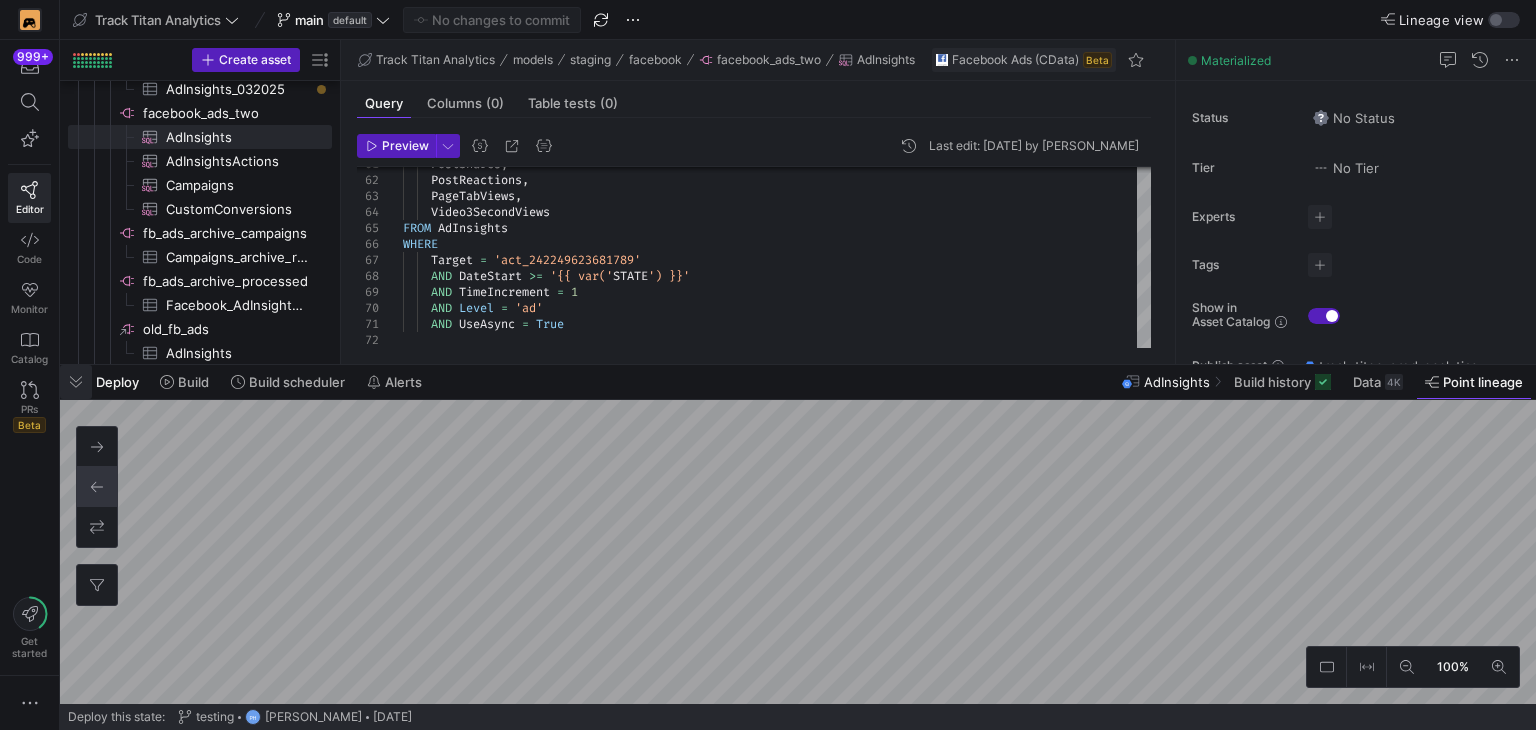 click 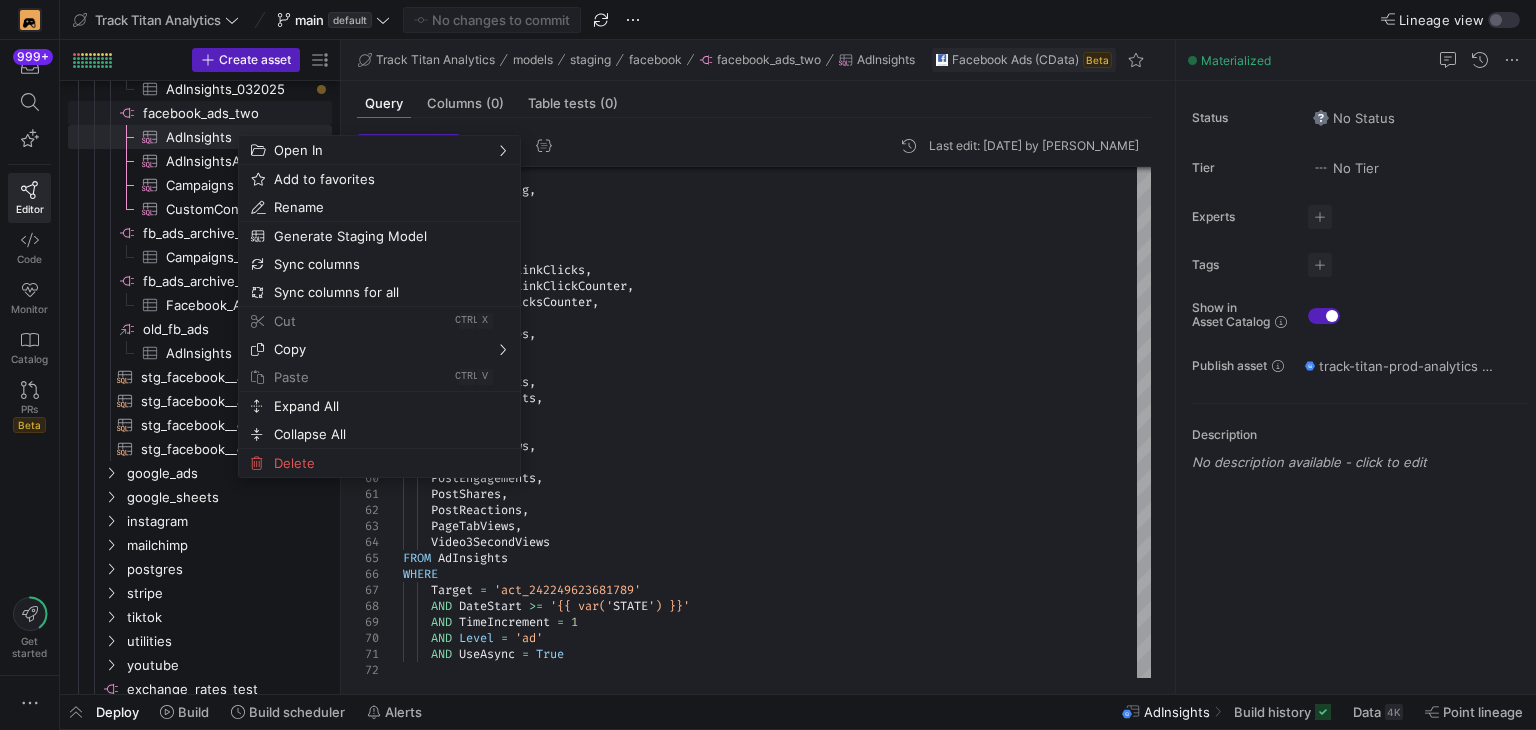 click on "facebook_ads_two​​​​​​​​" 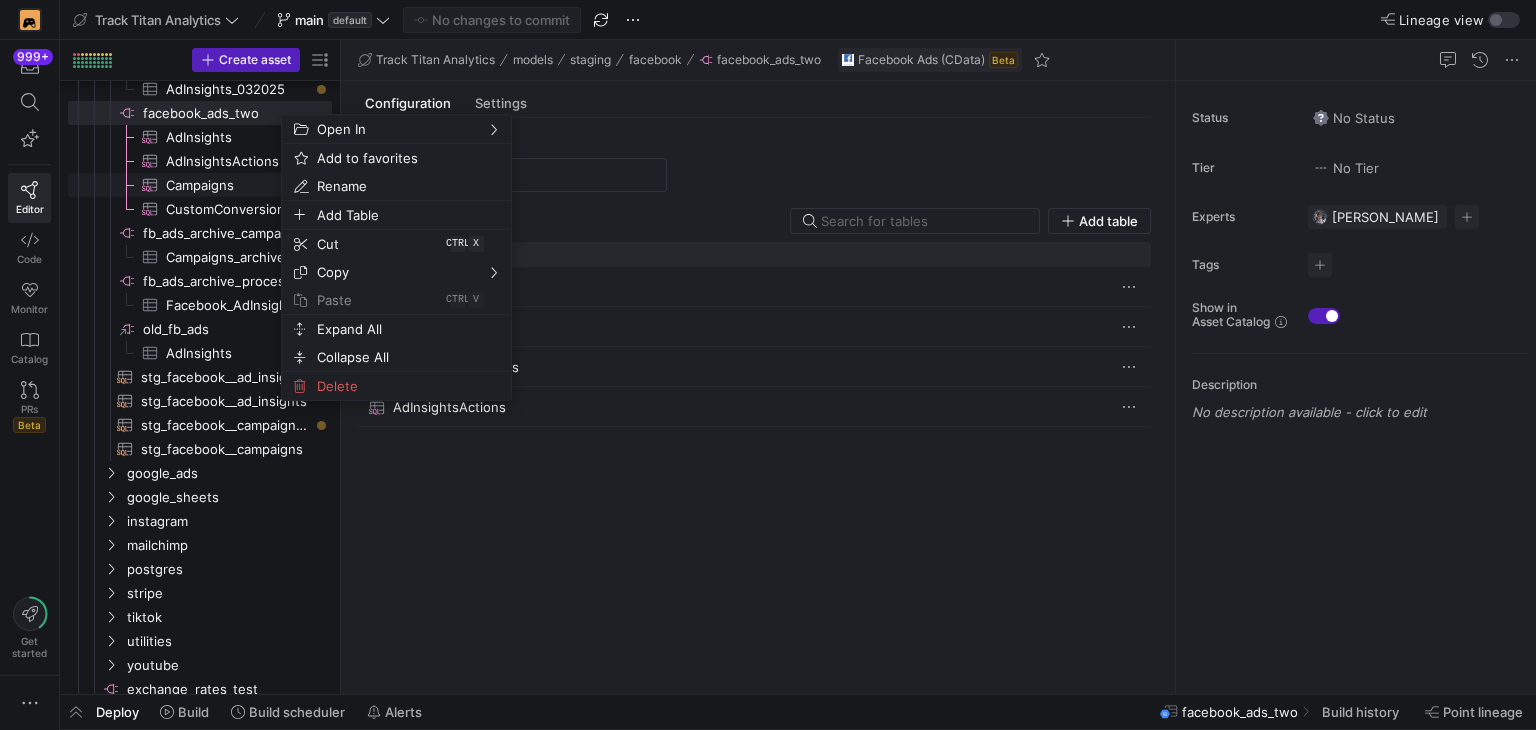 scroll, scrollTop: 600, scrollLeft: 0, axis: vertical 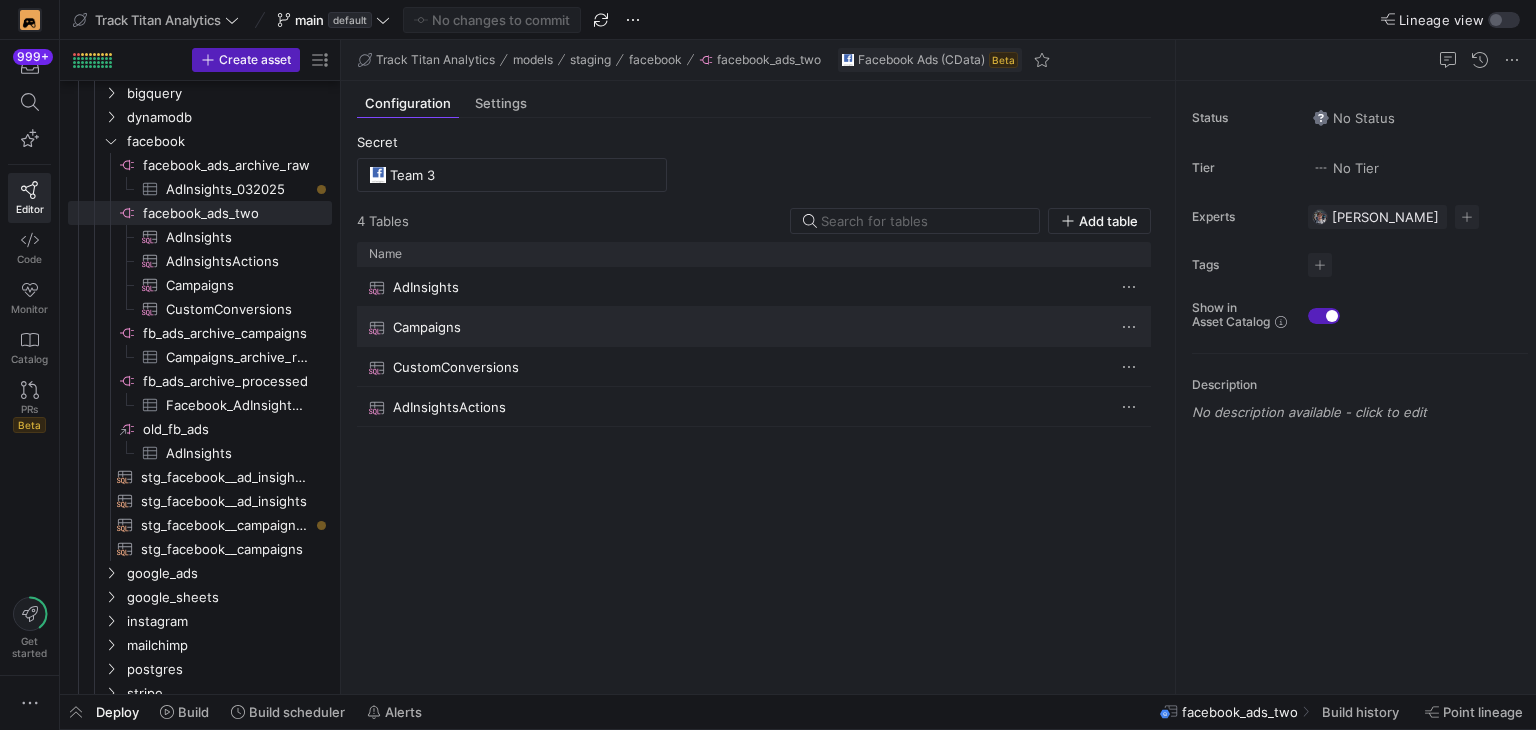 click on "Campaigns" 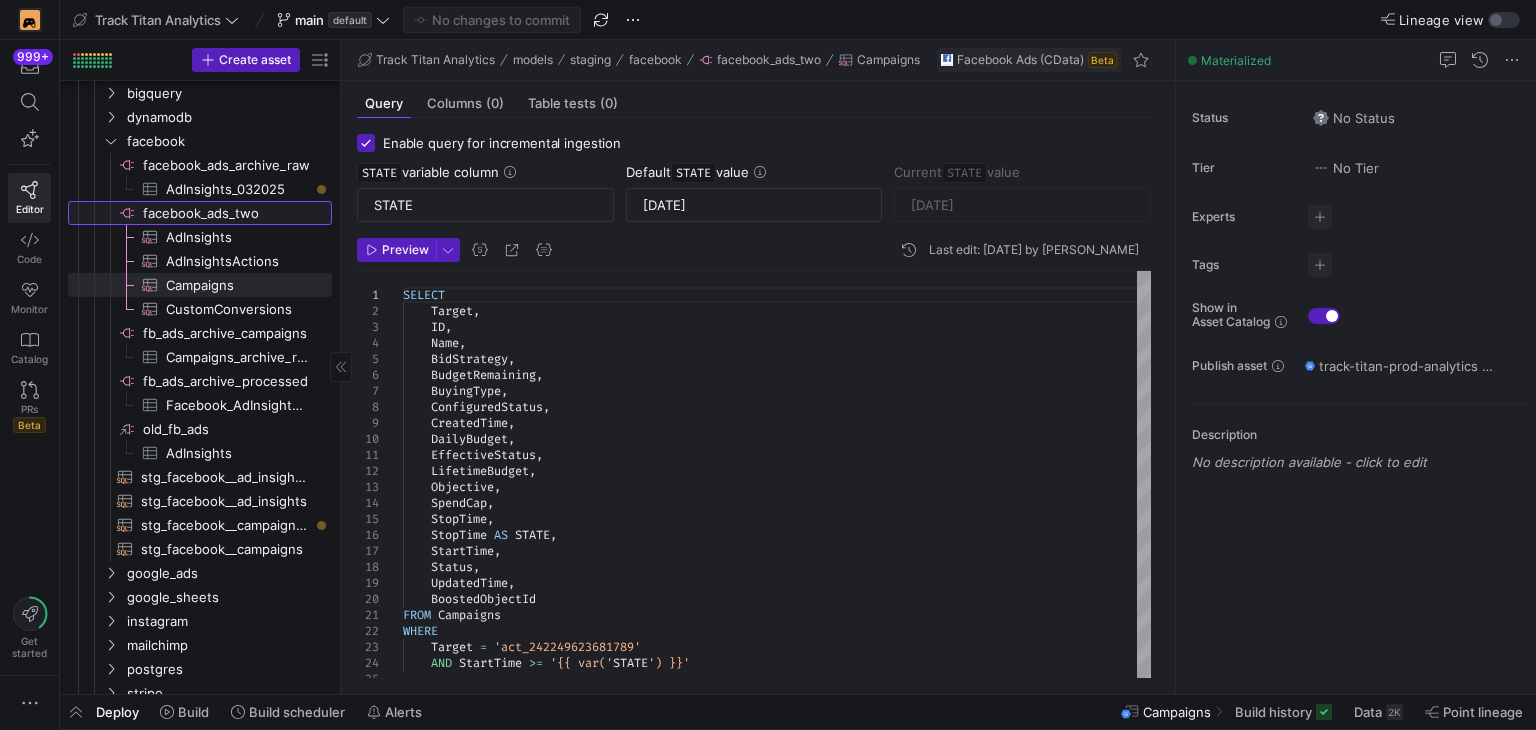click on "facebook_ads_two​​​​​​​​" 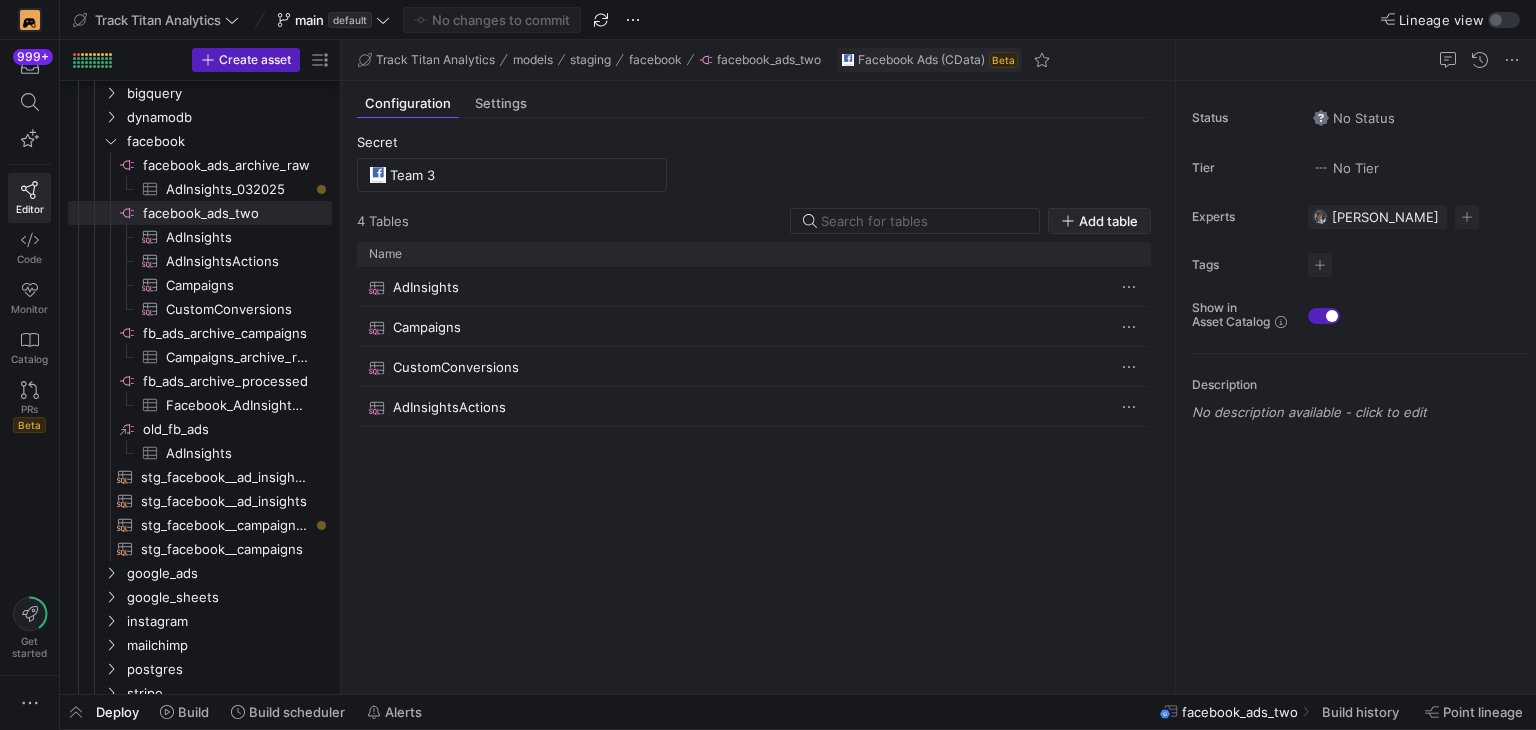 click at bounding box center (1099, 221) 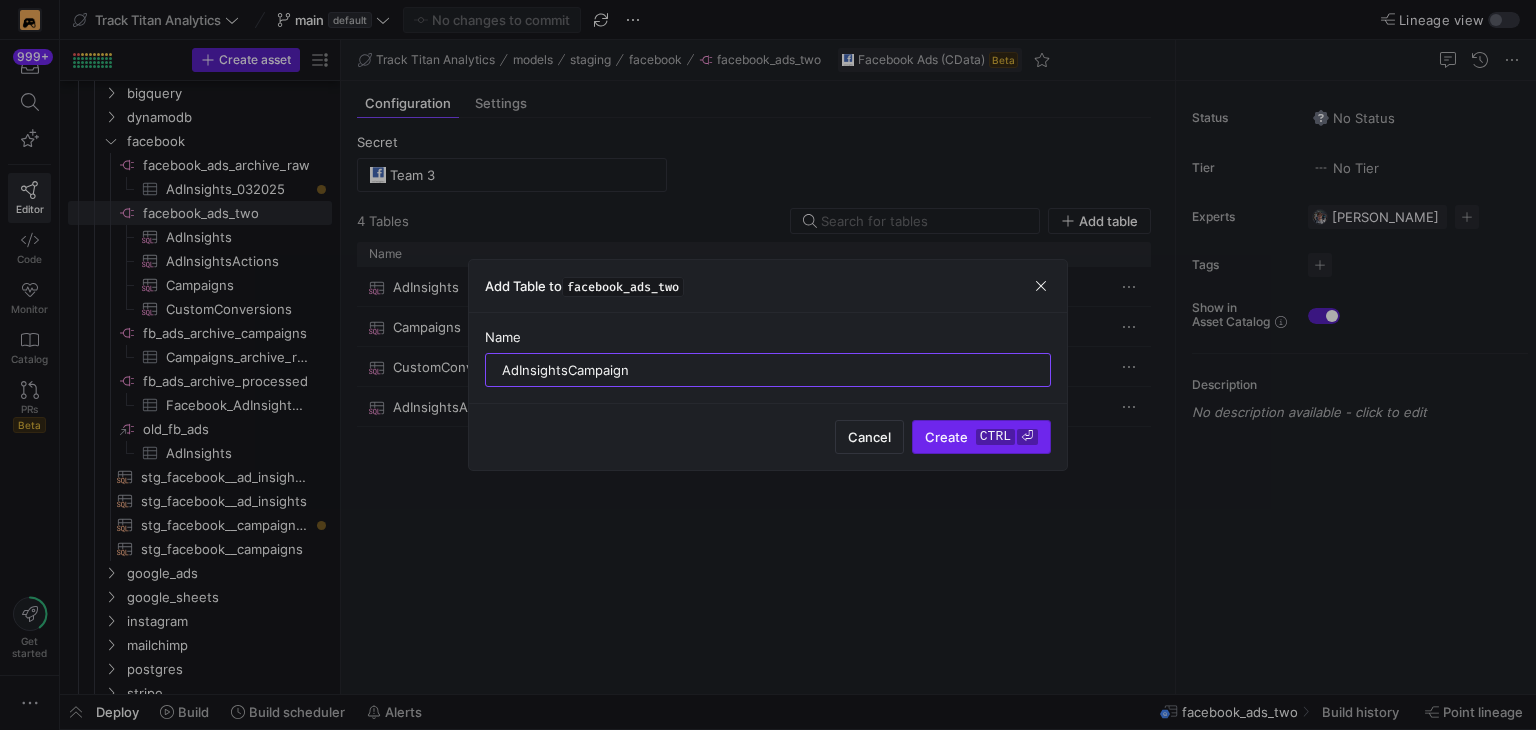 type on "AdInsightsCampaign" 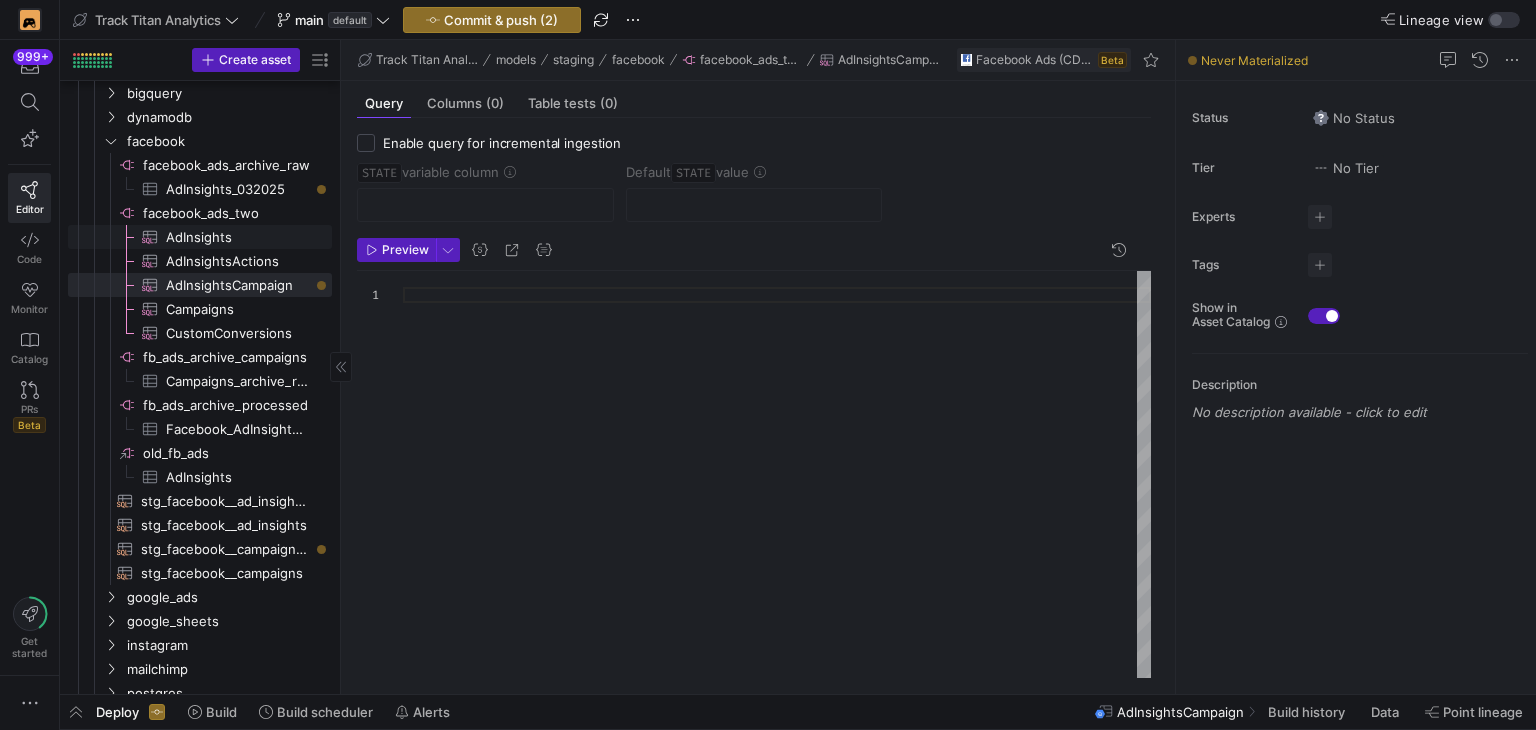 click on "AdInsights​​​​​​​​​" 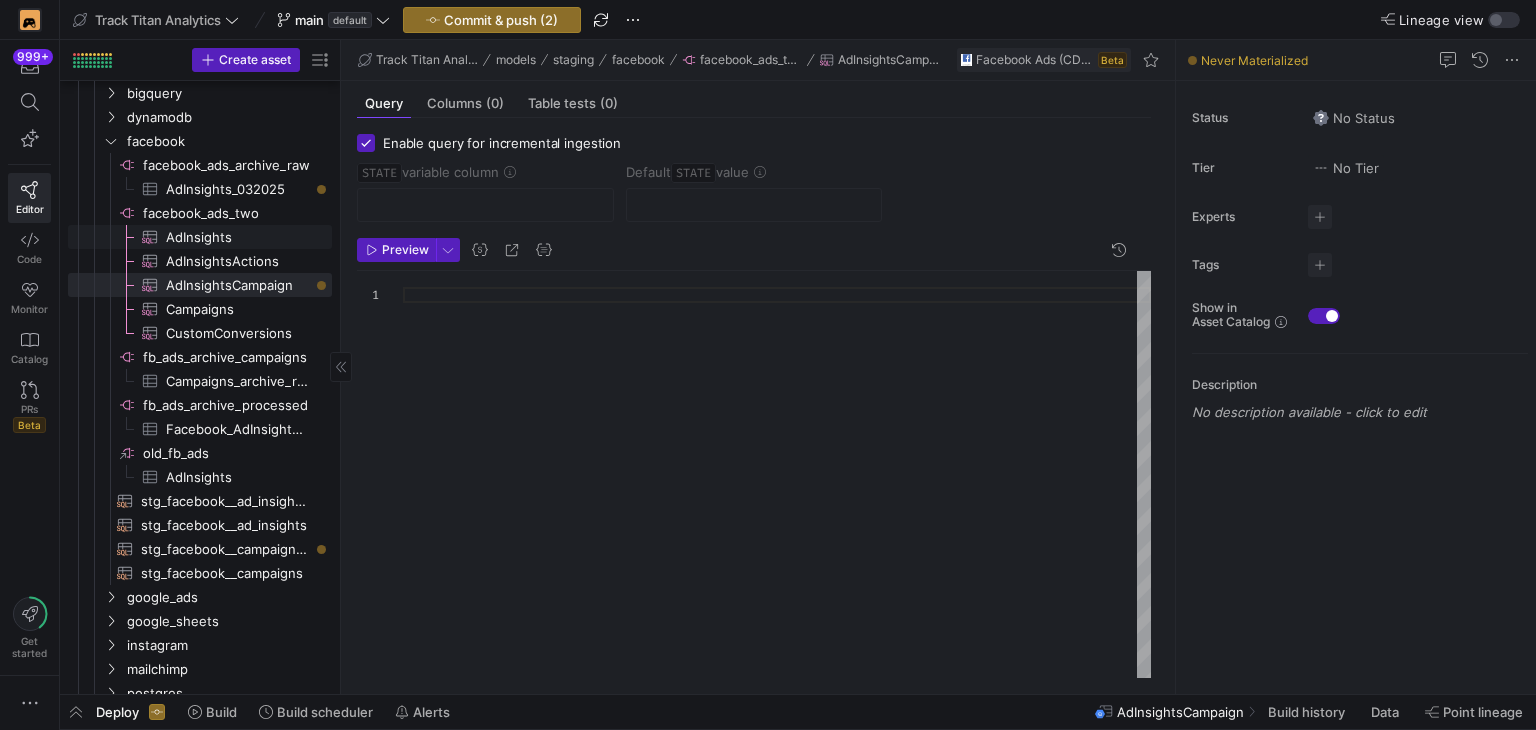 checkbox on "true" 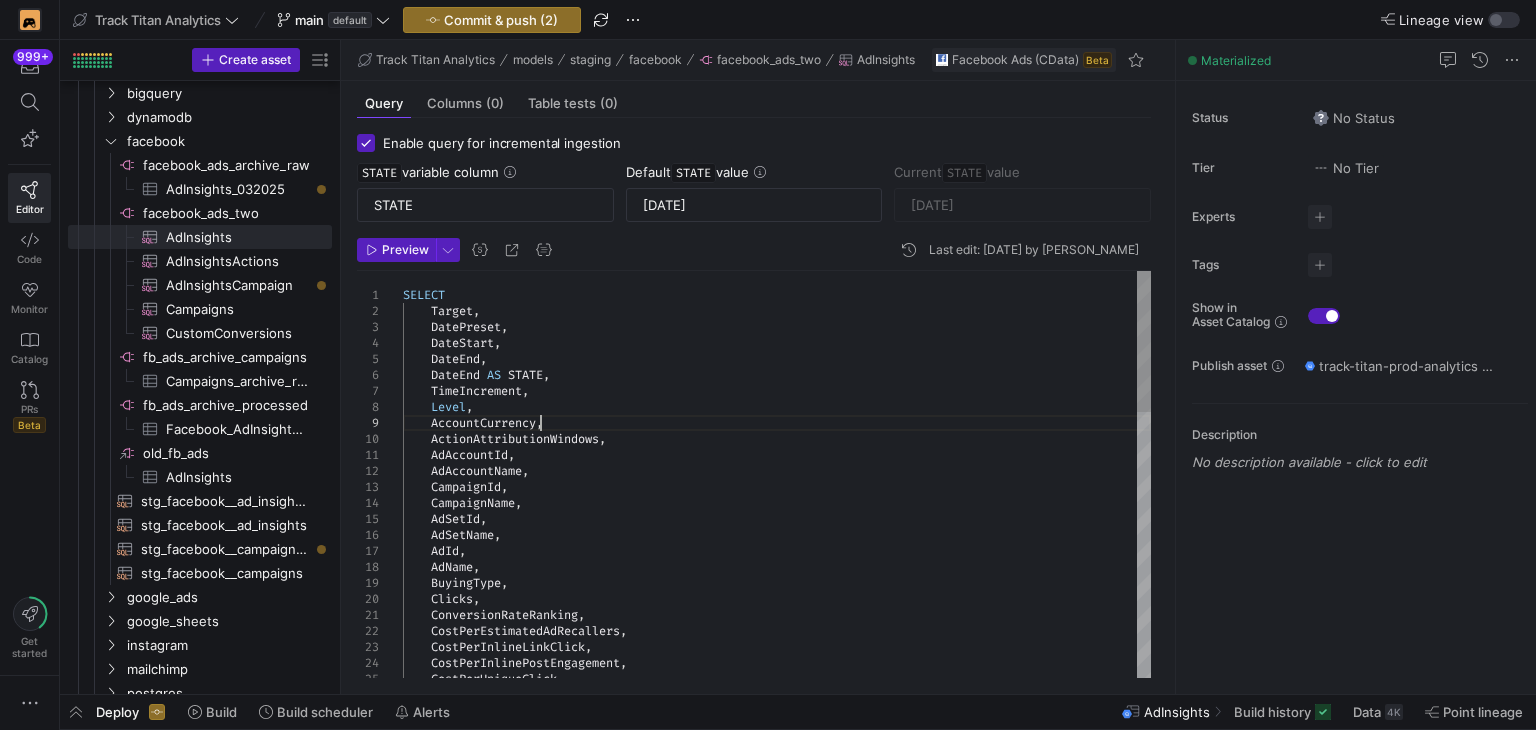 click on "SELECT      Target ,      DatePreset ,      DateStart ,      DateEnd ,      DateEnd   AS   STATE ,      TimeIncrement ,      Level ,      AccountCurrency ,      ActionAttributionWindows ,      AdAccountId ,      AdAccountName ,      CampaignId ,      CampaignName ,      AdSetId ,      AdSetName ,      AdId ,      AdName ,      BuyingType ,      Clicks ,      ConversionRateRanking ,      CostPerEstimatedAdRecallers ,      CostPerInlineLinkClick ,      CostPerInlinePostEngagement ,      CostPerUniqueClick ," 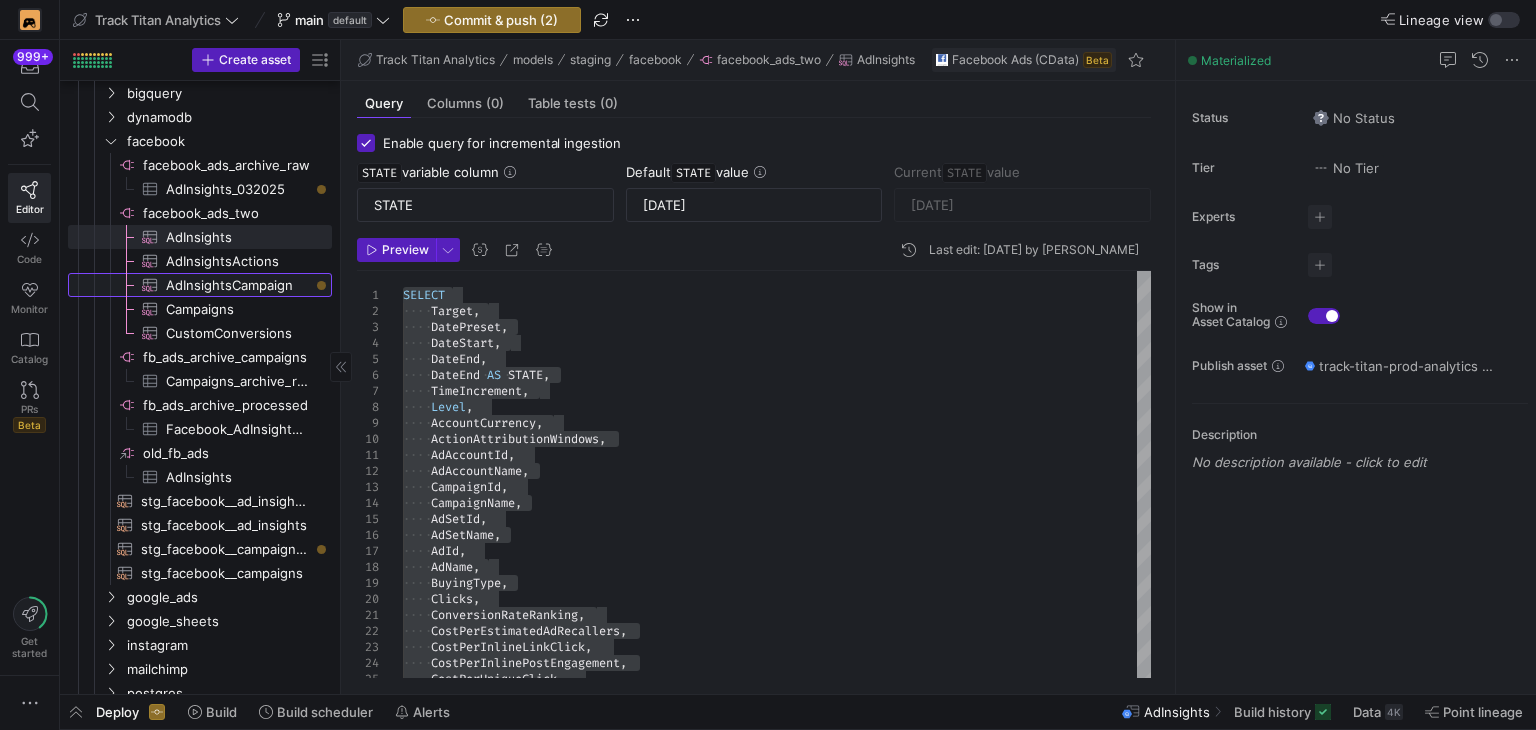 click on "AdInsightsCampaign​​​​​​​​​" 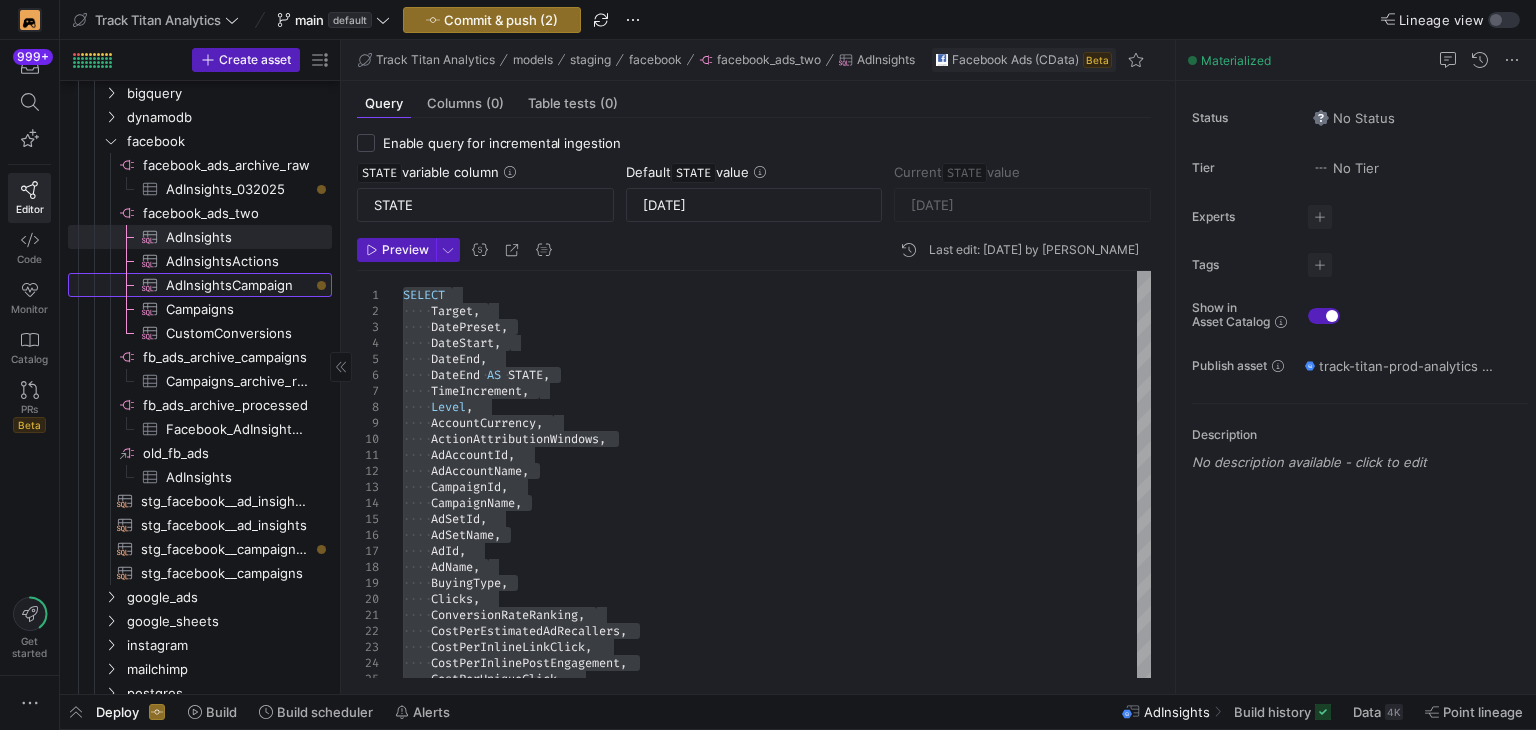 checkbox on "false" 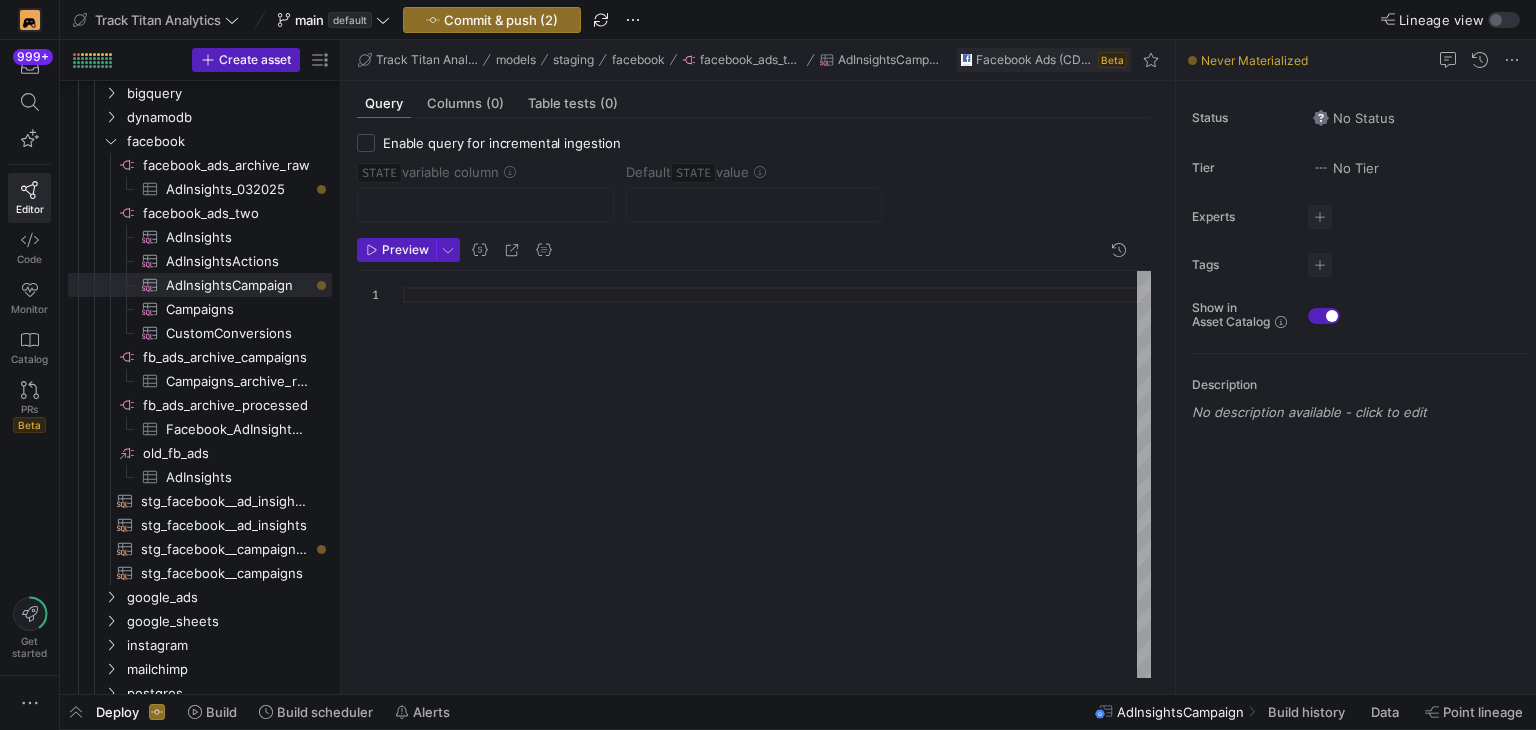 click 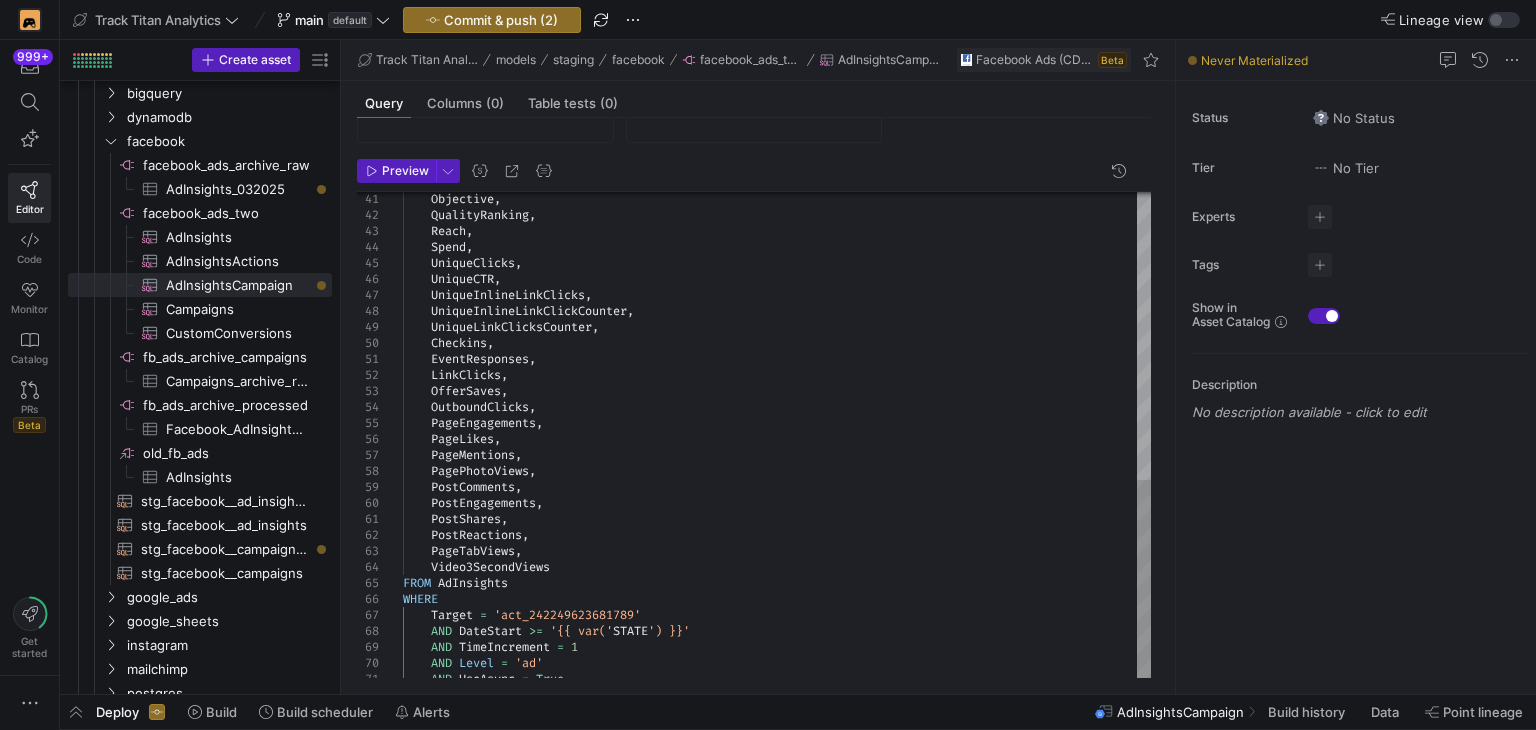 scroll, scrollTop: 104, scrollLeft: 0, axis: vertical 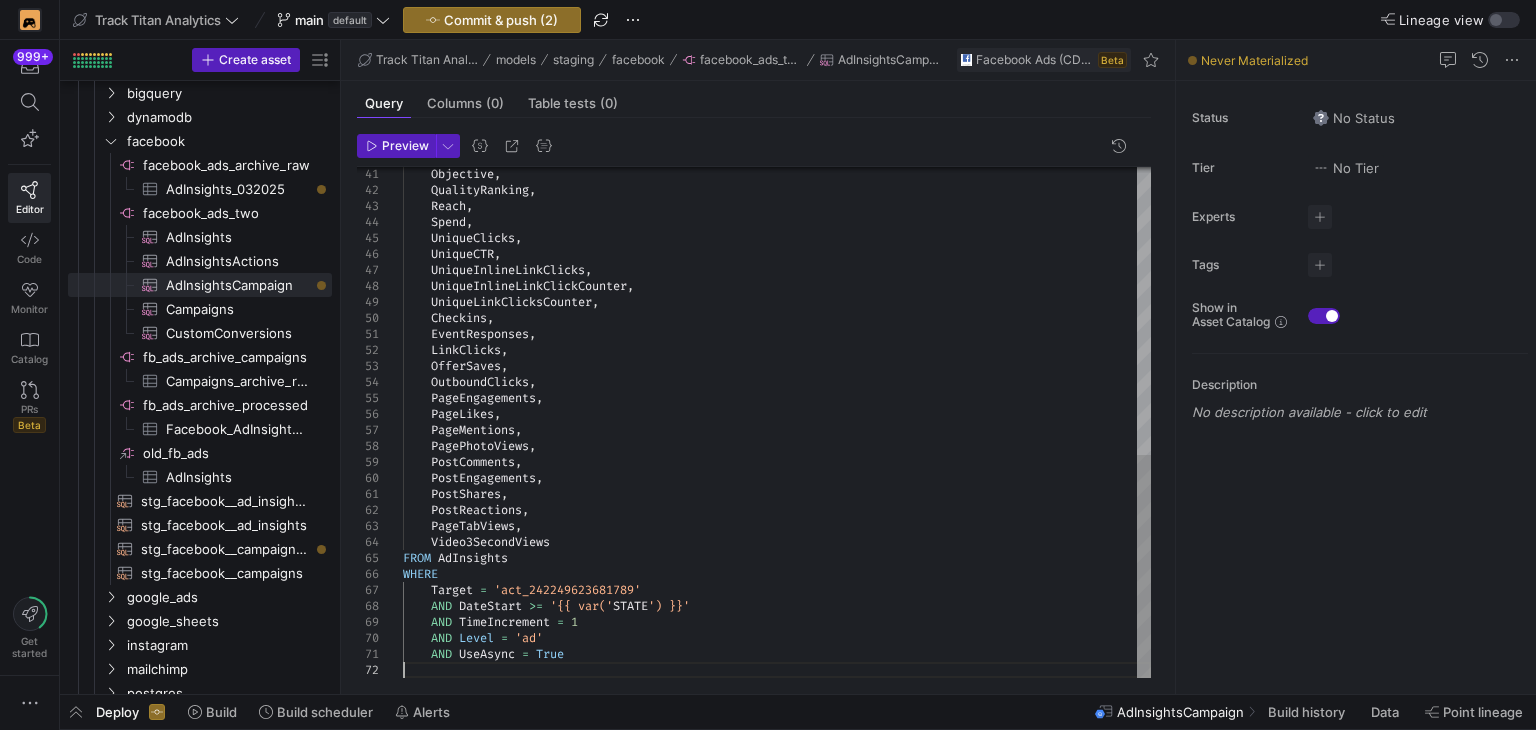 click on "Objective ,      QualityRanking ,      Reach ,      Spend ,      UniqueClicks ,      UniqueCTR ,      UniqueInlineLinkClicks ,      UniqueInlineLinkClickCounter ,      UniqueLinkClicksCounter ,      Checkins ,      EventResponses ,      LinkClicks ,      OfferSaves ,      OutboundClicks ,      PageEngagements ,      PageLikes ,      PageMentions ,      PagePhotoViews ,      PostComments ,      PostEngagements ,      PostShares ,      PostReactions ,      PageTabViews ,      Video3SecondViews FROM   AdInsights WHERE        Target   =   'act_242249623681789'      AND   DateStart   >=   '{{ var(' STATE ') }}'      AND   TimeIncrement   =   1      AND   Level   =   'ad'           AND   UseAsync   =   True" 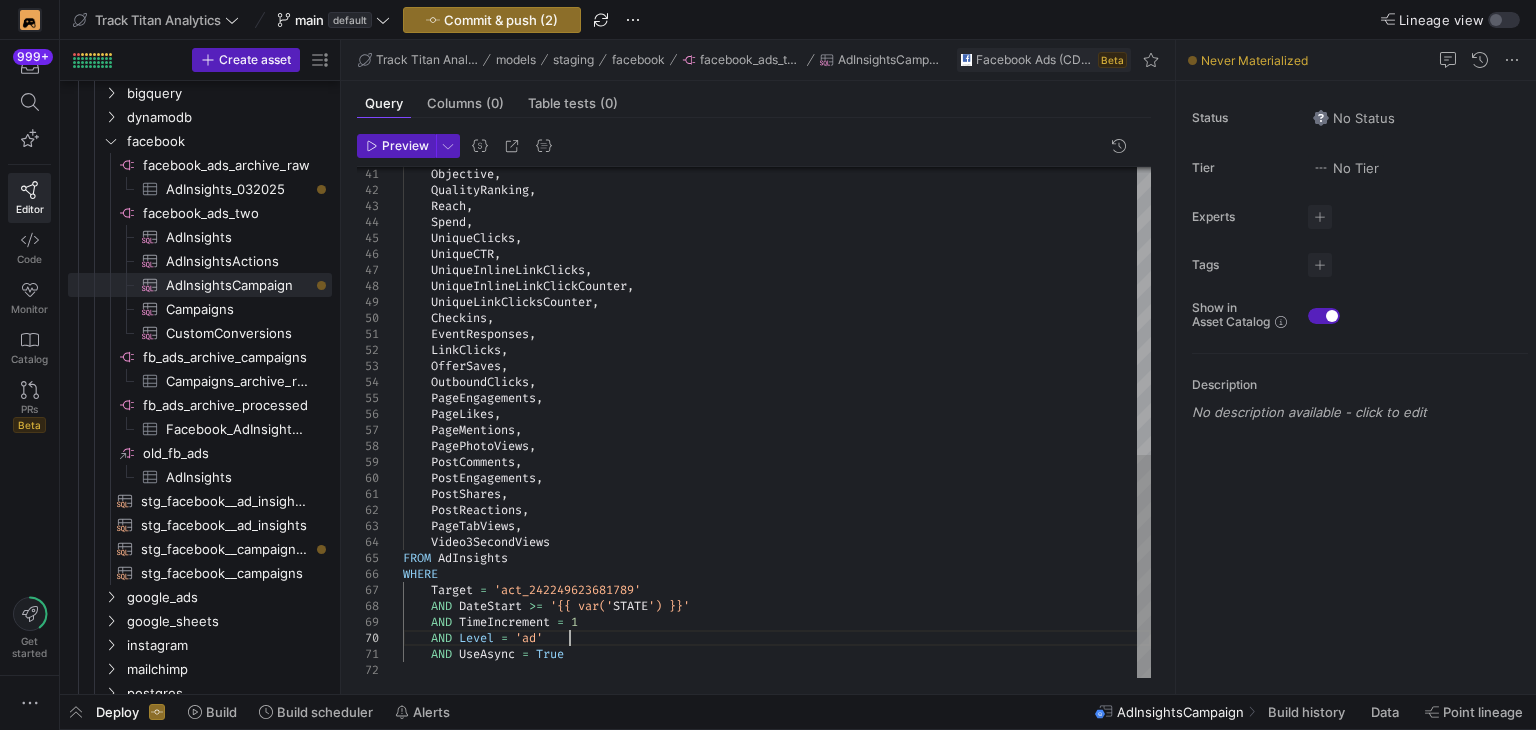 click on "Objective ,      QualityRanking ,      Reach ,      Spend ,      UniqueClicks ,      UniqueCTR ,      UniqueInlineLinkClicks ,      UniqueInlineLinkClickCounter ,      UniqueLinkClicksCounter ,      Checkins ,      EventResponses ,      LinkClicks ,      OfferSaves ,      OutboundClicks ,      PageEngagements ,      PageLikes ,      PageMentions ,      PagePhotoViews ,      PostComments ,      PostEngagements ,      PostShares ,      PostReactions ,      PageTabViews ,      Video3SecondViews FROM   AdInsights WHERE        Target   =   'act_242249623681789'      AND   DateStart   >=   '{{ var(' STATE ') }}'      AND   TimeIncrement   =   1      AND   Level   =   'ad'           AND   UseAsync   =   True" 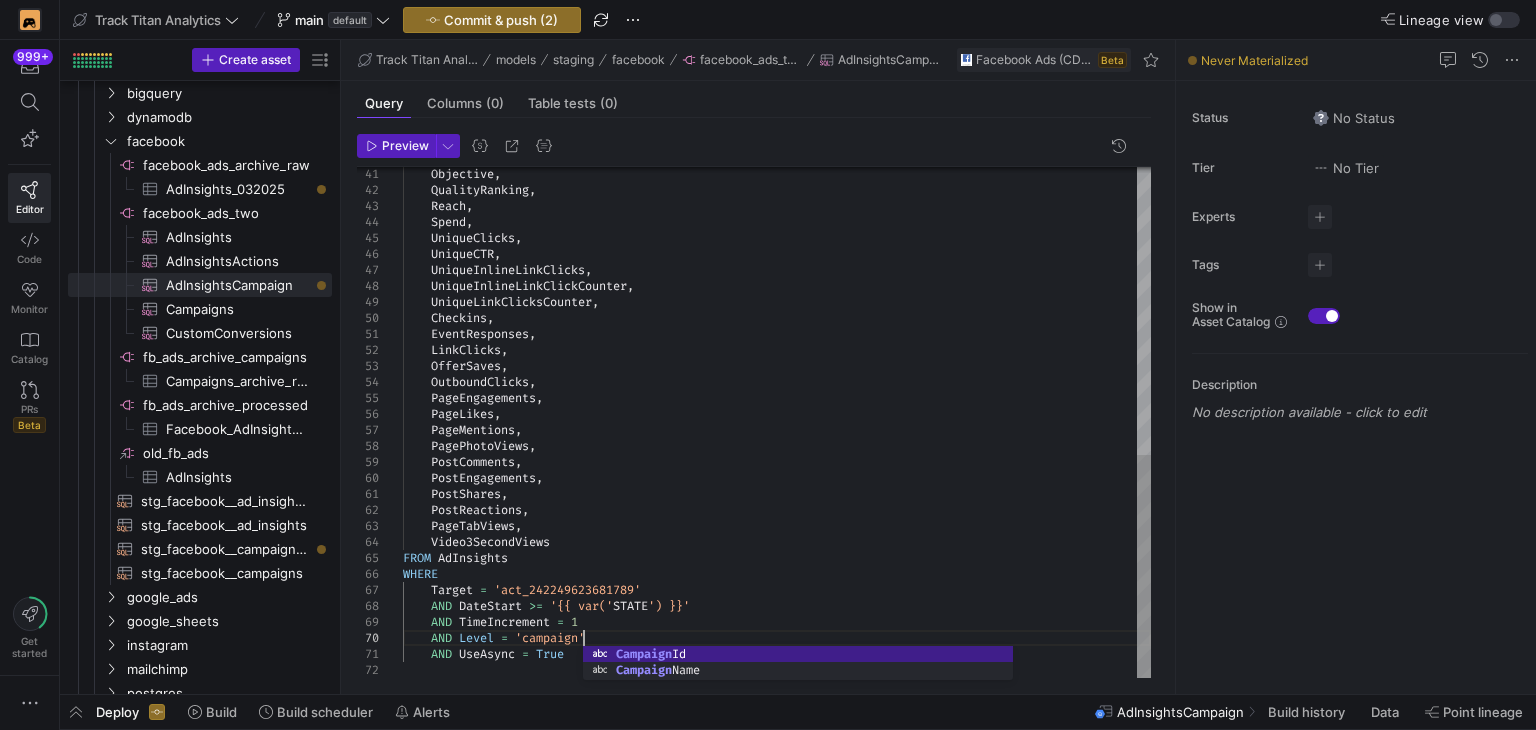 scroll, scrollTop: 144, scrollLeft: 179, axis: both 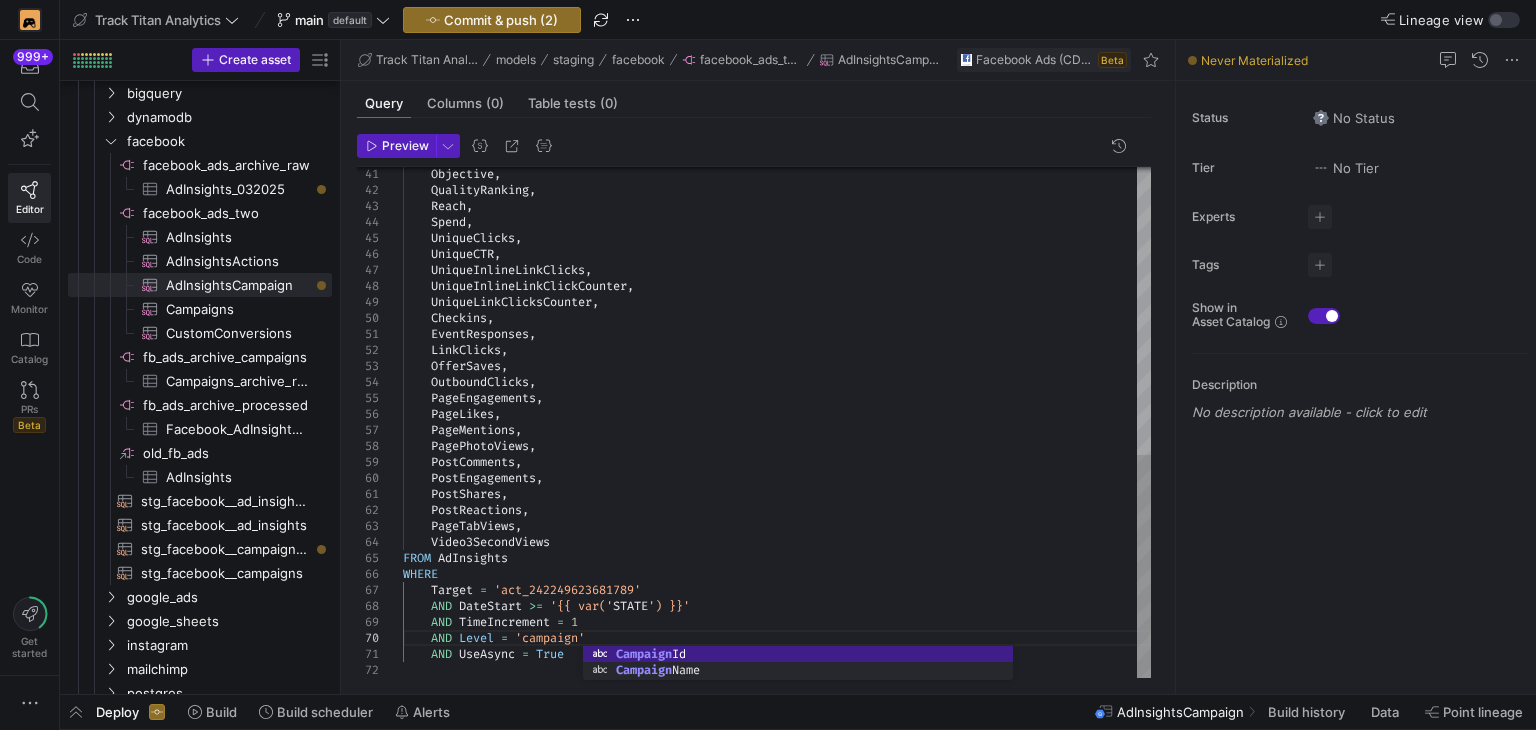 click on "Objective ,      QualityRanking ,      Reach ,      Spend ,      UniqueClicks ,      UniqueCTR ,      UniqueInlineLinkClicks ,      UniqueInlineLinkClickCounter ,      UniqueLinkClicksCounter ,      Checkins ,      EventResponses ,      LinkClicks ,      OfferSaves ,      OutboundClicks ,      PageEngagements ,      PageLikes ,      PageMentions ,      PagePhotoViews ,      PostComments ,      PostEngagements ,      PostShares ,      PostReactions ,      PageTabViews ,      Video3SecondViews FROM   AdInsights WHERE        Target   =   'act_242249623681789'      AND   DateStart   >=   '{{ var(' STATE ') }}'      AND   TimeIncrement   =   1      AND   Level   =   'campaign'           AND   UseAsync   =   True" 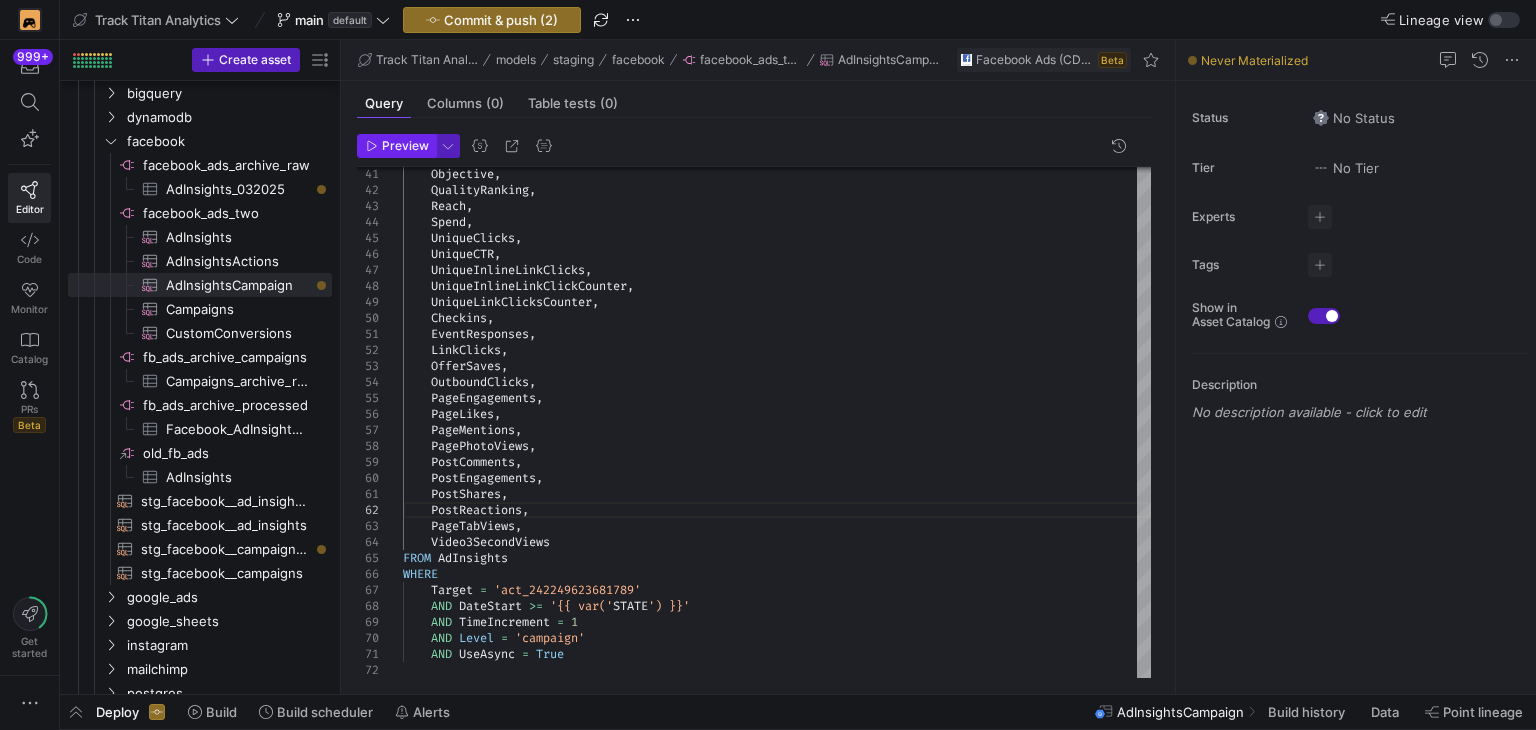 click on "Preview" at bounding box center [405, 146] 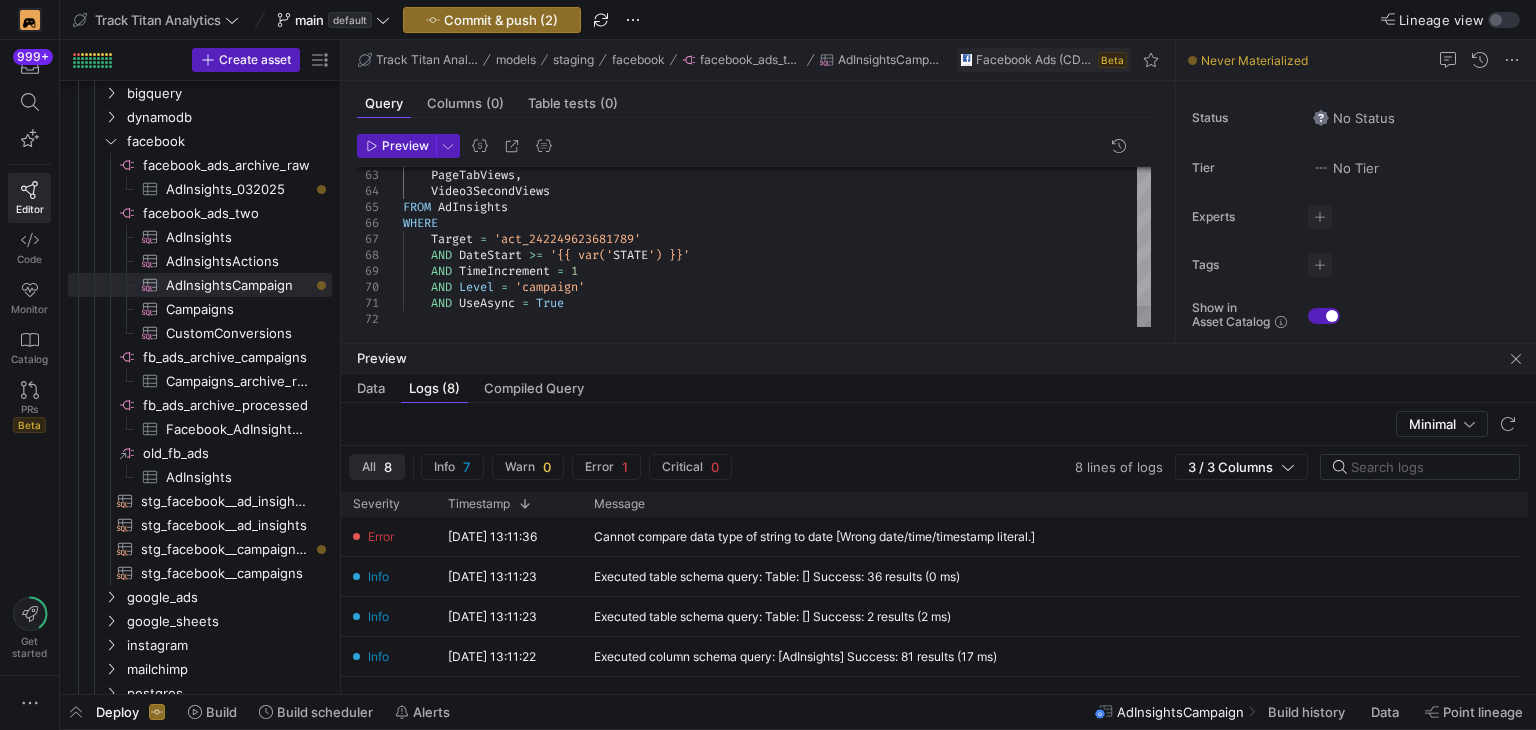 click on "PageTabViews ,      Video3SecondViews FROM   AdInsights WHERE        Target   =   'act_242249623681789'      AND   DateStart   >=   '{{ var(' STATE ') }}'      AND   TimeIncrement   =   1      AND   Level   =   'campaign'           AND   UseAsync   =   True" 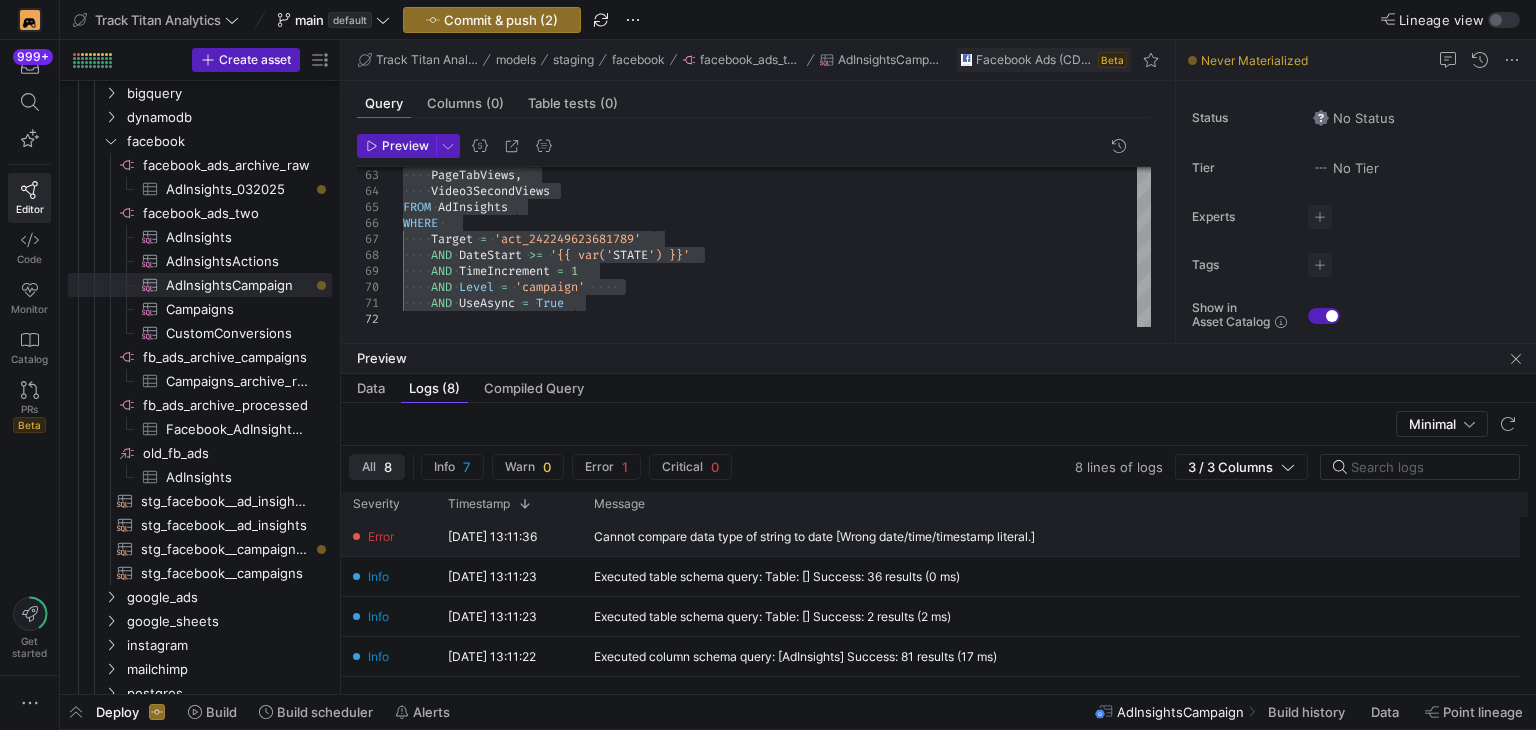 click on "Cannot compare data type of string to date [Wrong date/time/timestamp literal.]" at bounding box center (1181, 536) 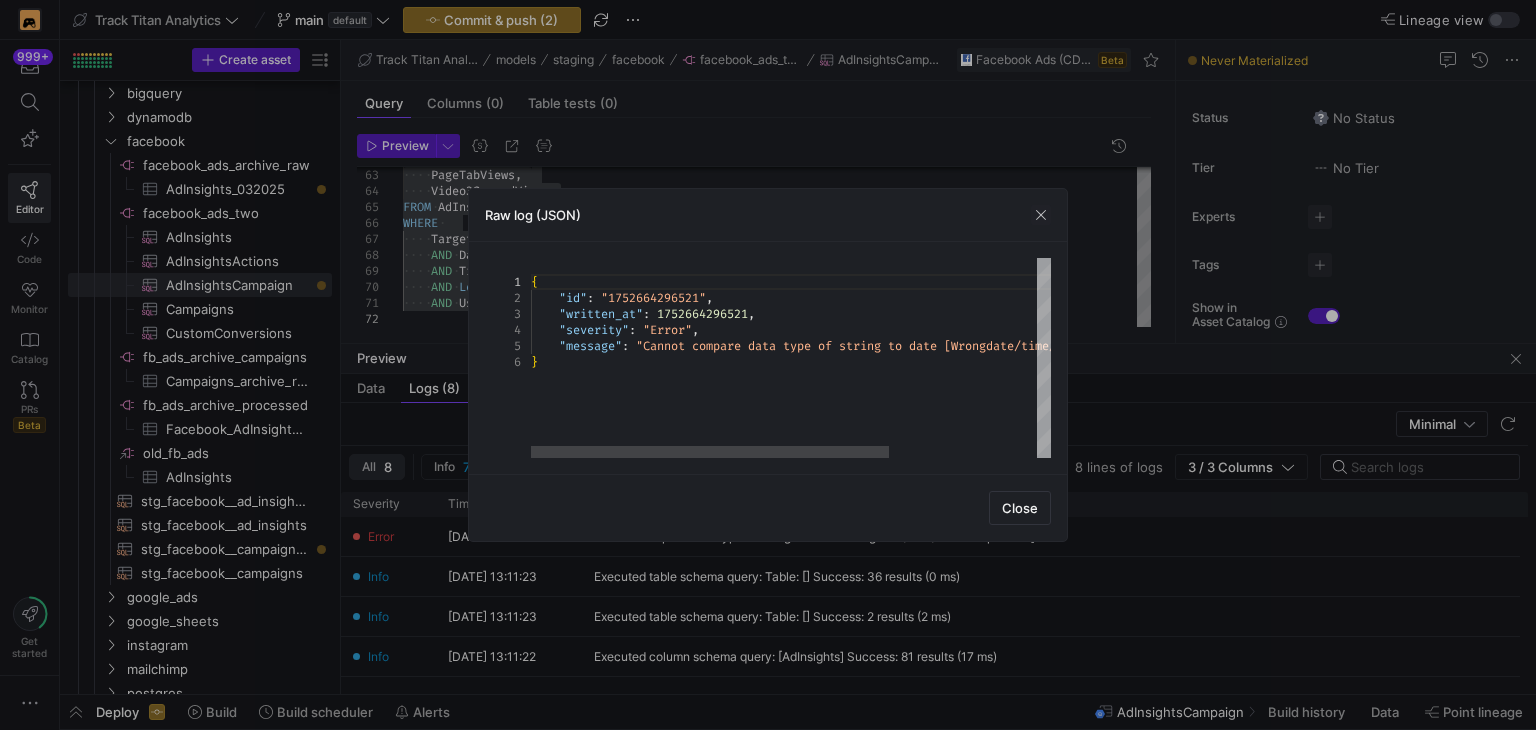 scroll, scrollTop: 0, scrollLeft: 5, axis: horizontal 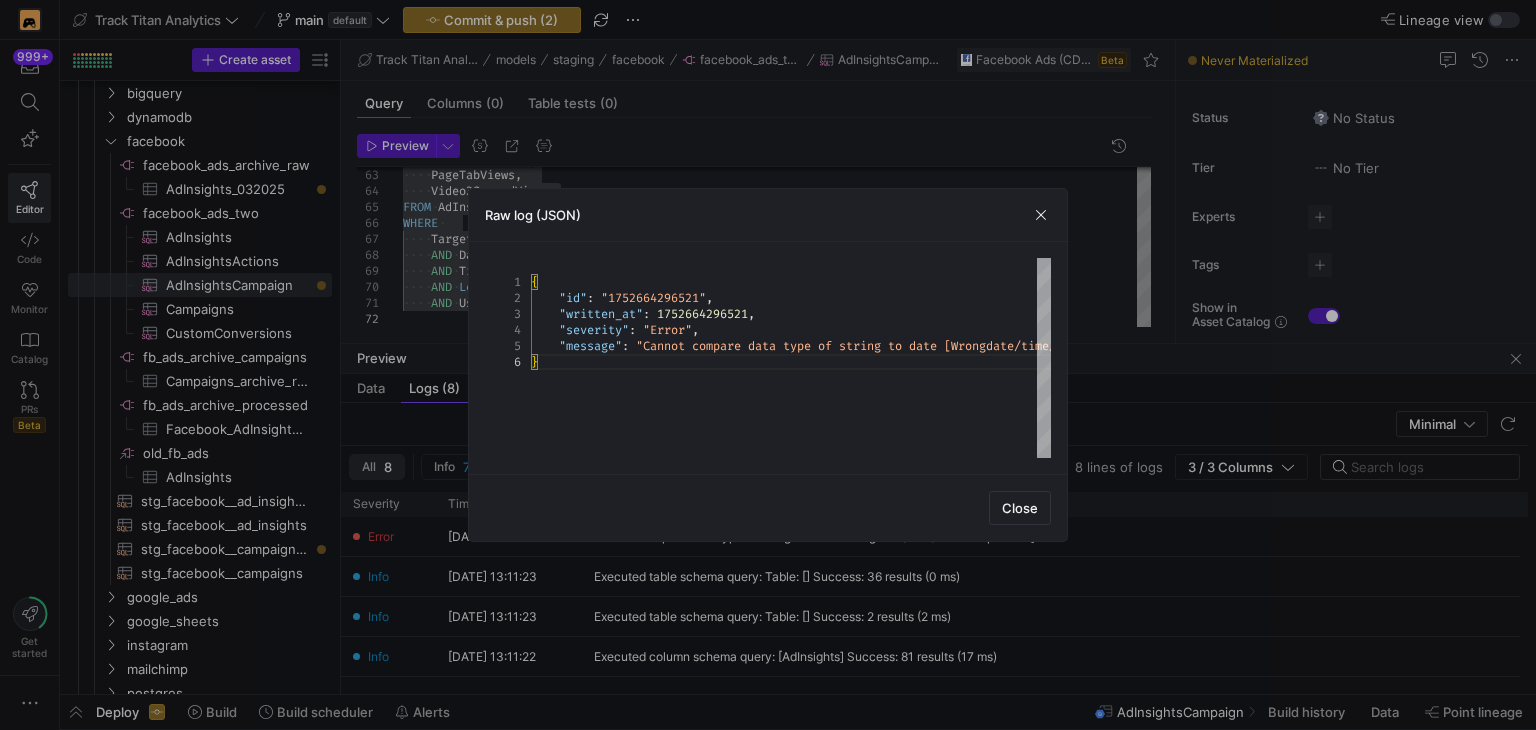 click at bounding box center [768, 365] 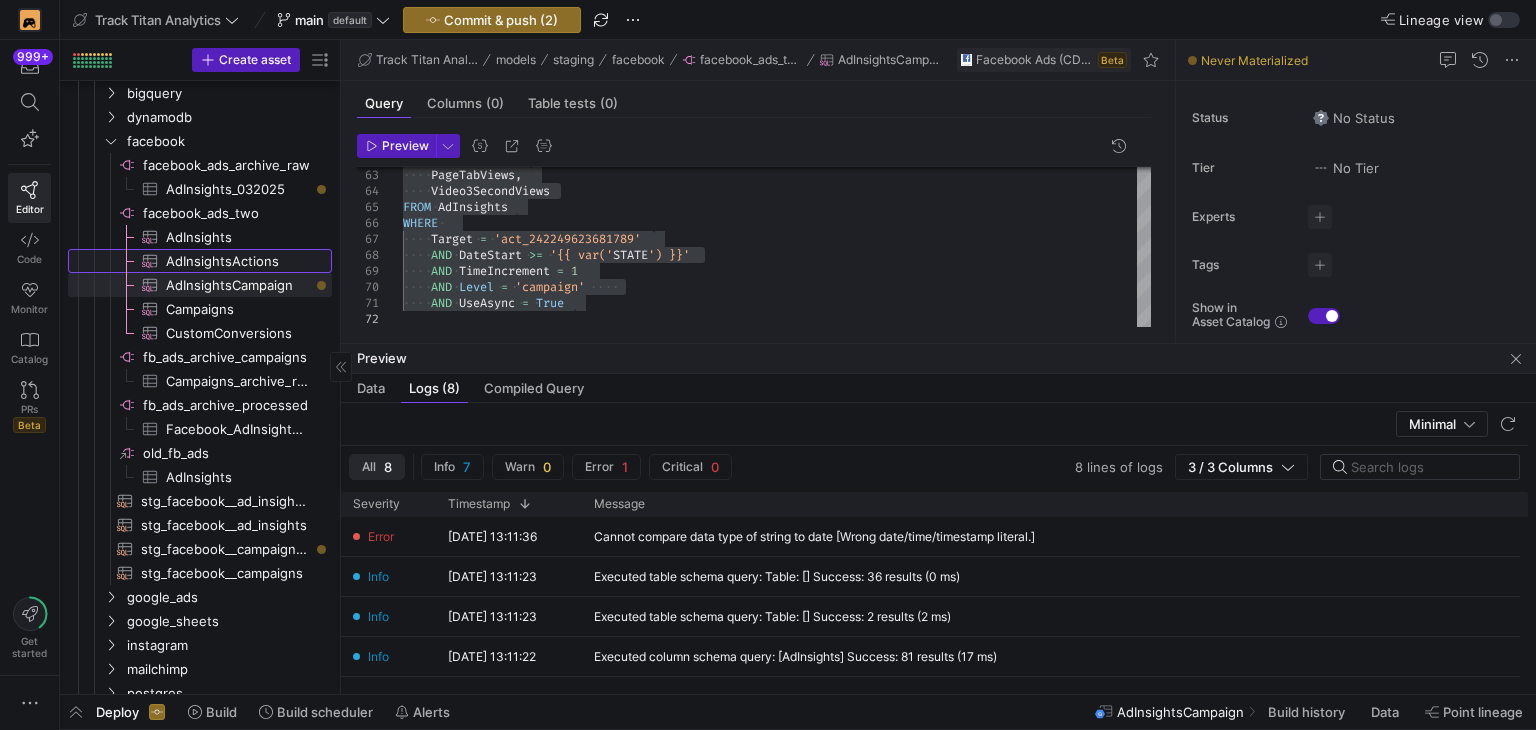 click on "AdInsightsActions​​​​​​​​​" 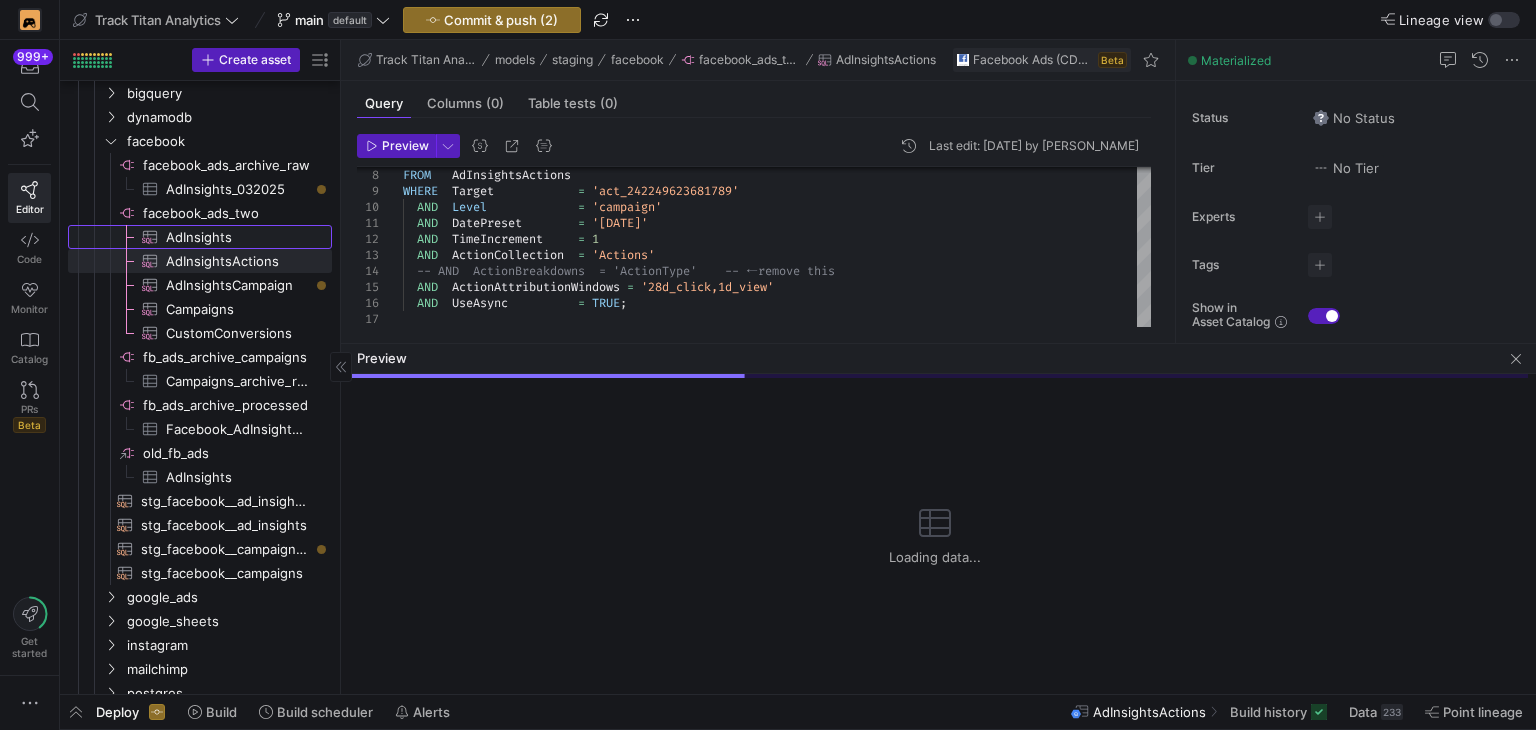 click on "AdInsights​​​​​​​​​" 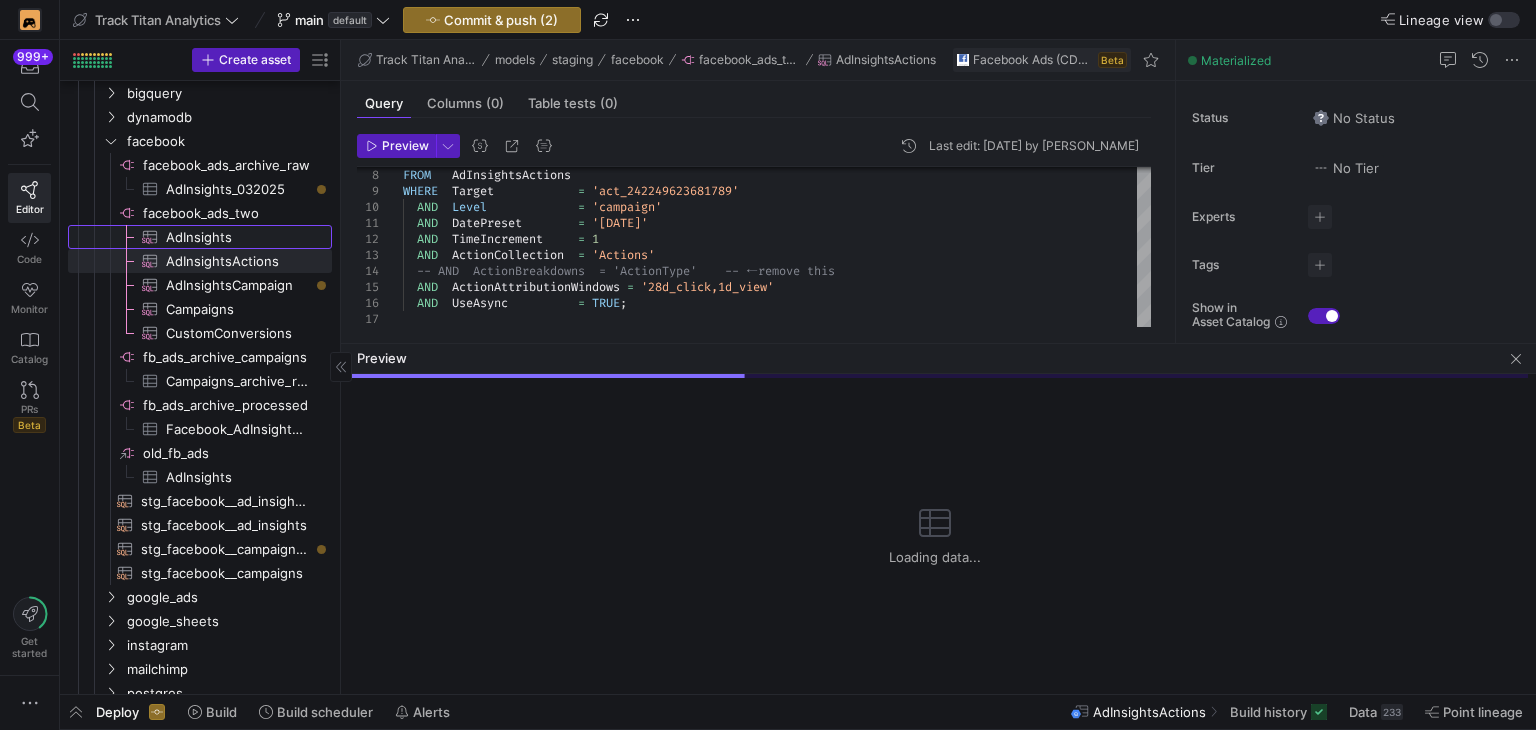 checkbox on "true" 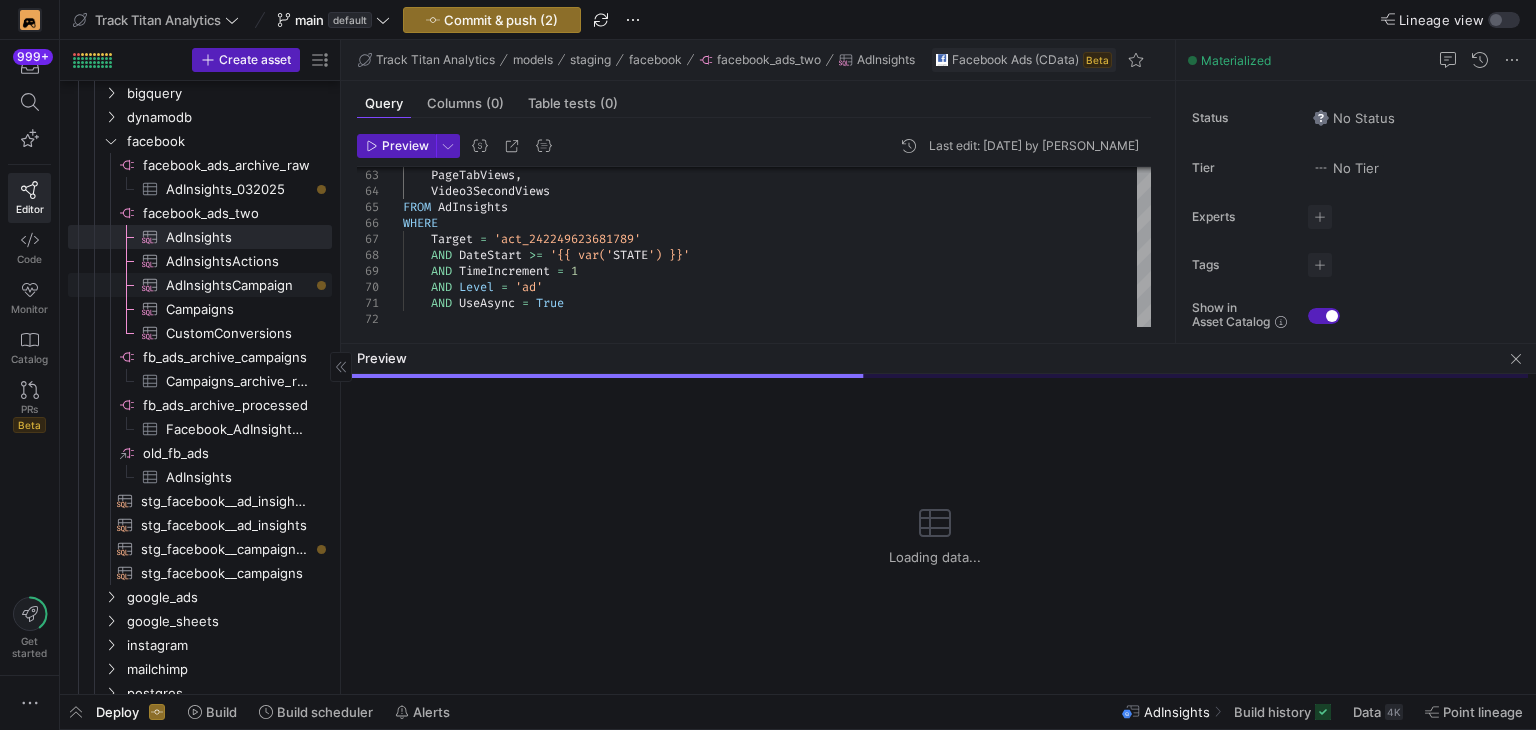click on "AdInsightsCampaign​​​​​​​​​" 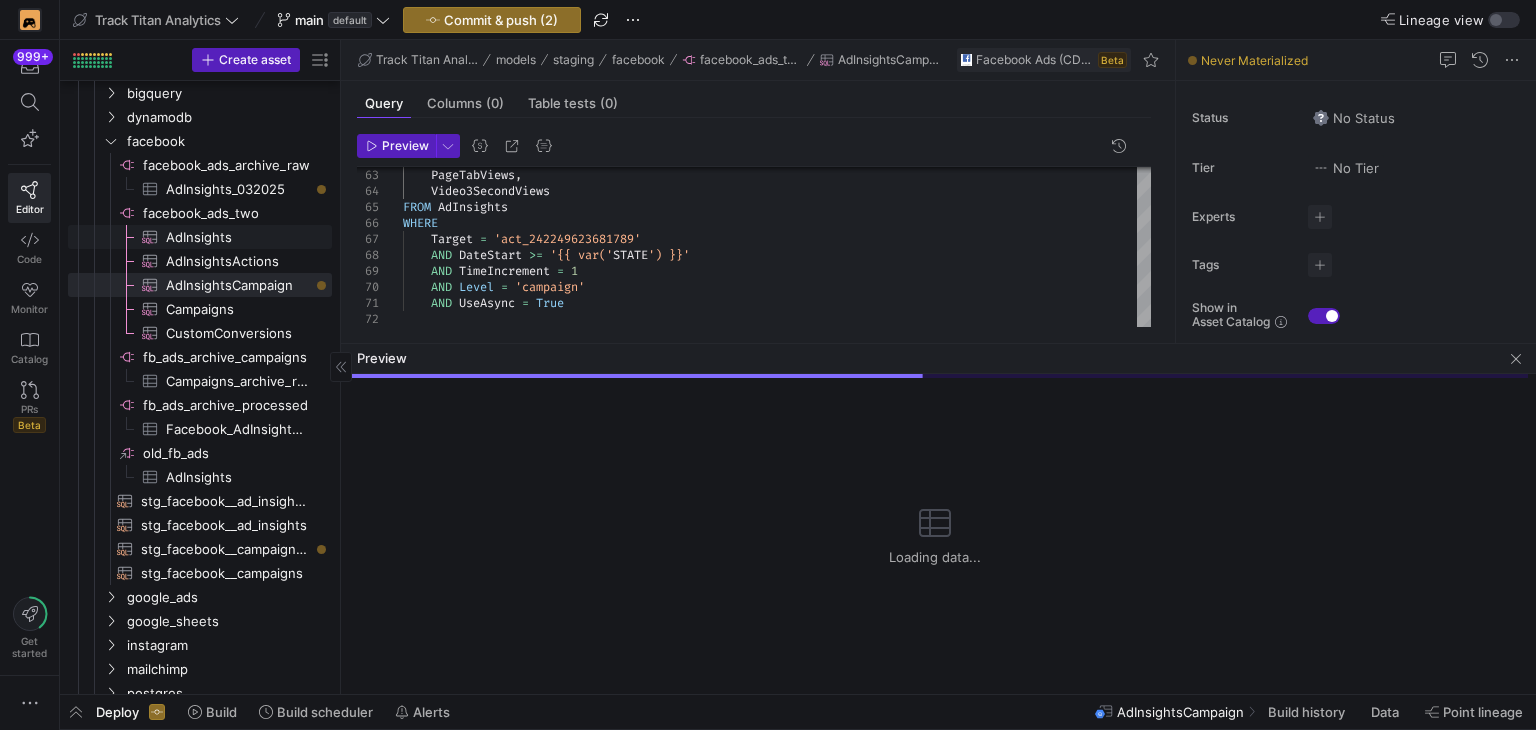 click on "AdInsights​​​​​​​​​" 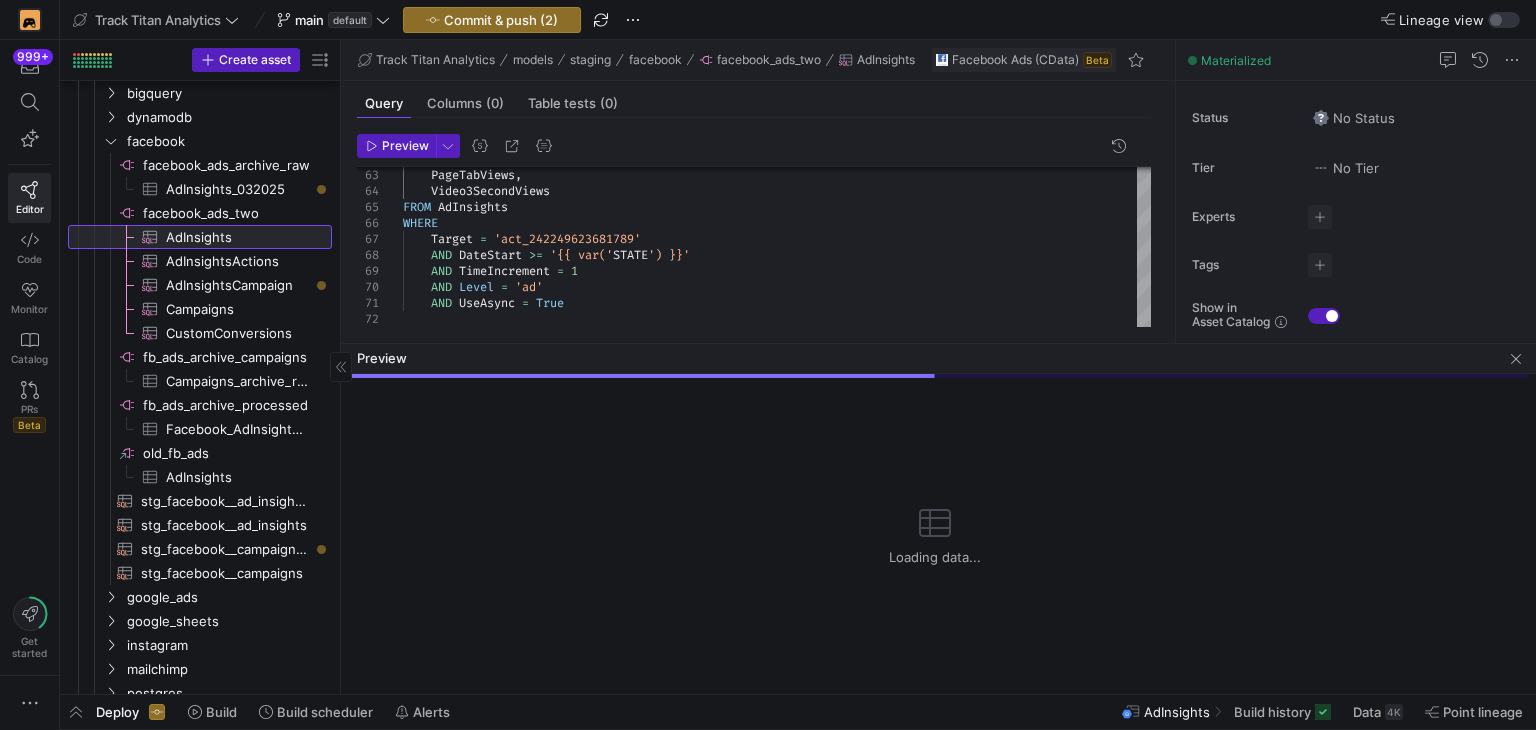 checkbox on "true" 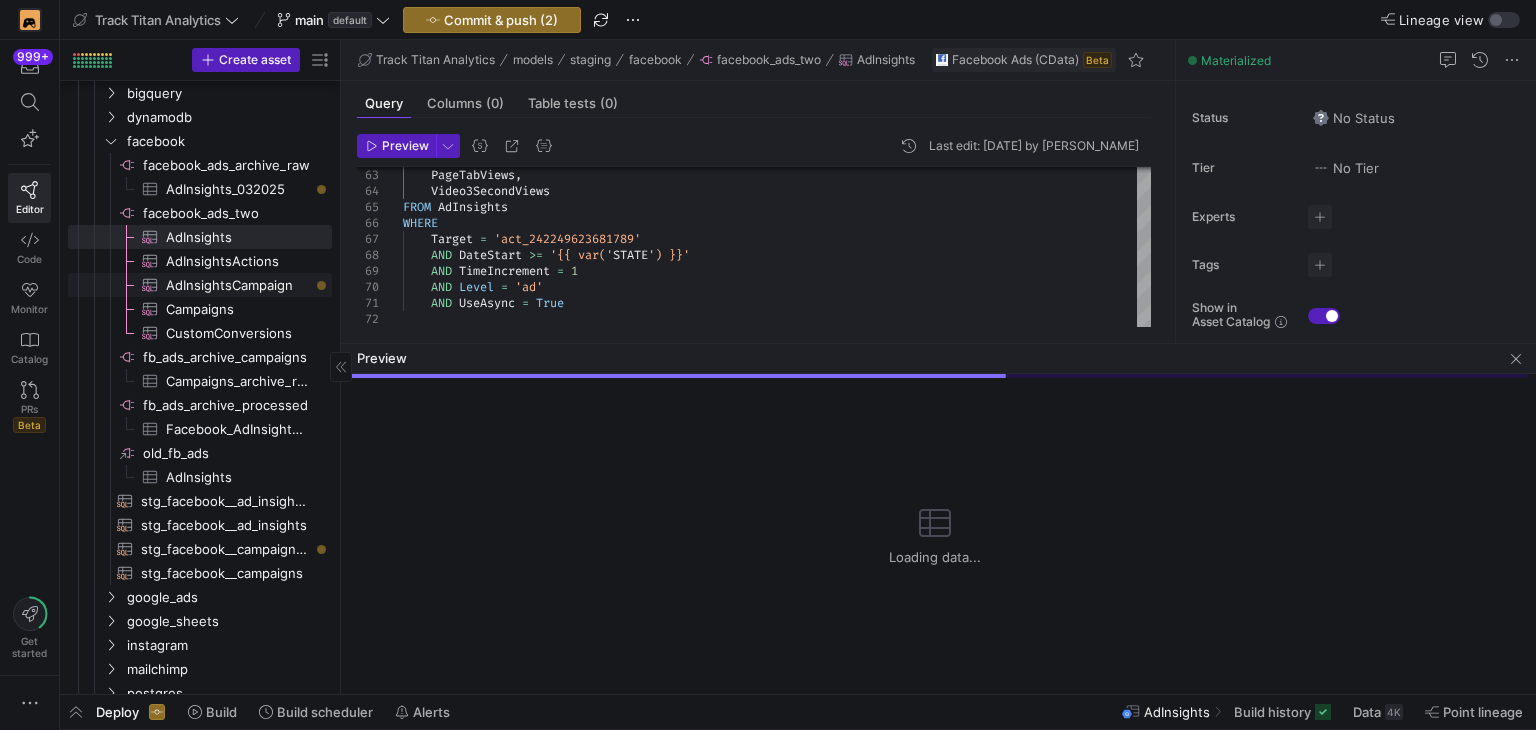 click on "AdInsightsCampaign​​​​​​​​​" 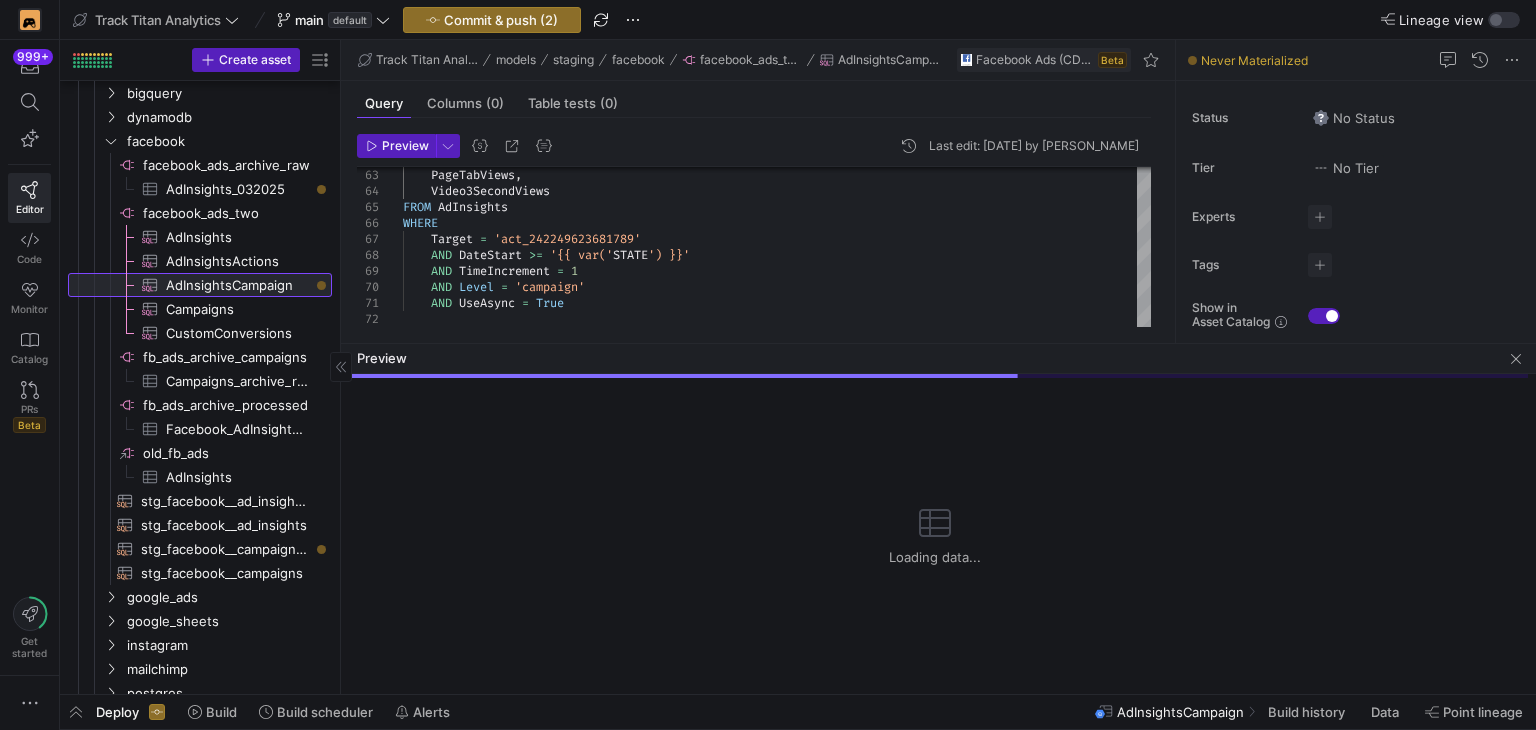 checkbox on "false" 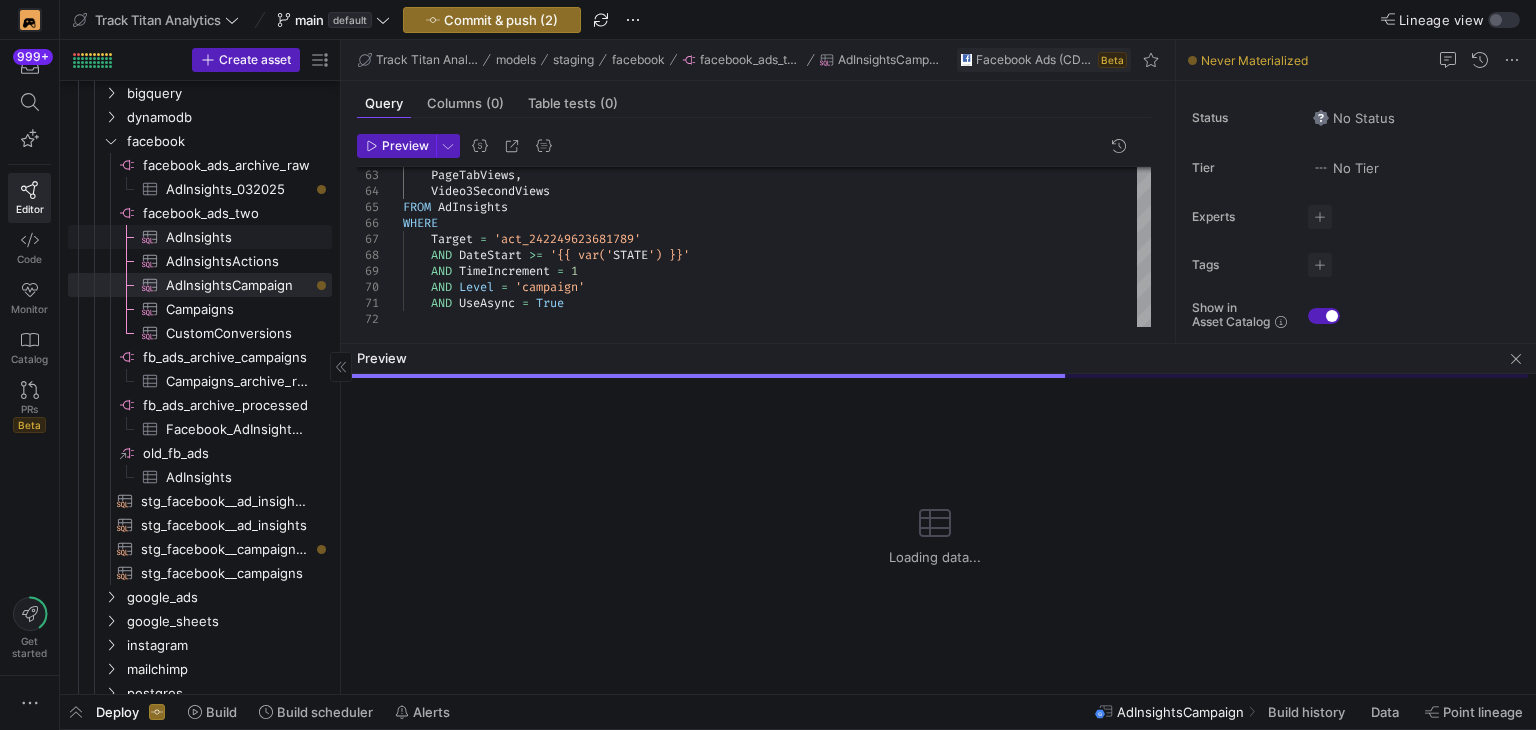 click on "AdInsights​​​​​​​​​" 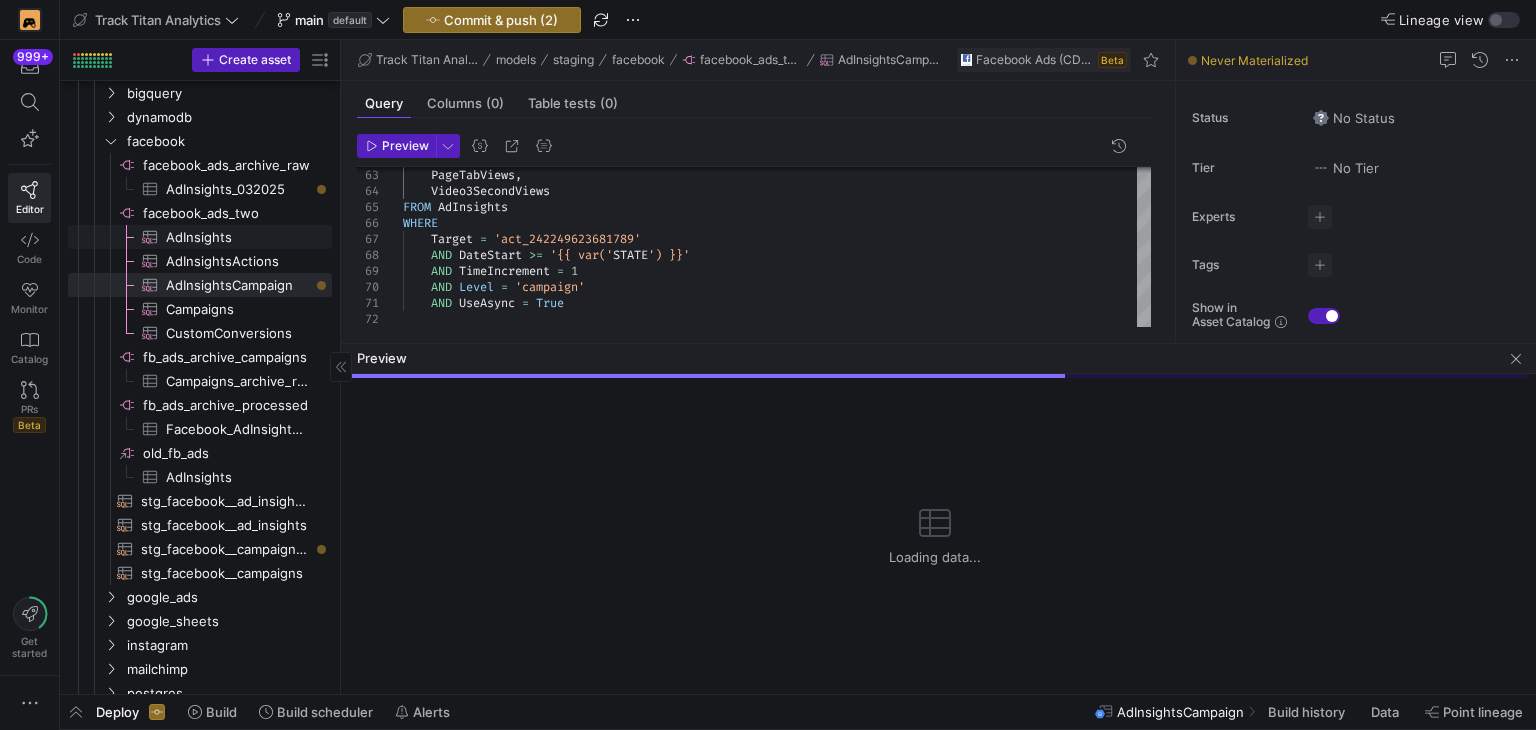 checkbox on "true" 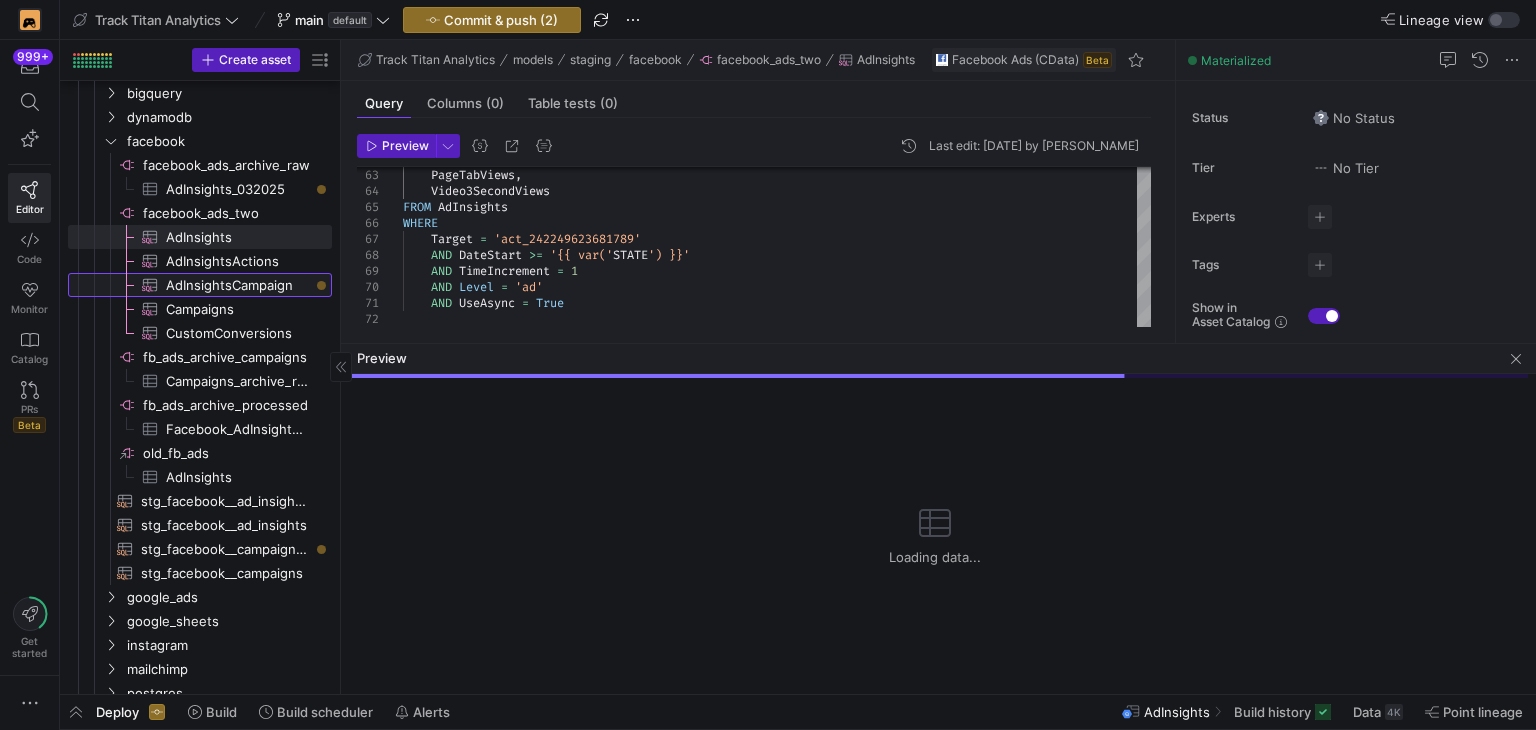 click on "AdInsightsCampaign​​​​​​​​​" 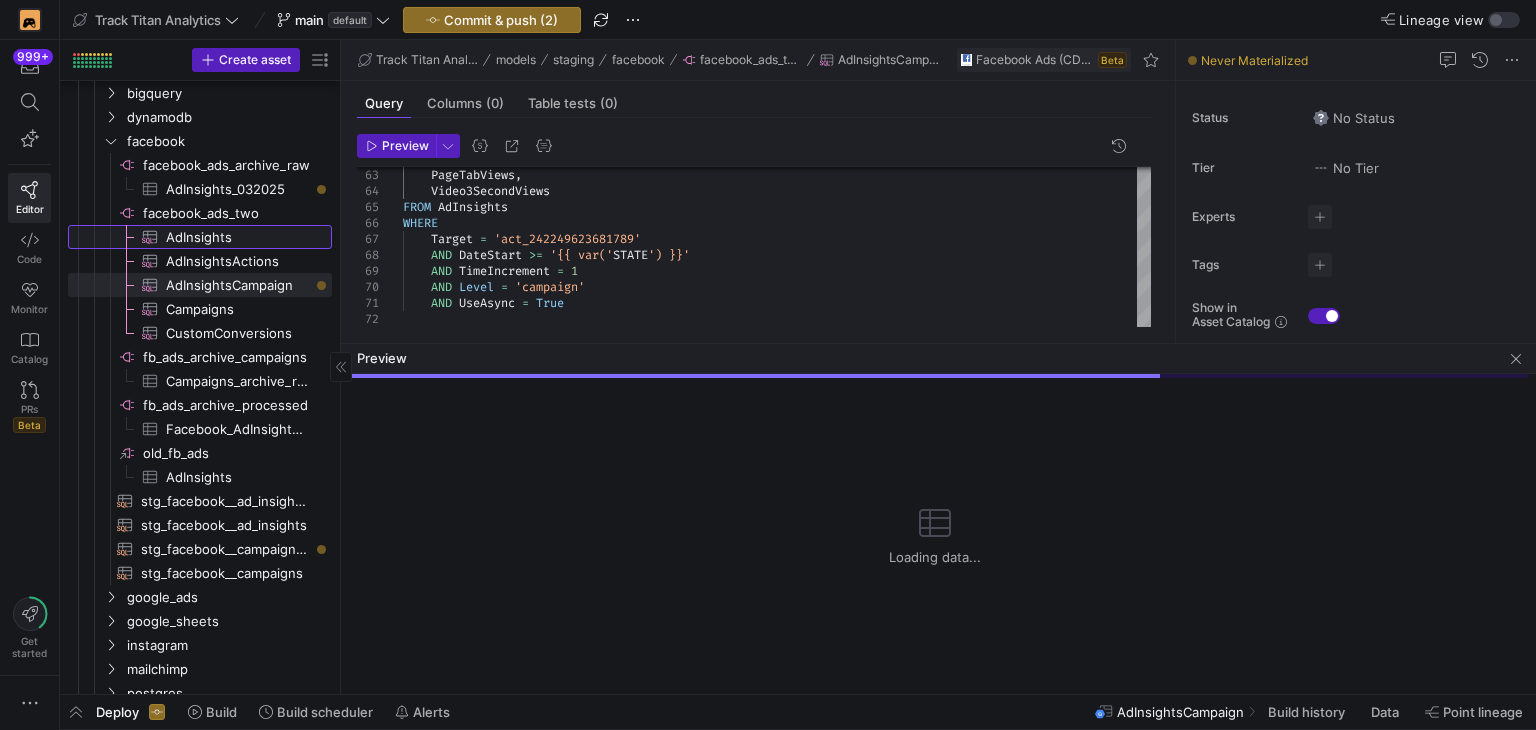 click on "AdInsights​​​​​​​​​" 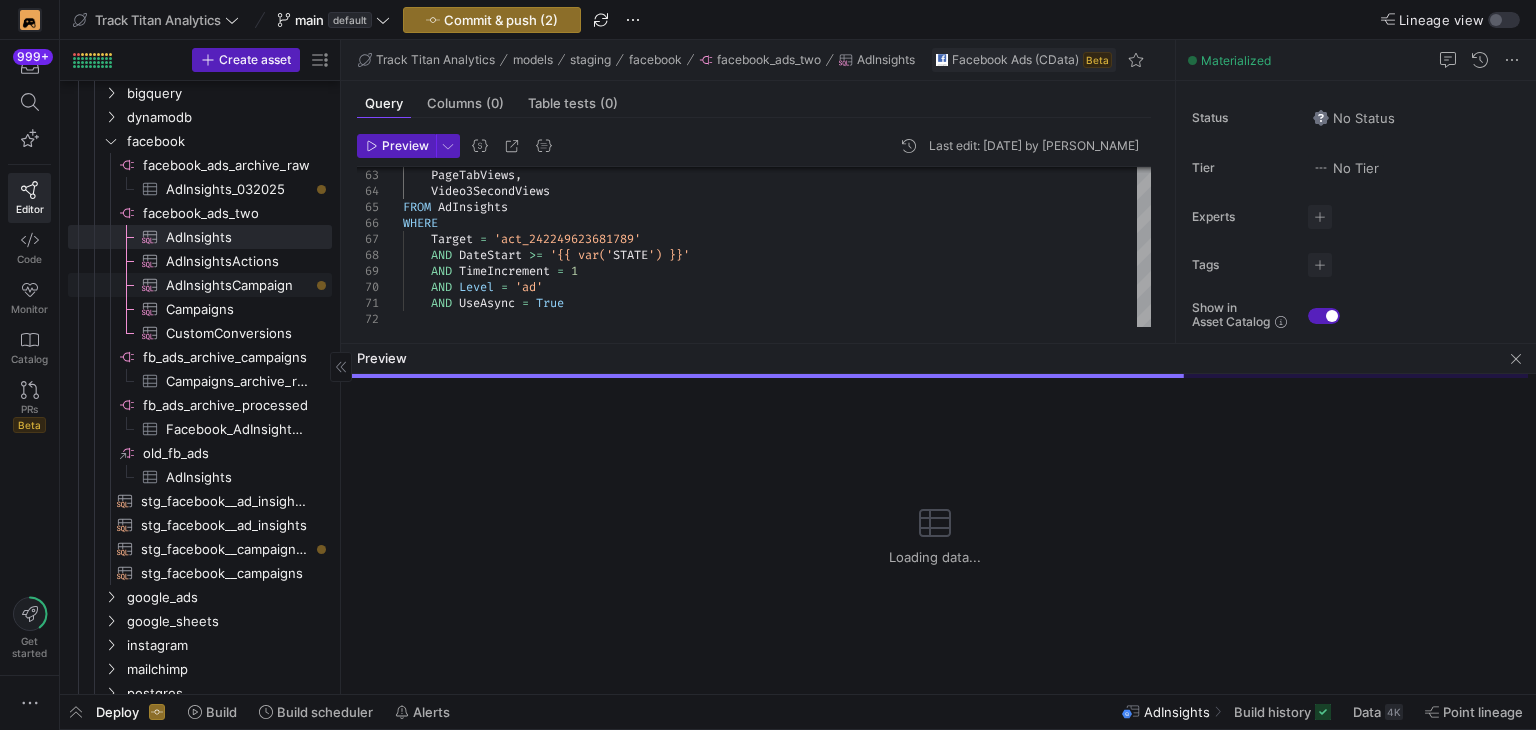 click on "AdInsightsCampaign​​​​​​​​​" 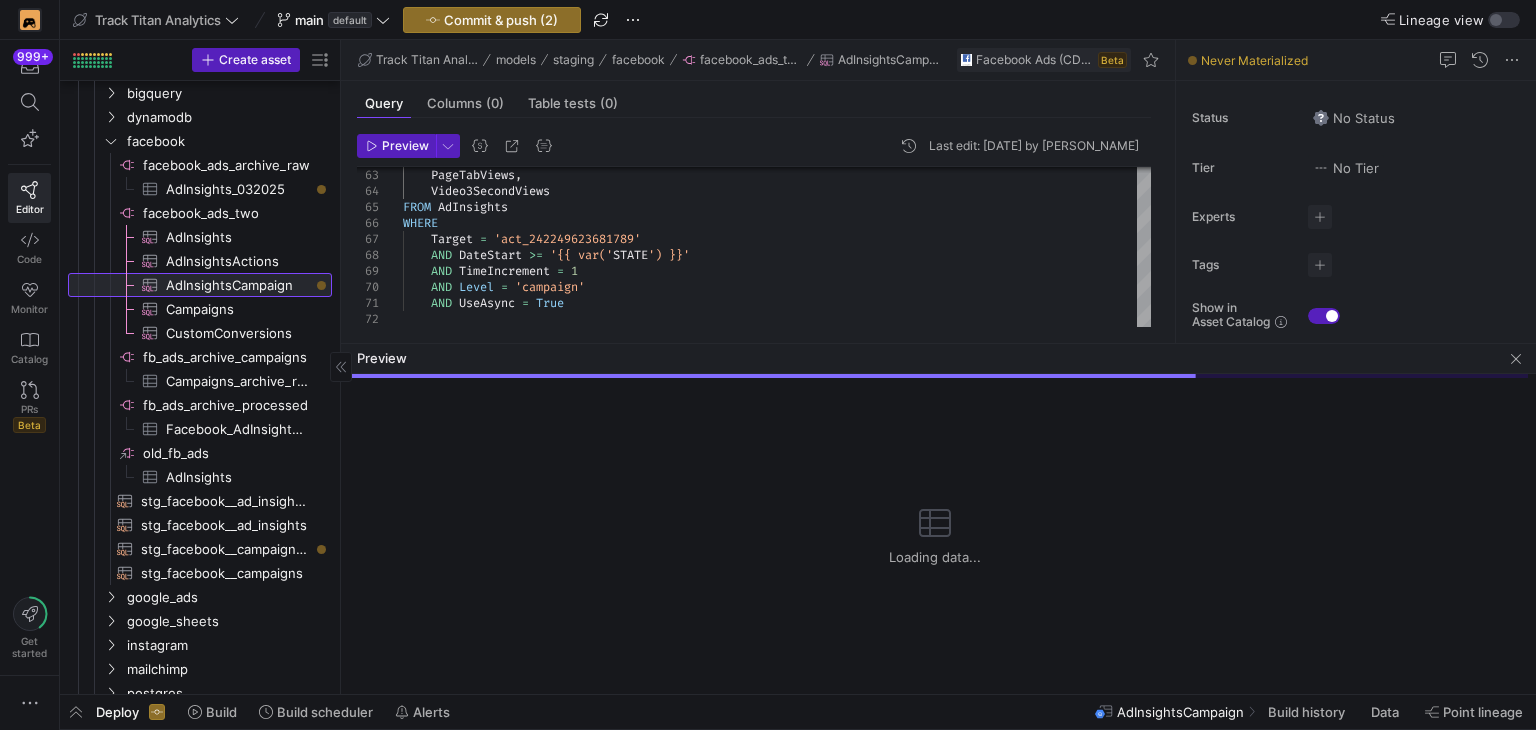 checkbox on "false" 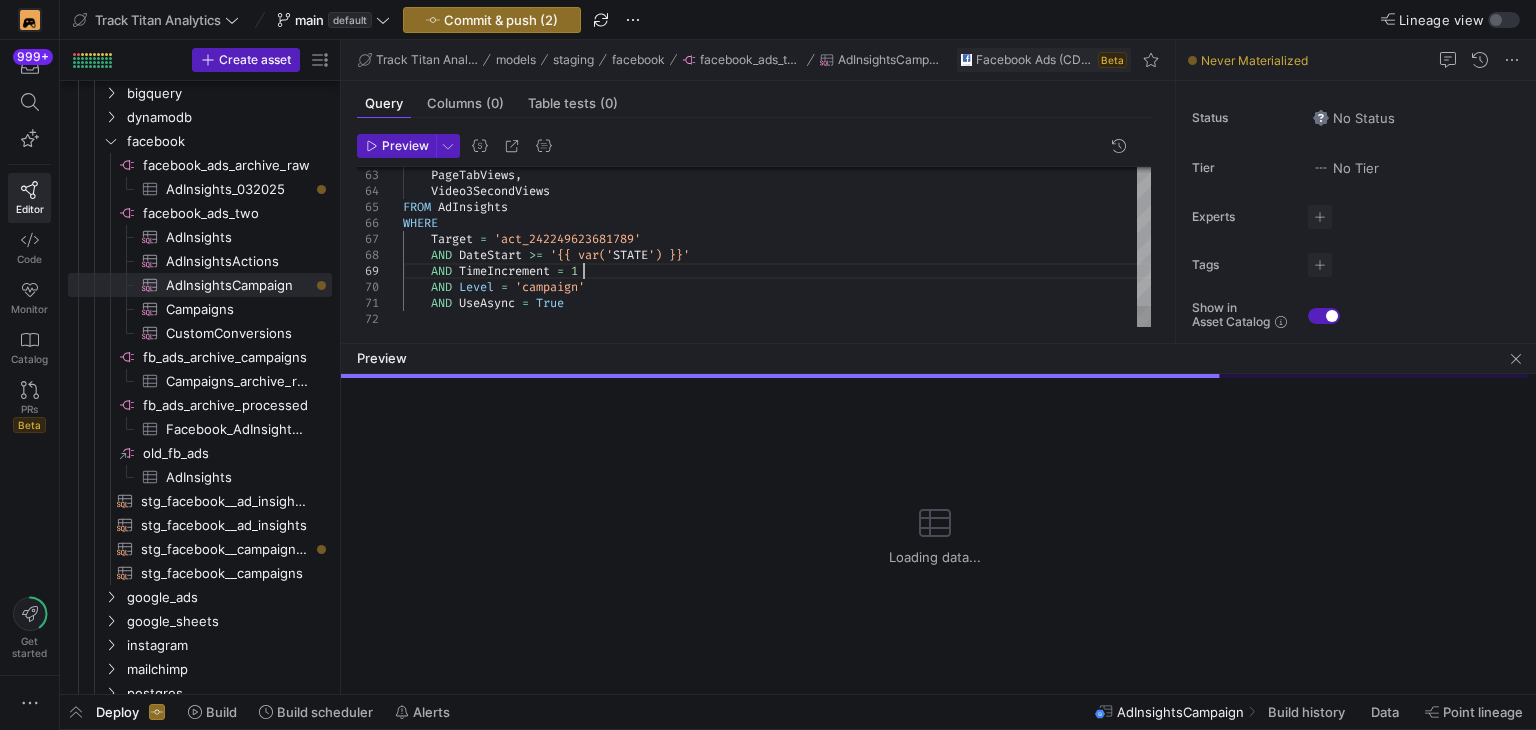 scroll, scrollTop: 144, scrollLeft: 0, axis: vertical 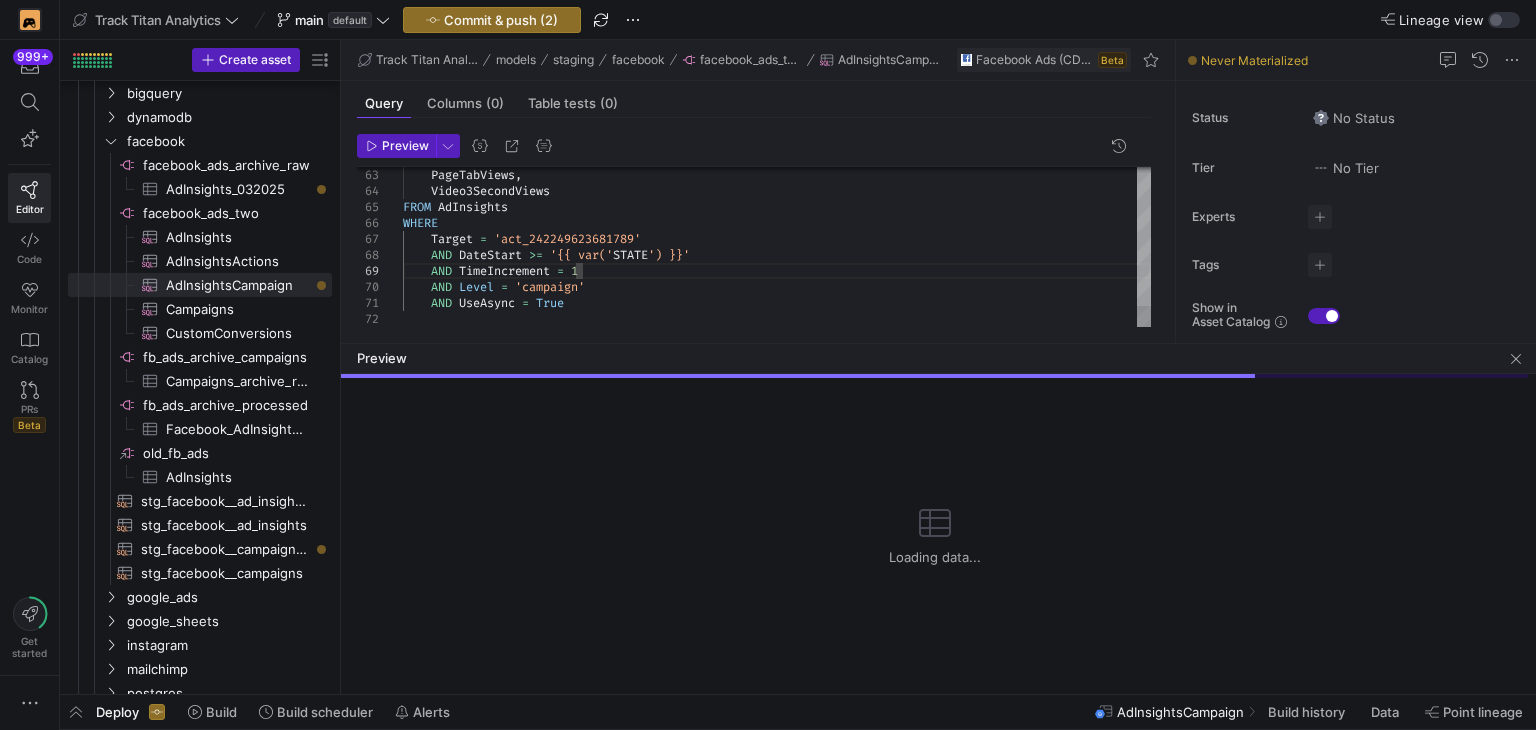 type on "SELECT
Target,
DatePreset,
DateStart,
DateEnd,
DateEnd AS STATE,
TimeIncrement,
Level,
AccountCurrency,
ActionAttributionWindows,
…    AND UseAsync = True" 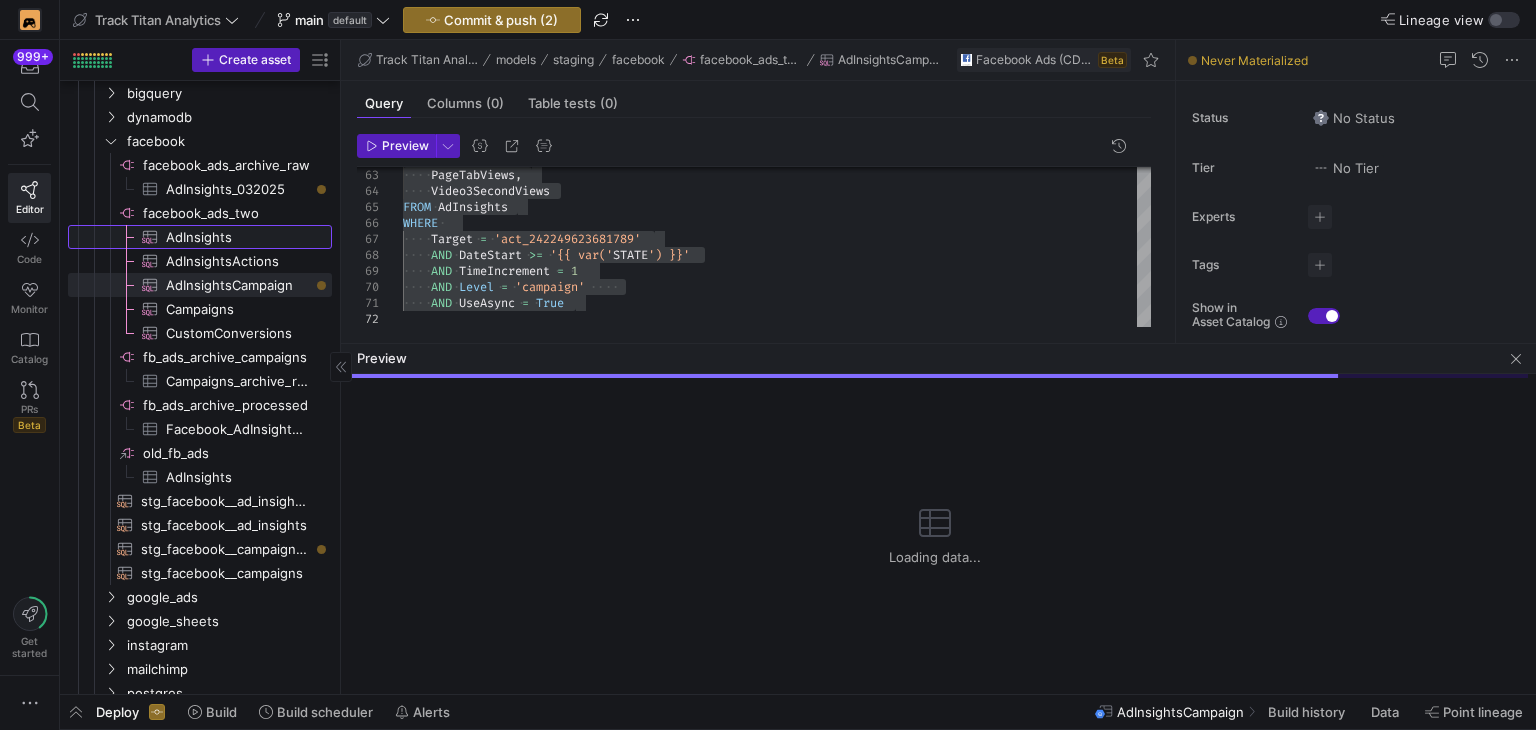 click on "AdInsights​​​​​​​​​" 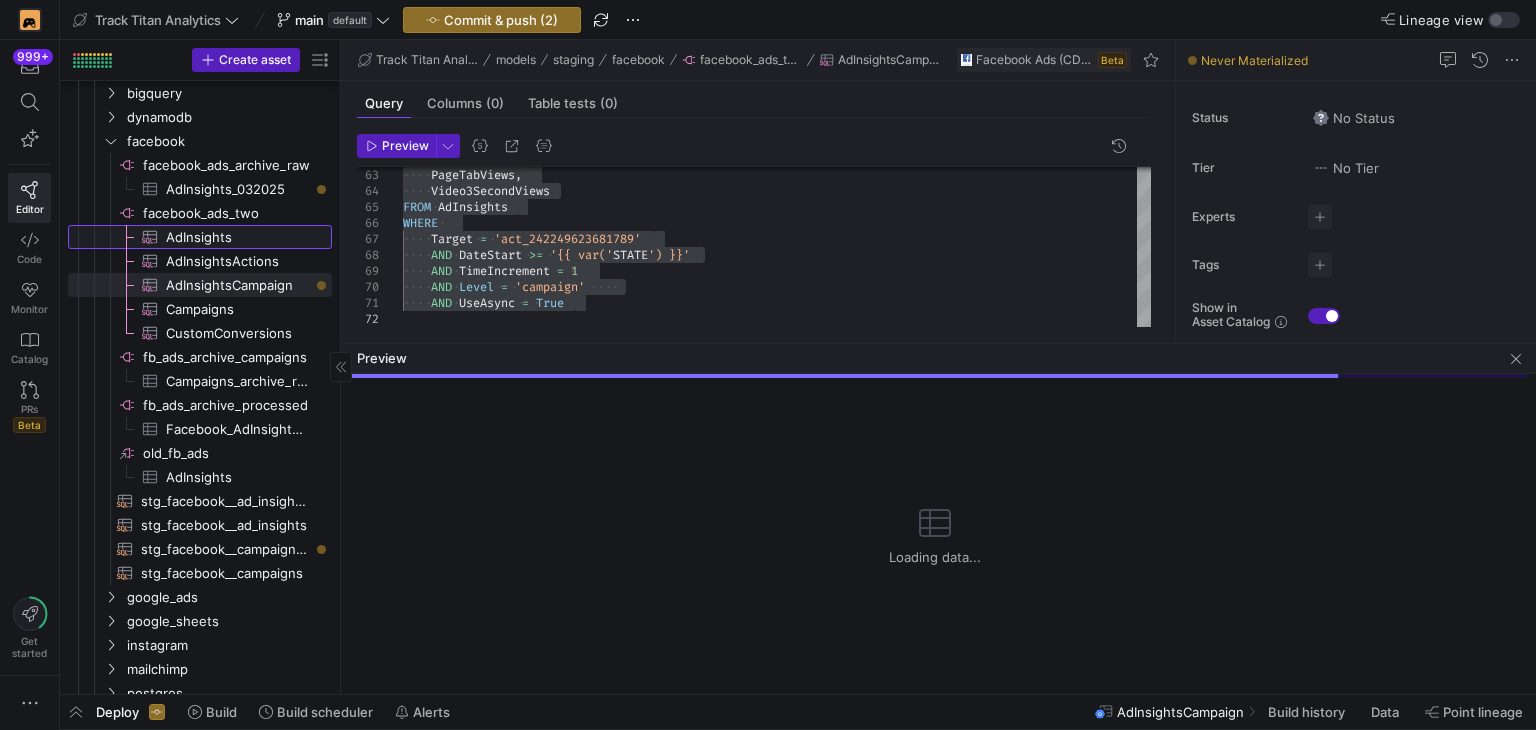 checkbox on "true" 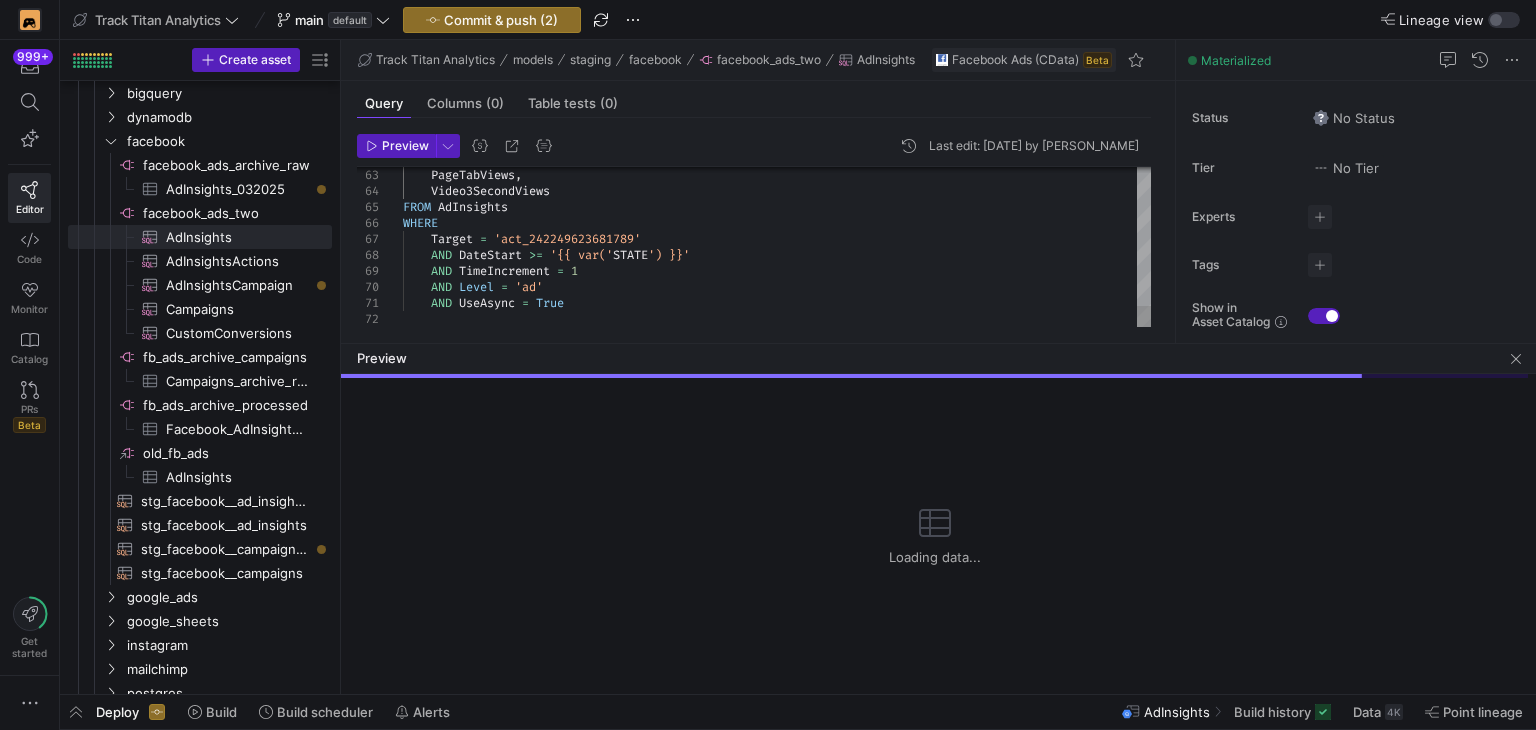 click on "PageTabViews ,      Video3SecondViews FROM   AdInsights WHERE        Target   =   'act_242249623681789'      AND   DateStart   >=   '{{ var(' STATE ') }}'      AND   TimeIncrement   =   1      AND   Level   =   'ad'           AND   UseAsync   =   True" 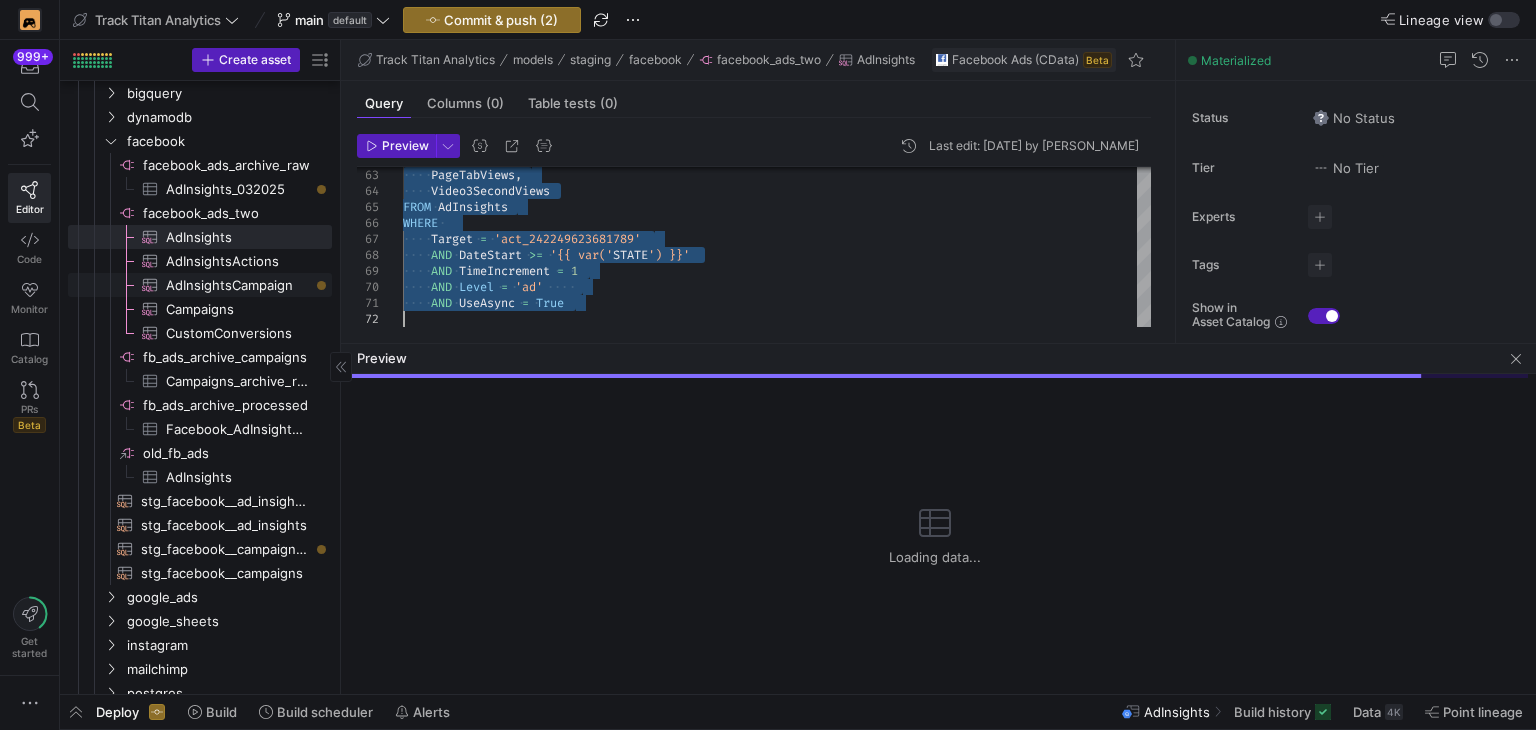 click on "AdInsightsCampaign​​​​​​​​​" 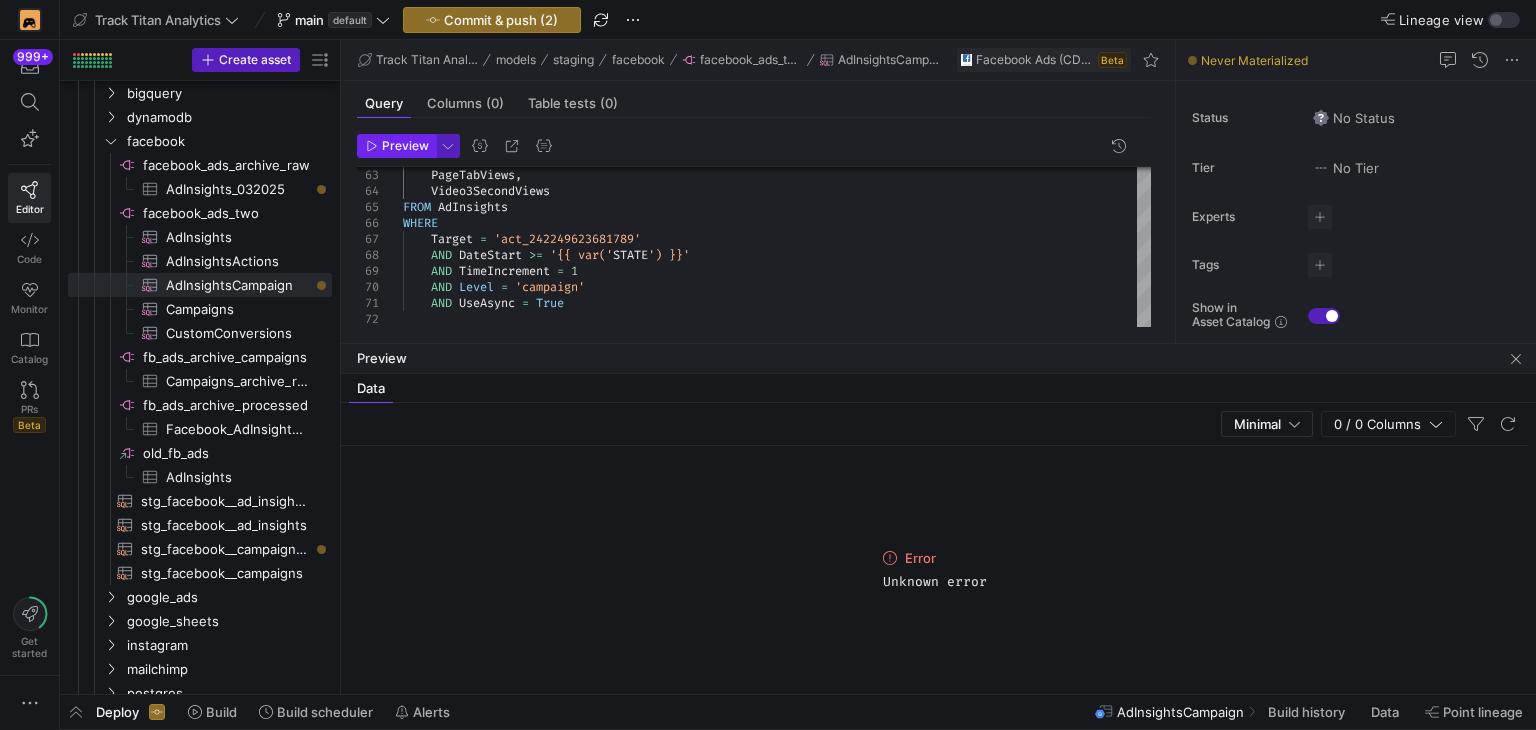 click on "Preview" at bounding box center (405, 146) 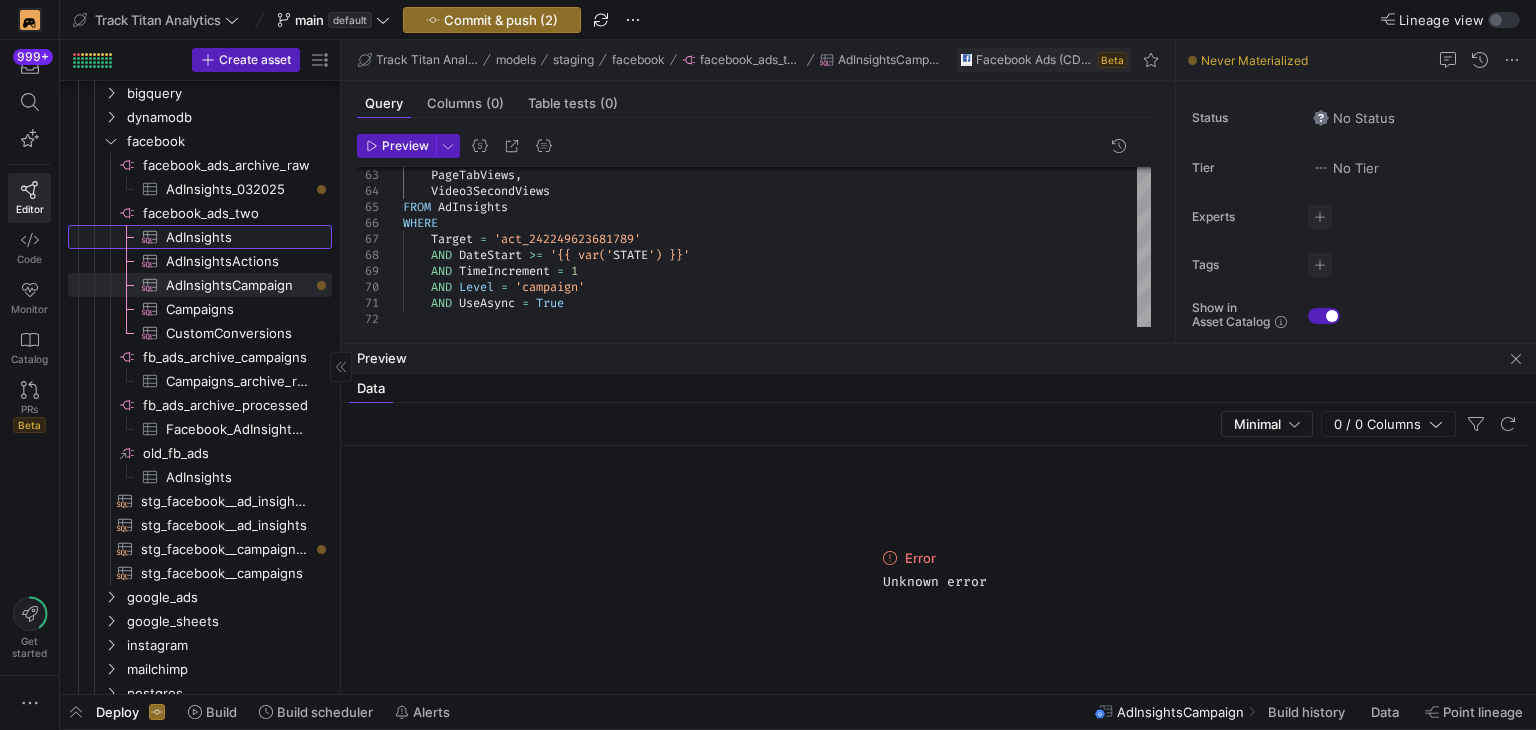 click on "AdInsights​​​​​​​​​" 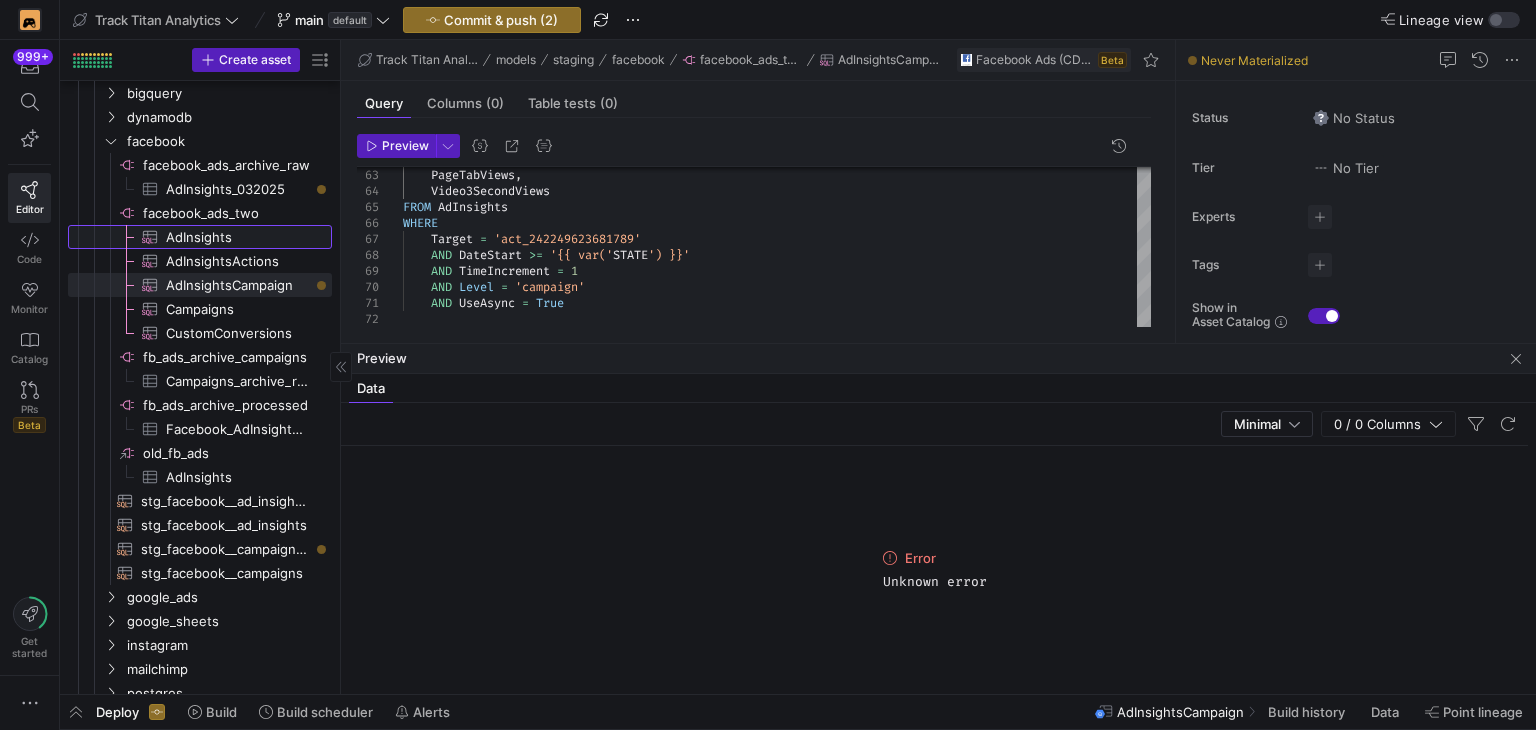 checkbox on "true" 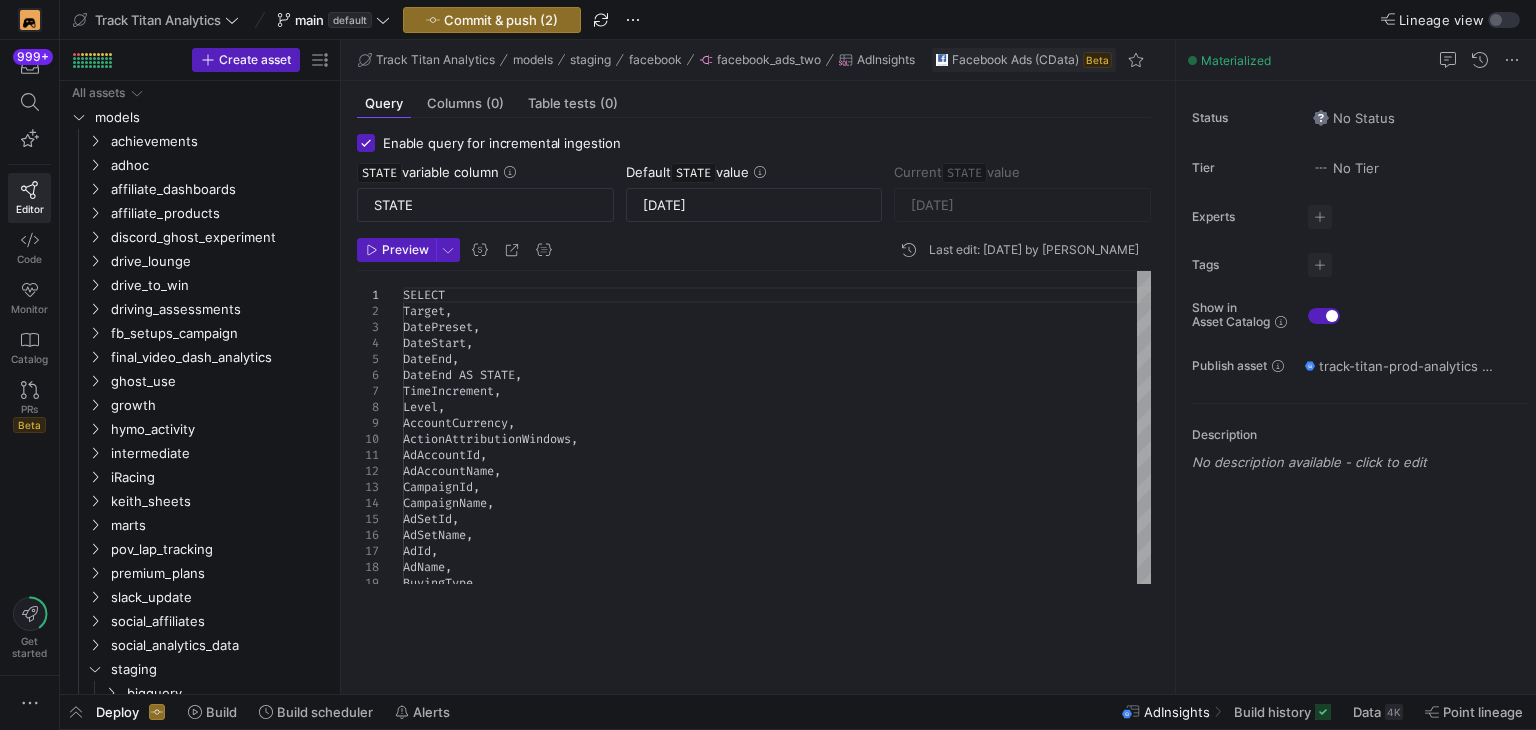 scroll, scrollTop: 0, scrollLeft: 0, axis: both 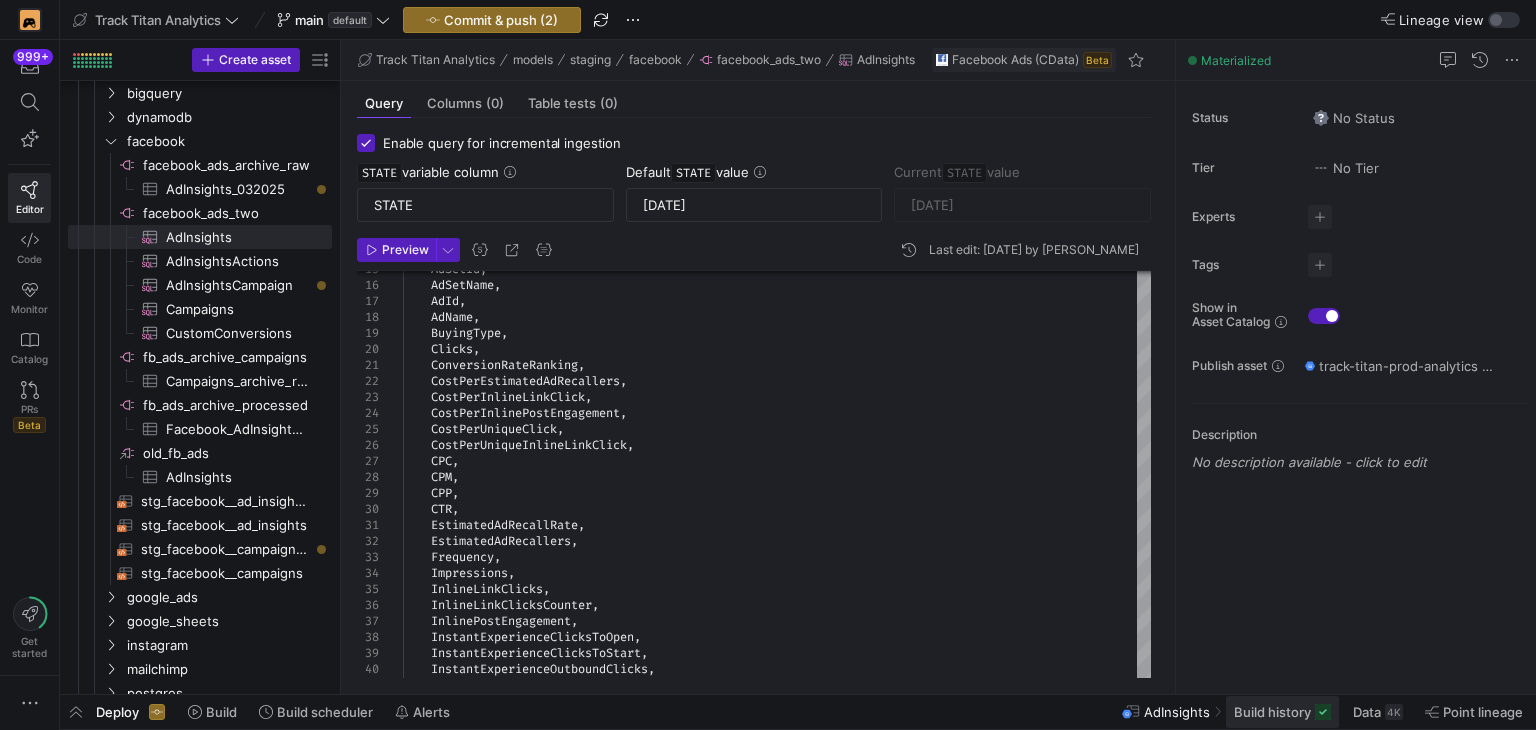 click on "Build history" 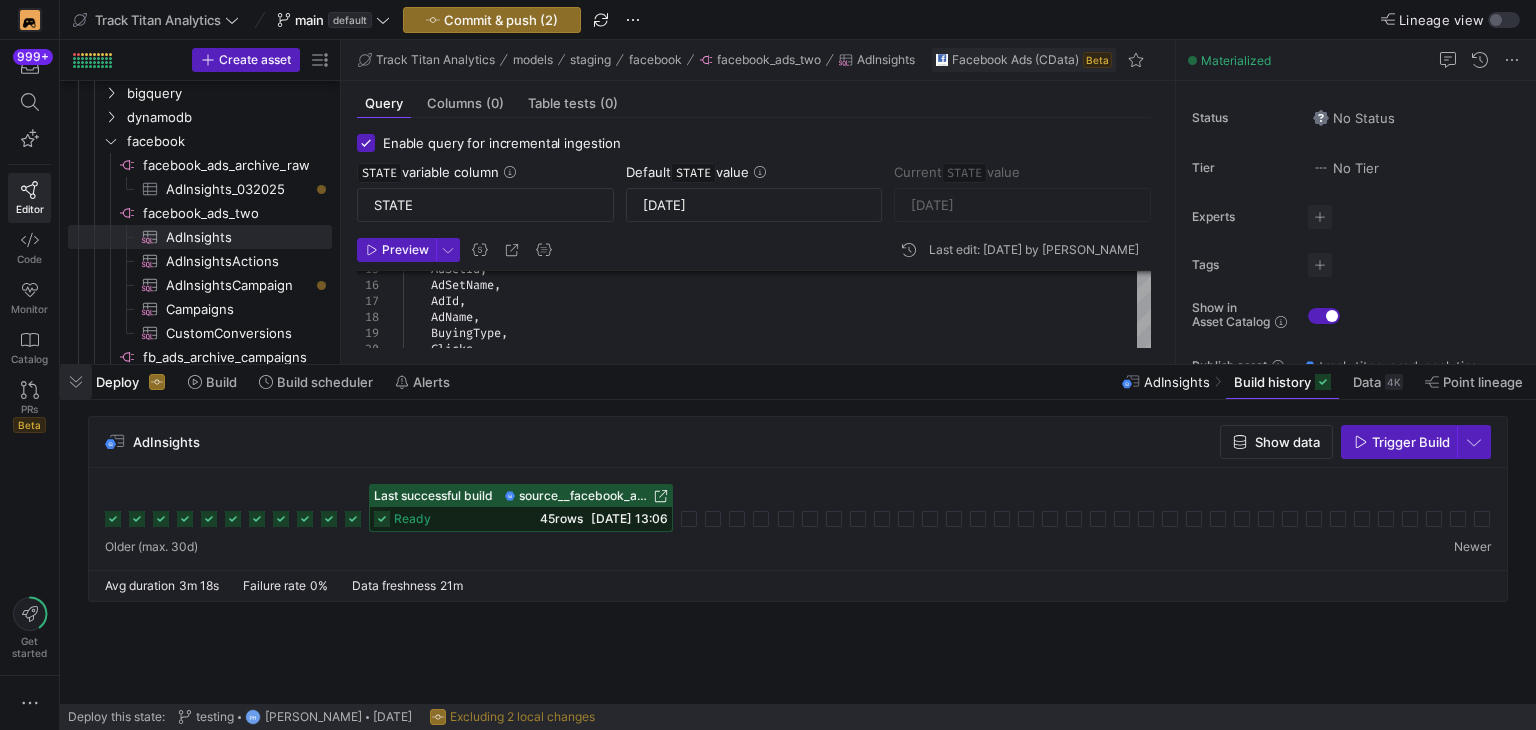 click 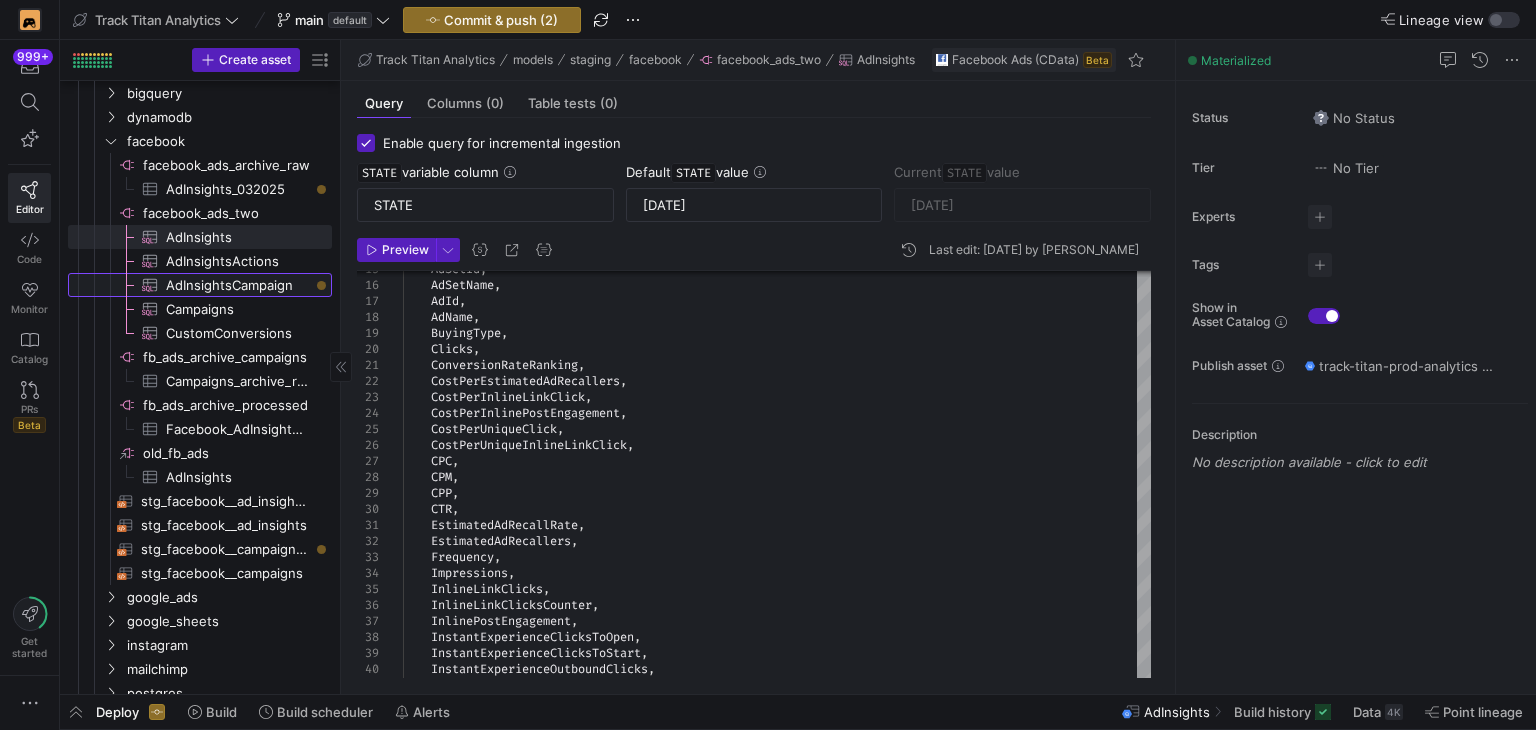 click on "AdInsightsCampaign​​​​​​​​​" 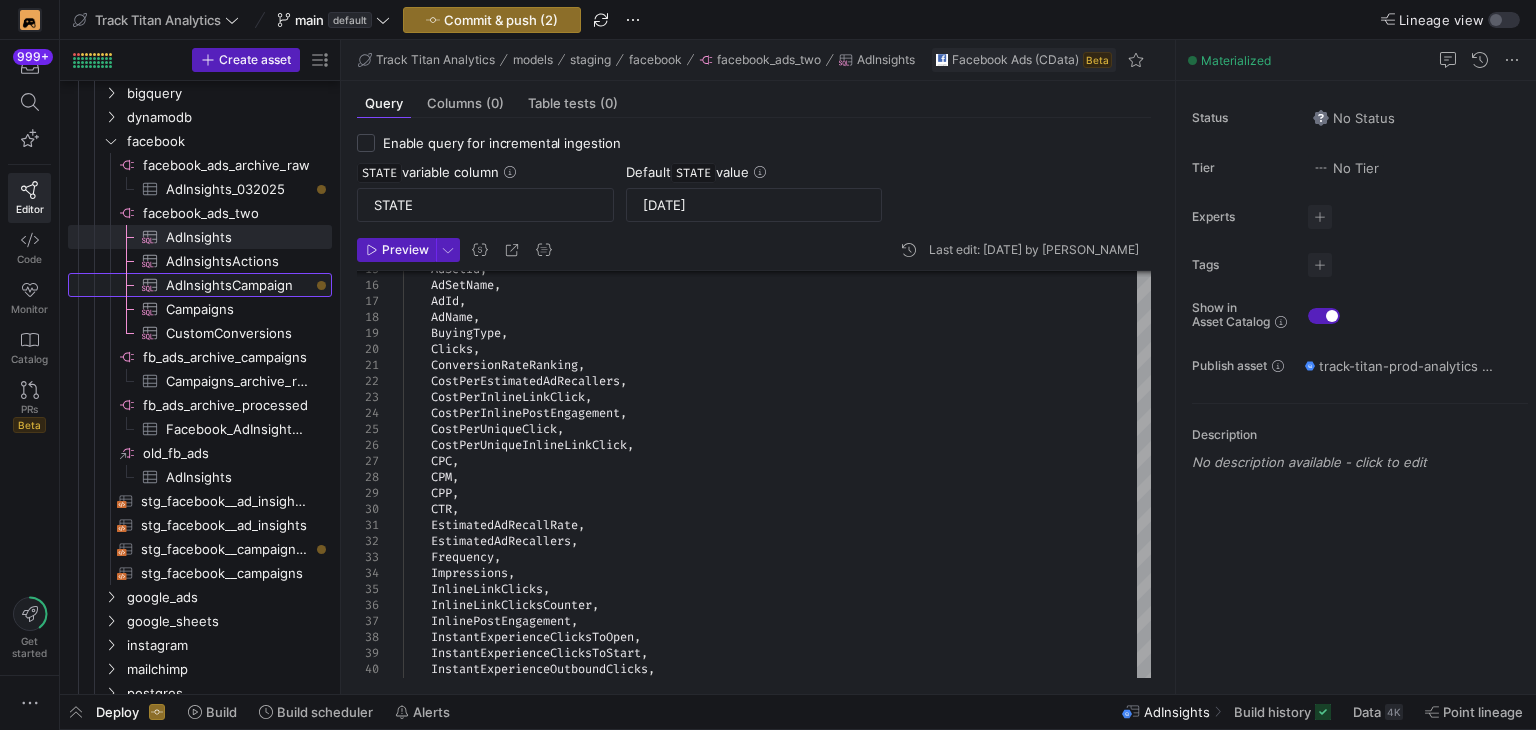 checkbox on "false" 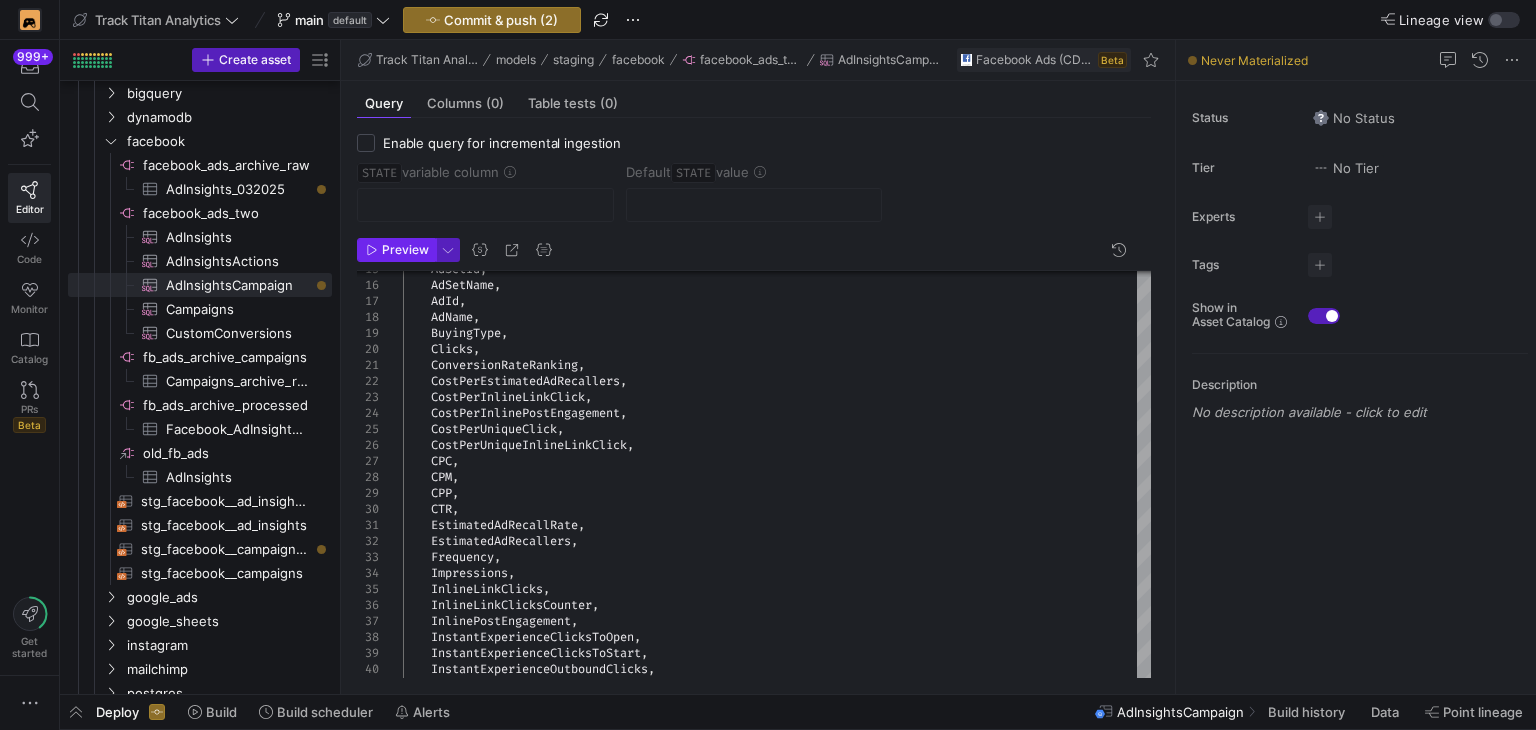 click at bounding box center (396, 250) 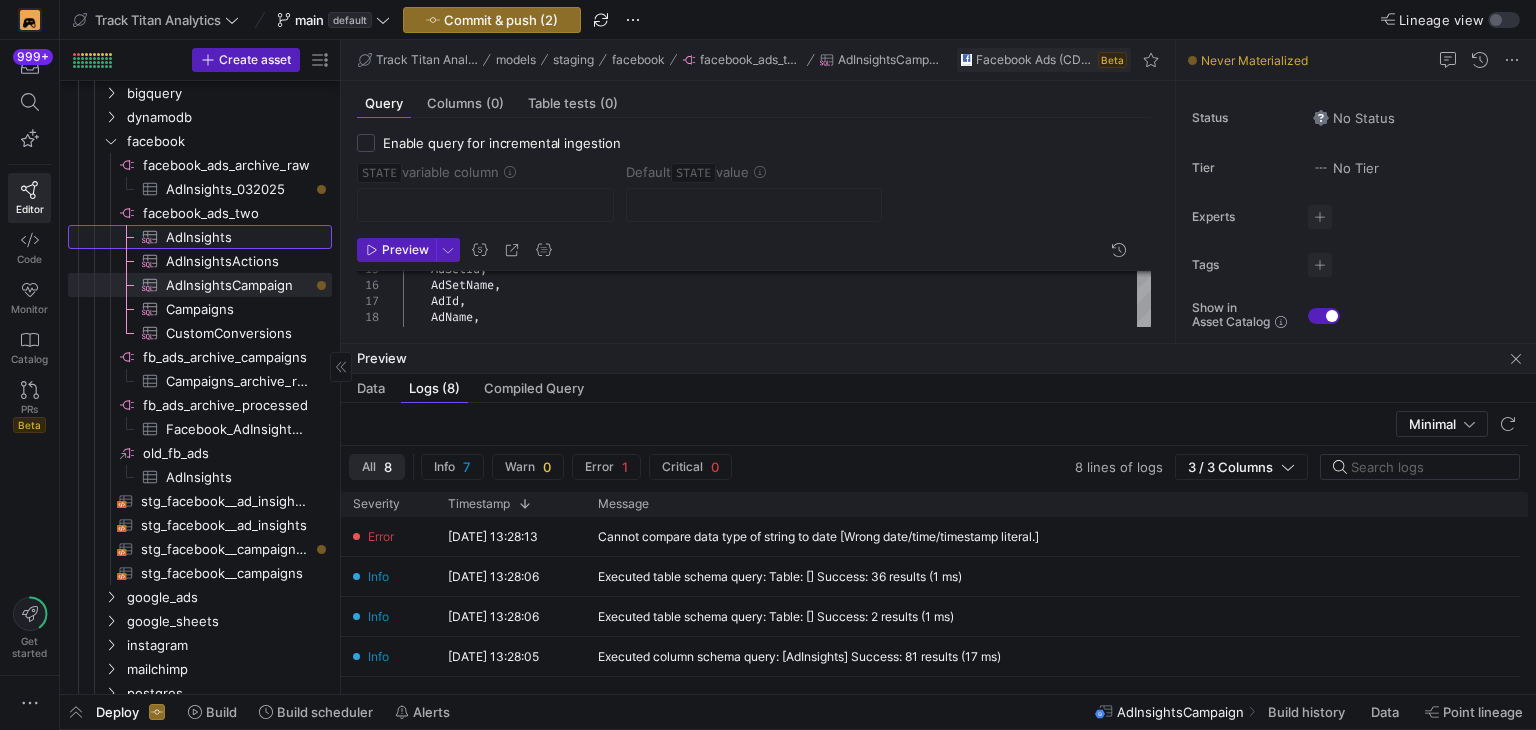 click on "AdInsights​​​​​​​​​" 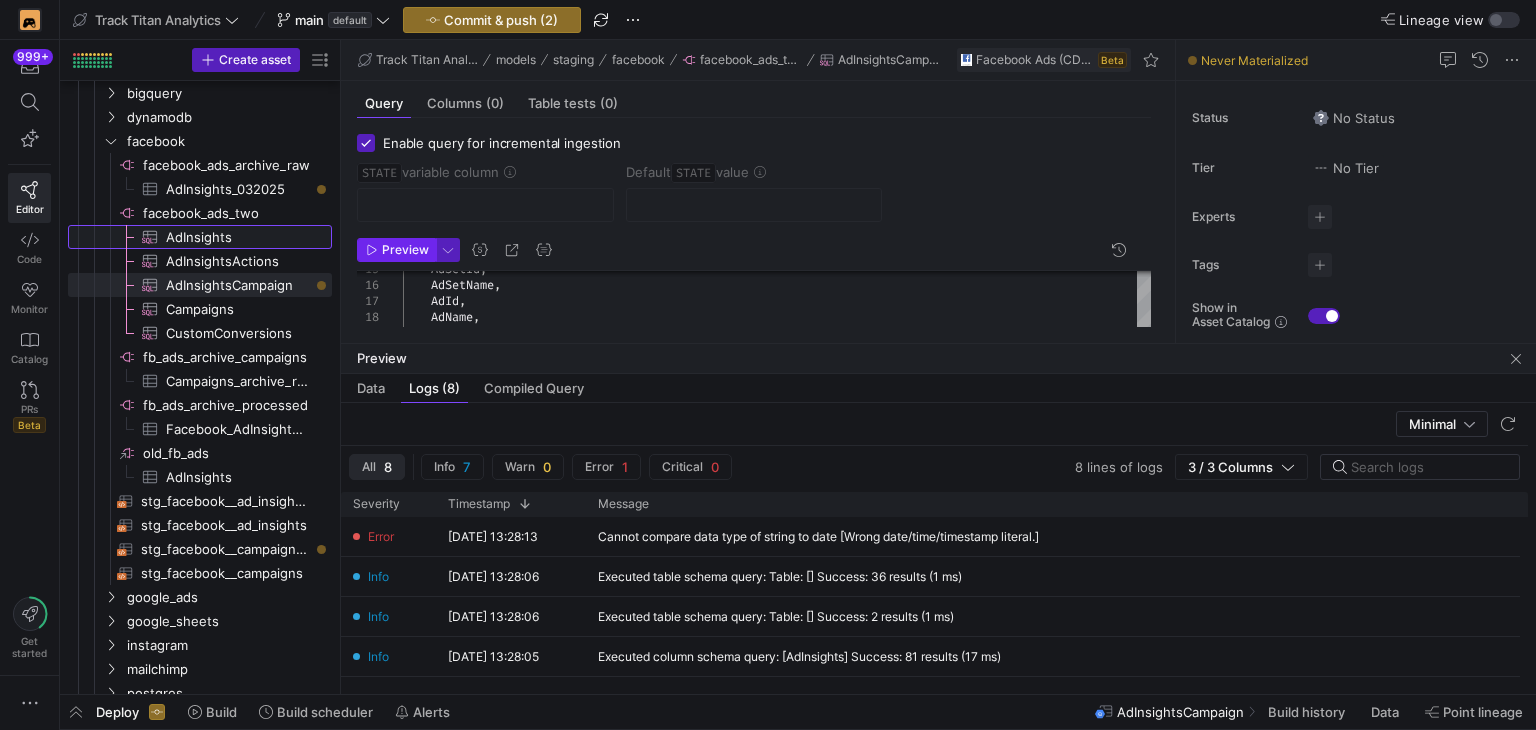 checkbox on "true" 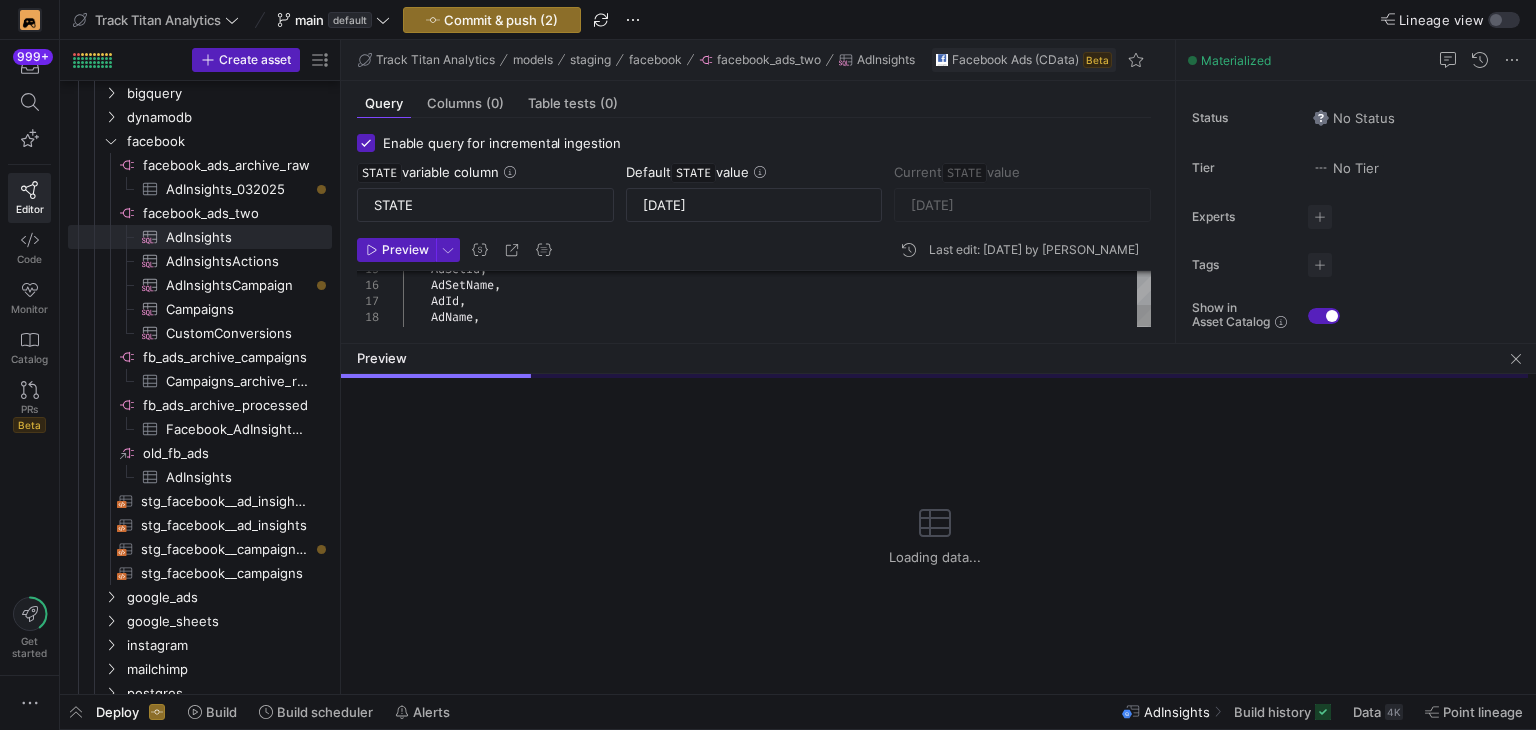 click on "AdSetId ,      AdSetName ,      AdId ,      AdName ,      BuyingType ,      Clicks ,      ConversionRateRanking ,      CostPerEstimatedAdRecallers ,      CostPerInlineLinkClick ,      CostPerInlinePostEngagement ,      CostPerUniqueClick ," 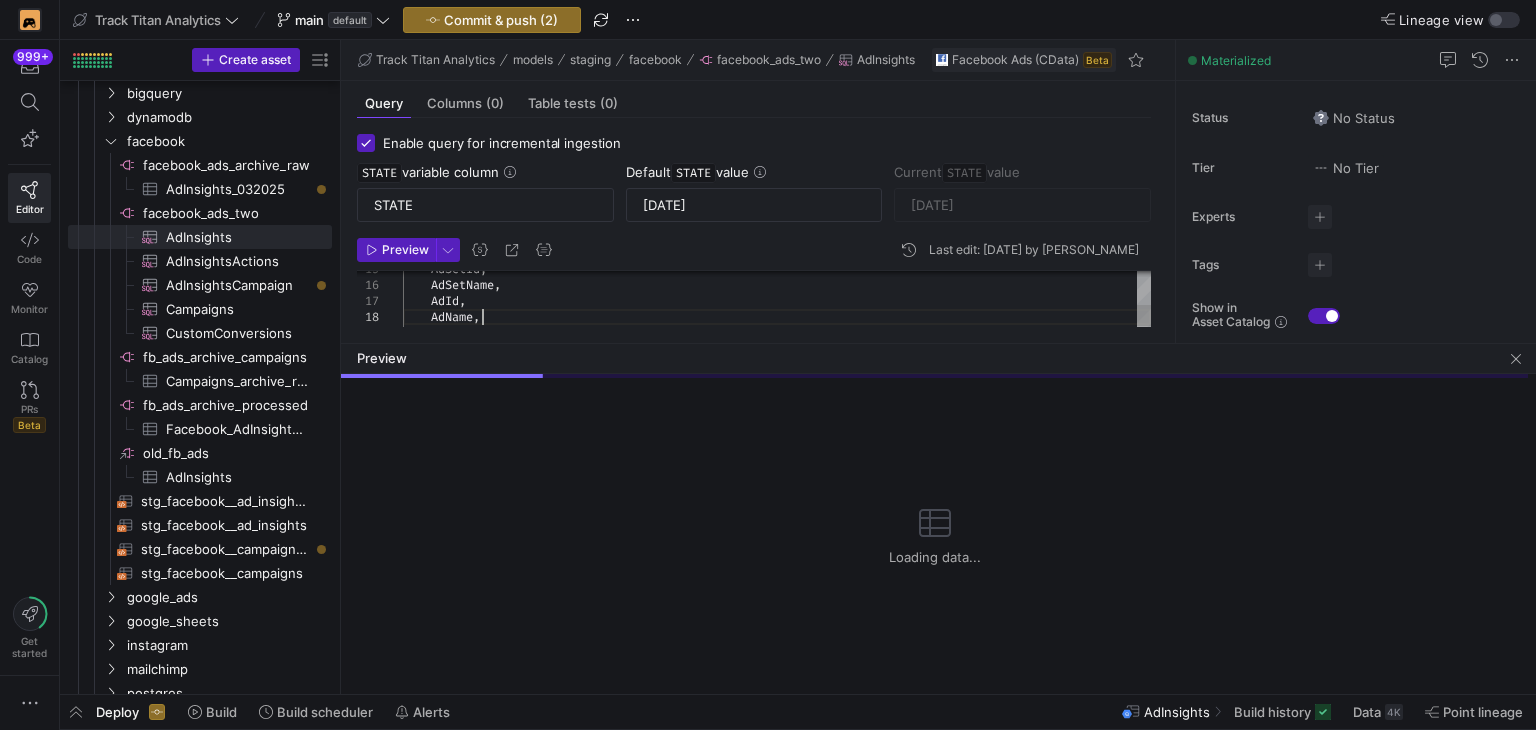 scroll, scrollTop: 0, scrollLeft: 0, axis: both 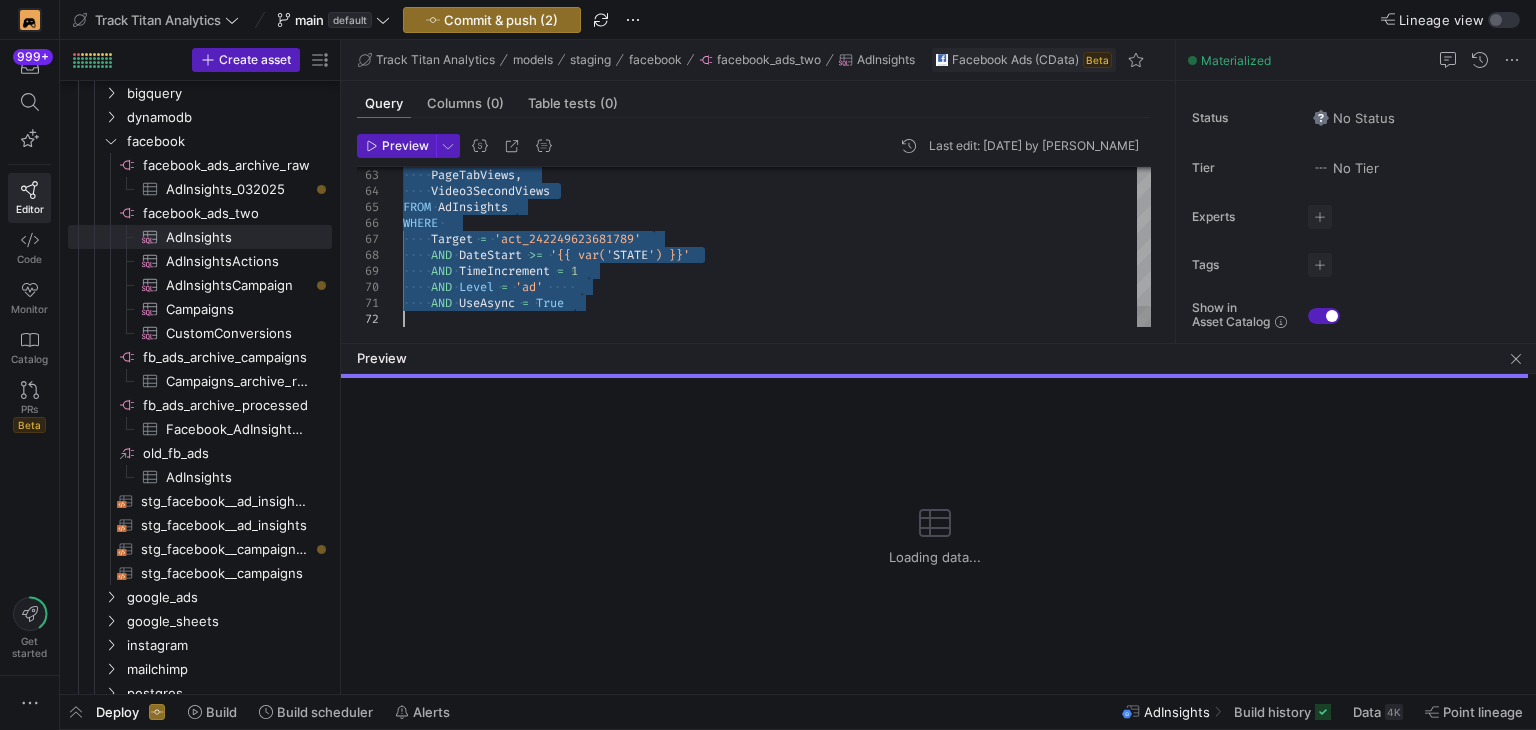type on "AND UseAsync = True" 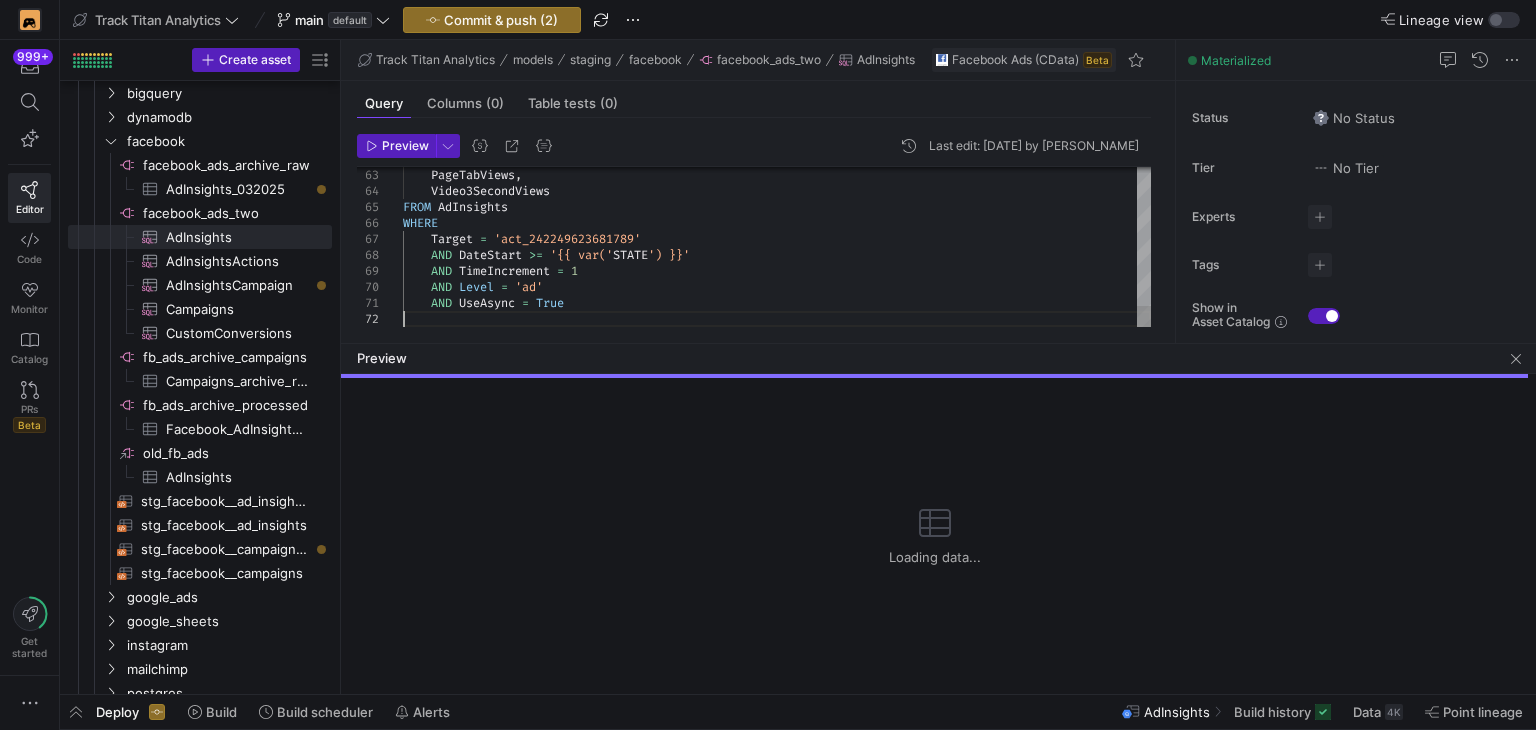 click on "PageTabViews ,      Video3SecondViews FROM   AdInsights WHERE        Target   =   'act_242249623681789'      AND   DateStart   >=   '{{ var(' STATE ') }}'      AND   TimeIncrement   =   1      AND   Level   =   'ad'           AND   UseAsync   =   True" 